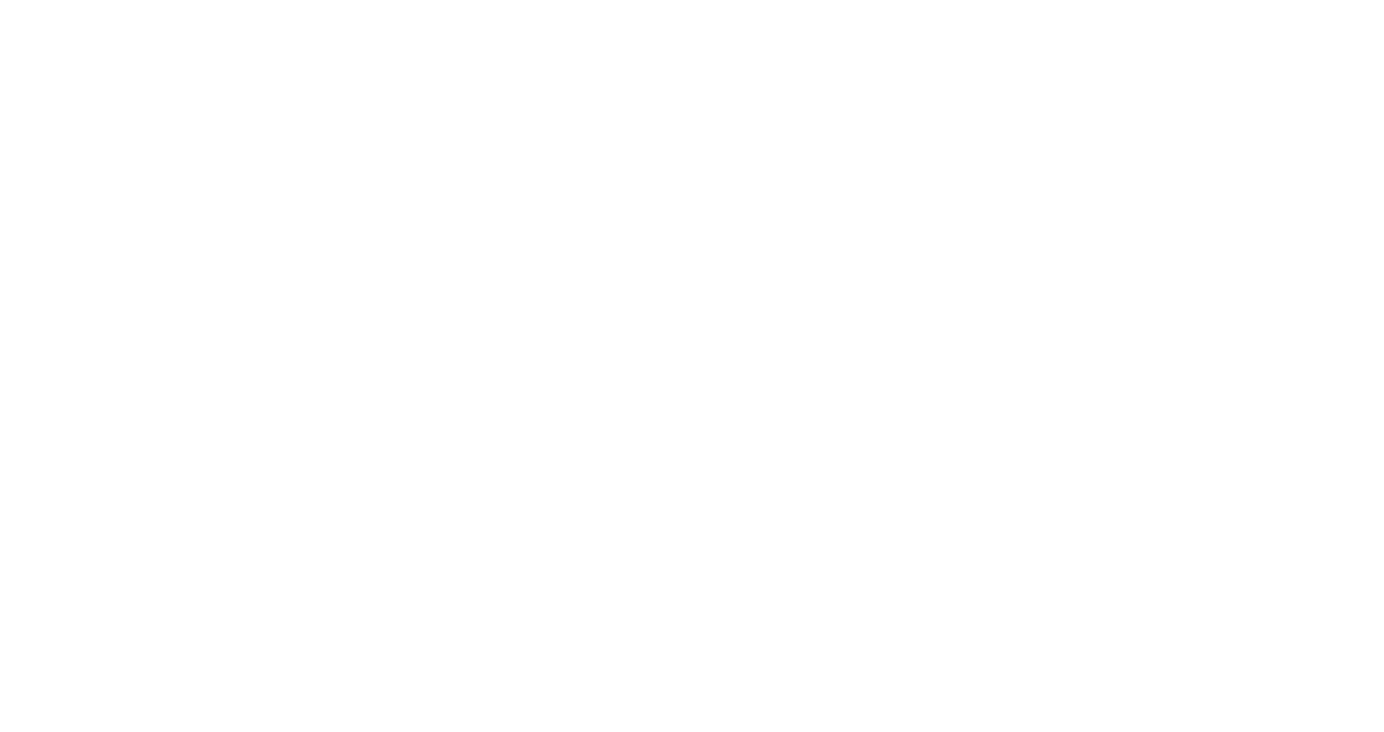 scroll, scrollTop: 0, scrollLeft: 0, axis: both 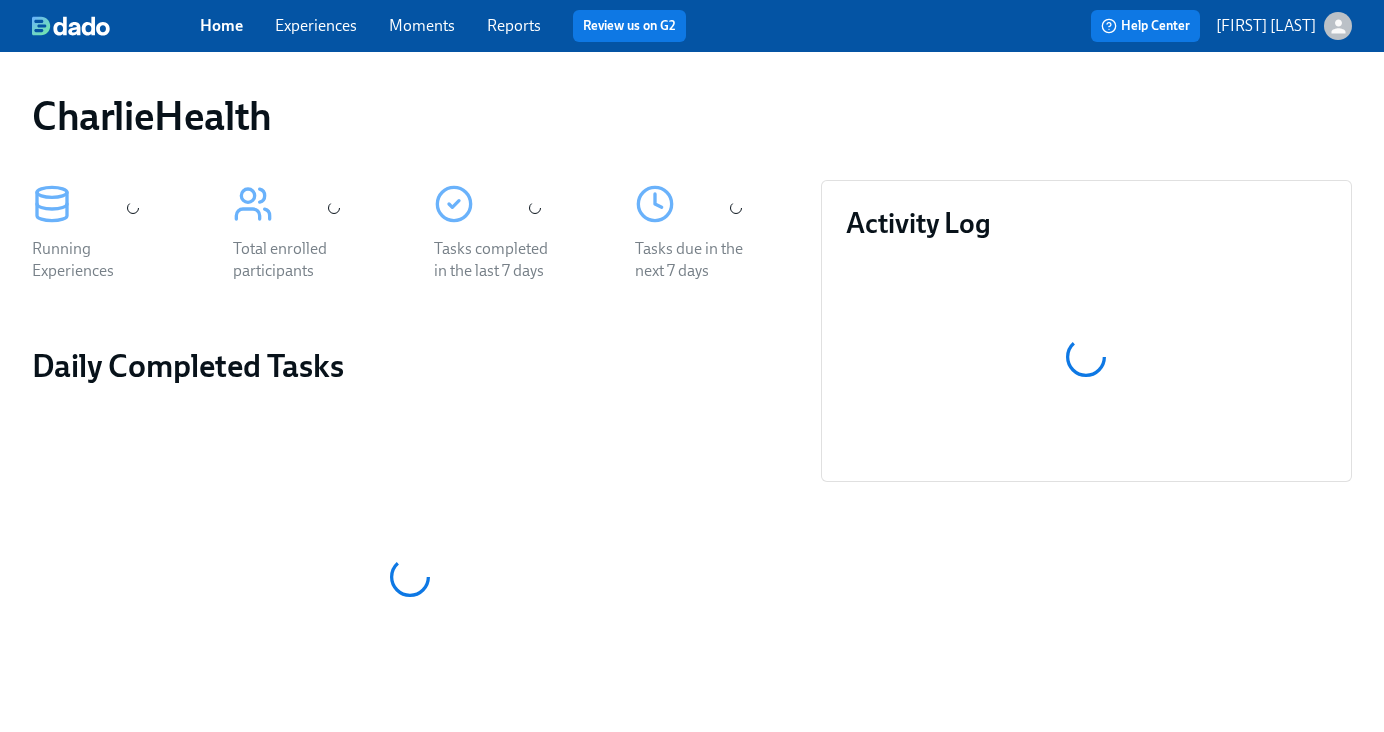 click on "Experiences" at bounding box center (316, 25) 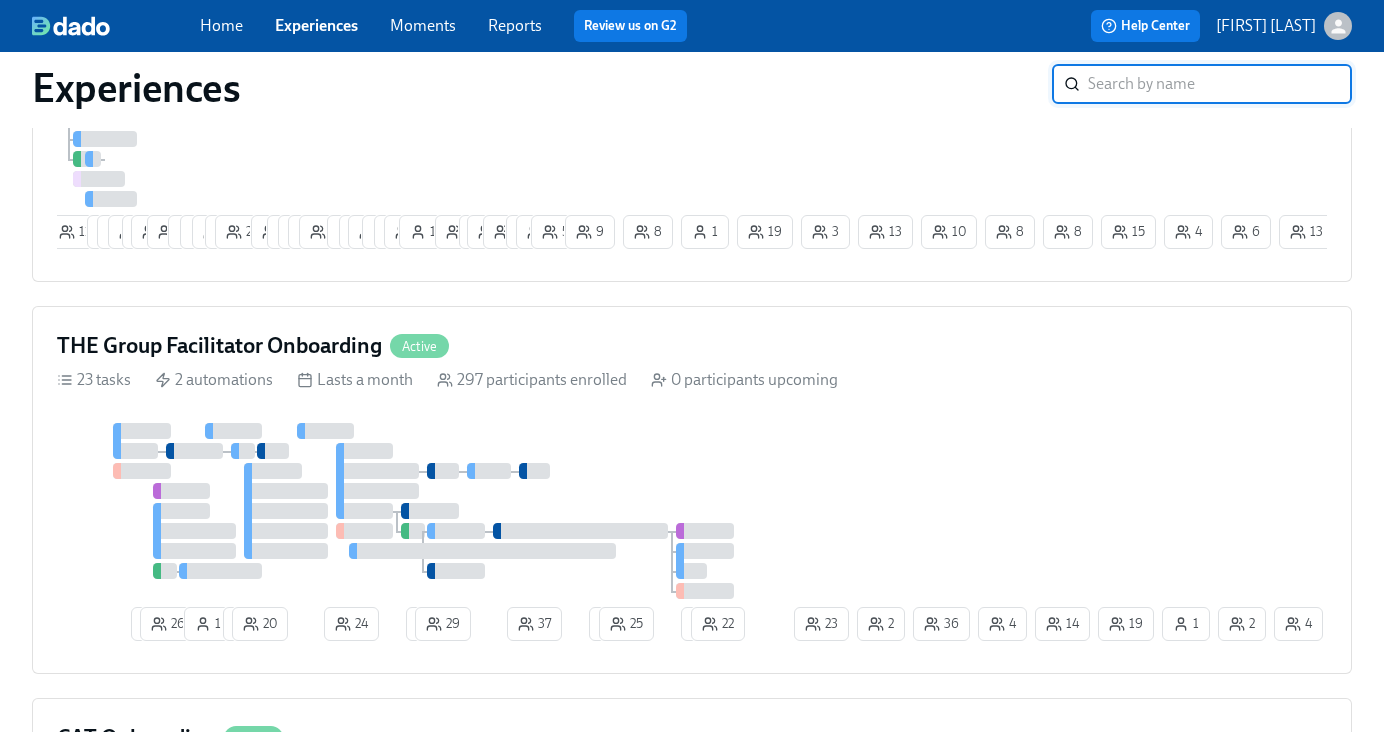 scroll, scrollTop: 1767, scrollLeft: 0, axis: vertical 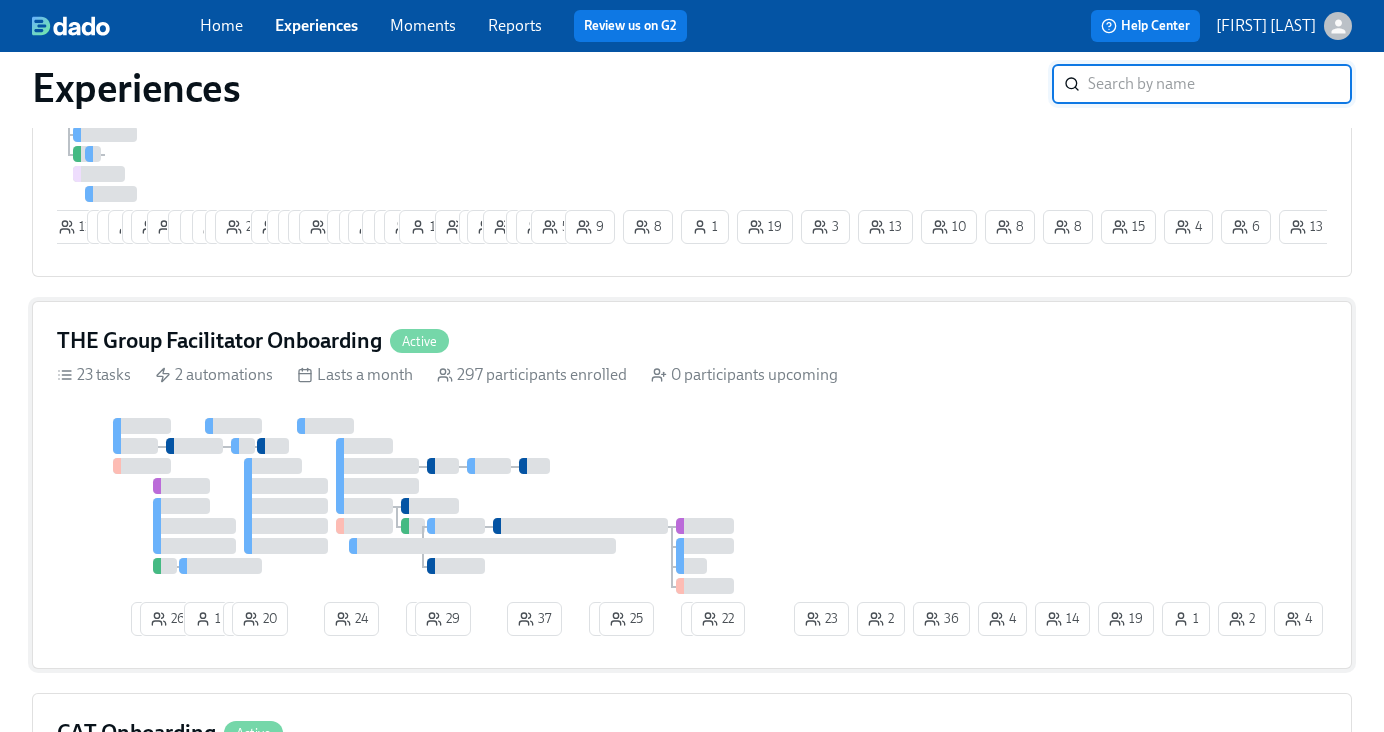 click on "THE Group Facilitator Onboarding" at bounding box center [219, 341] 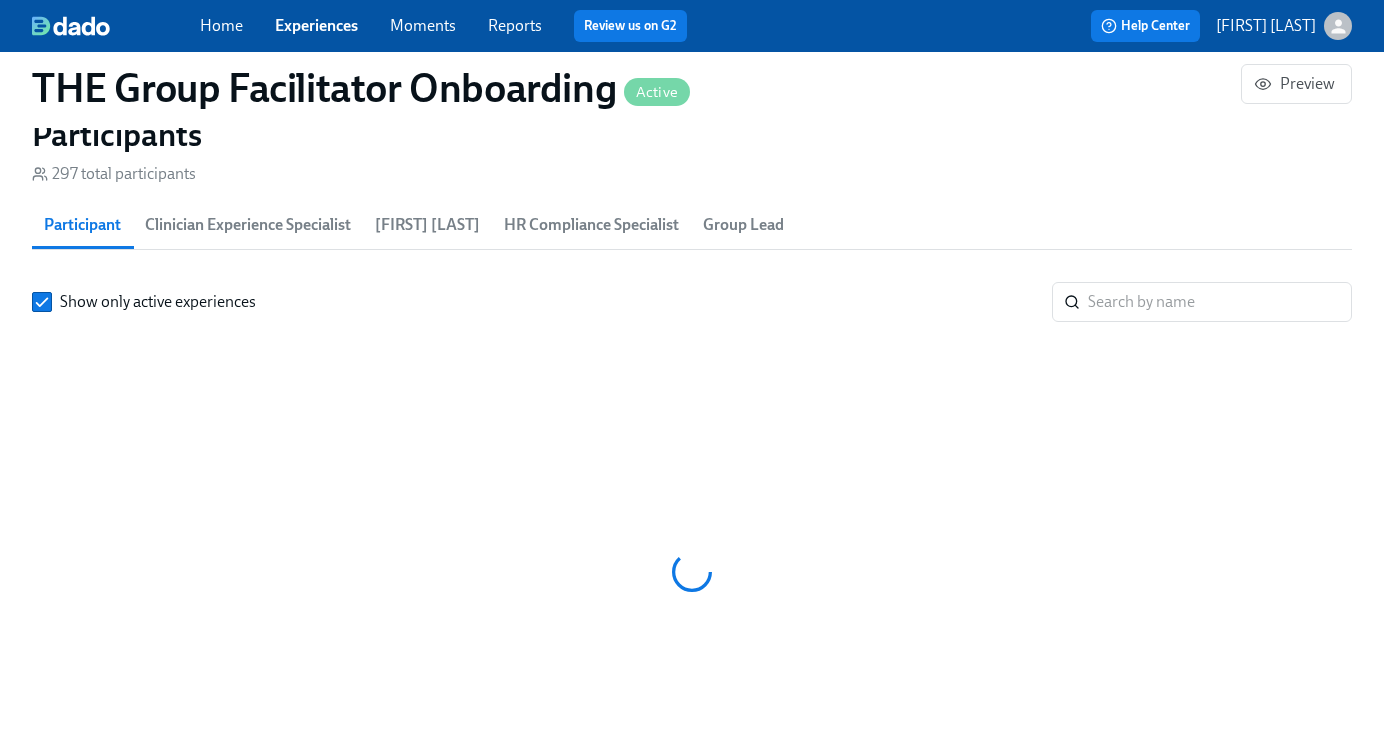 scroll, scrollTop: 0, scrollLeft: 0, axis: both 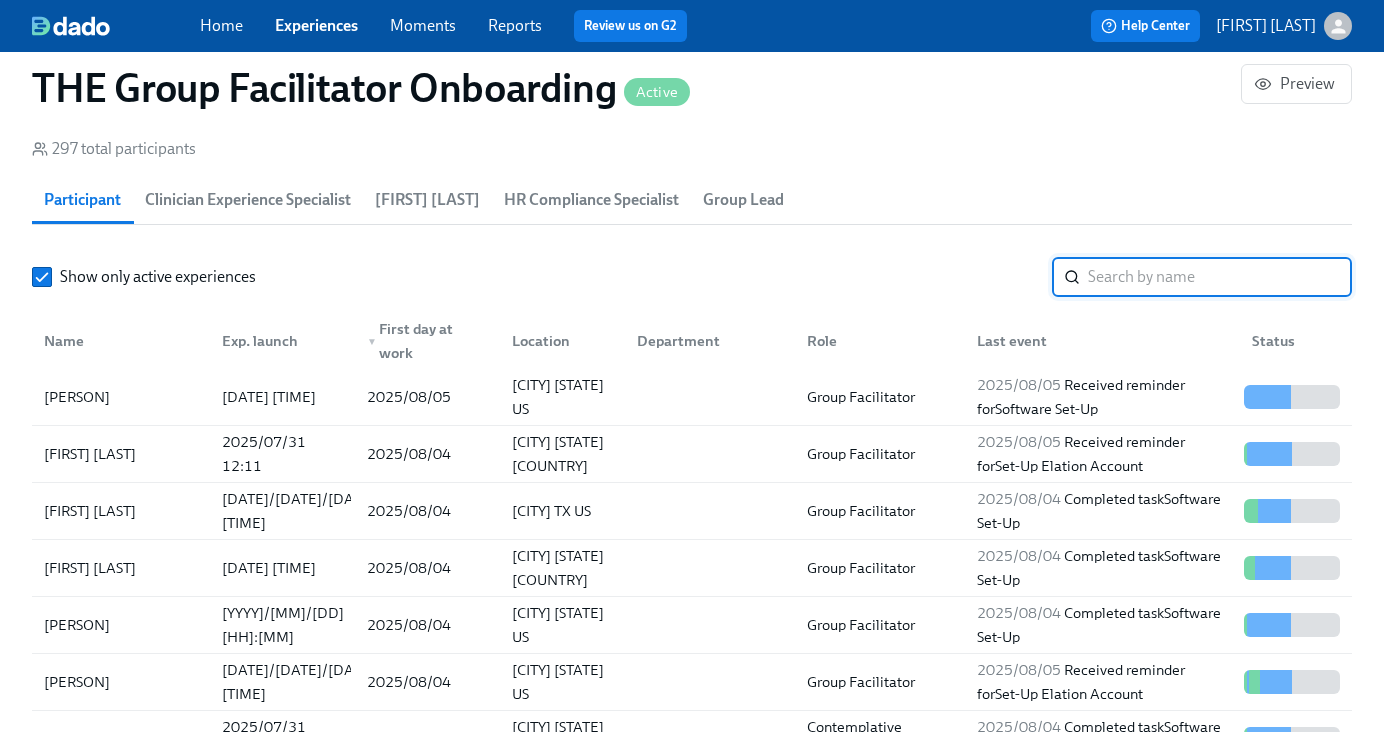 click at bounding box center (1220, 277) 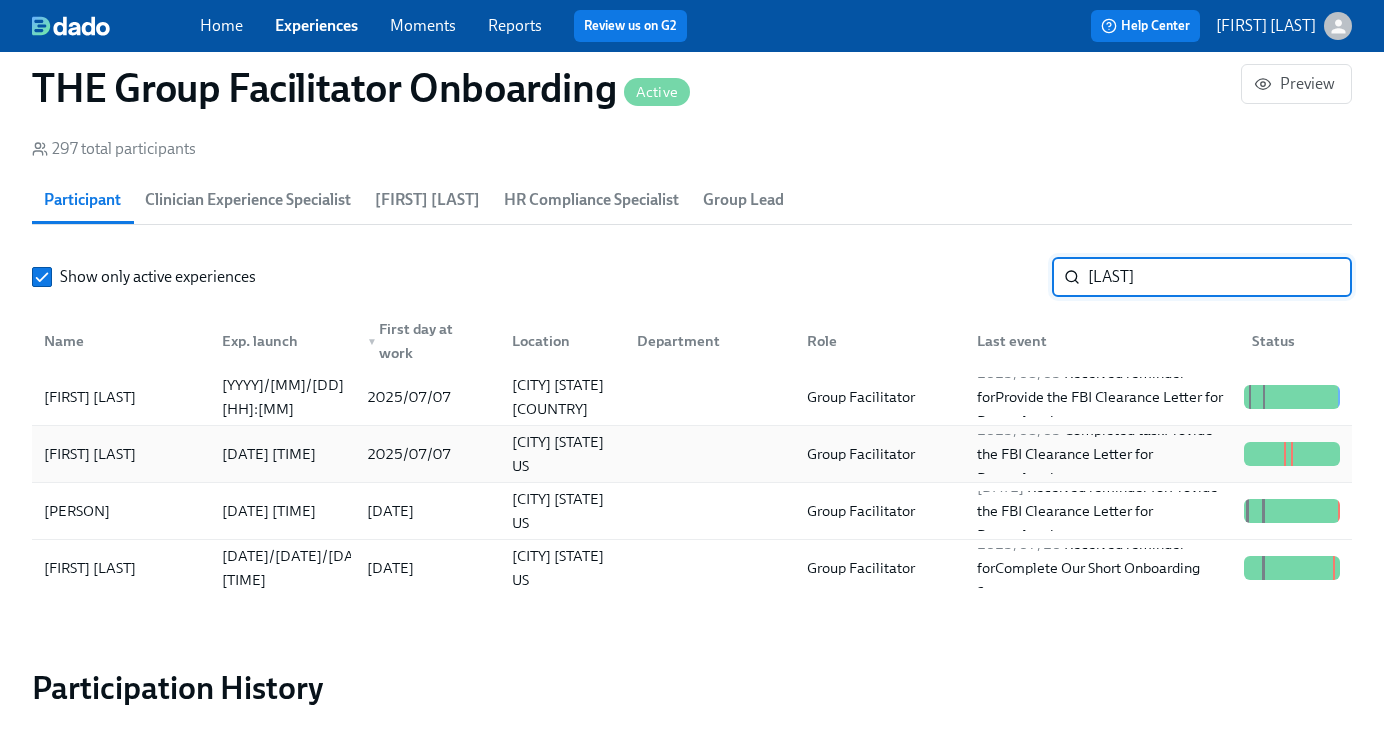 type on "Mck" 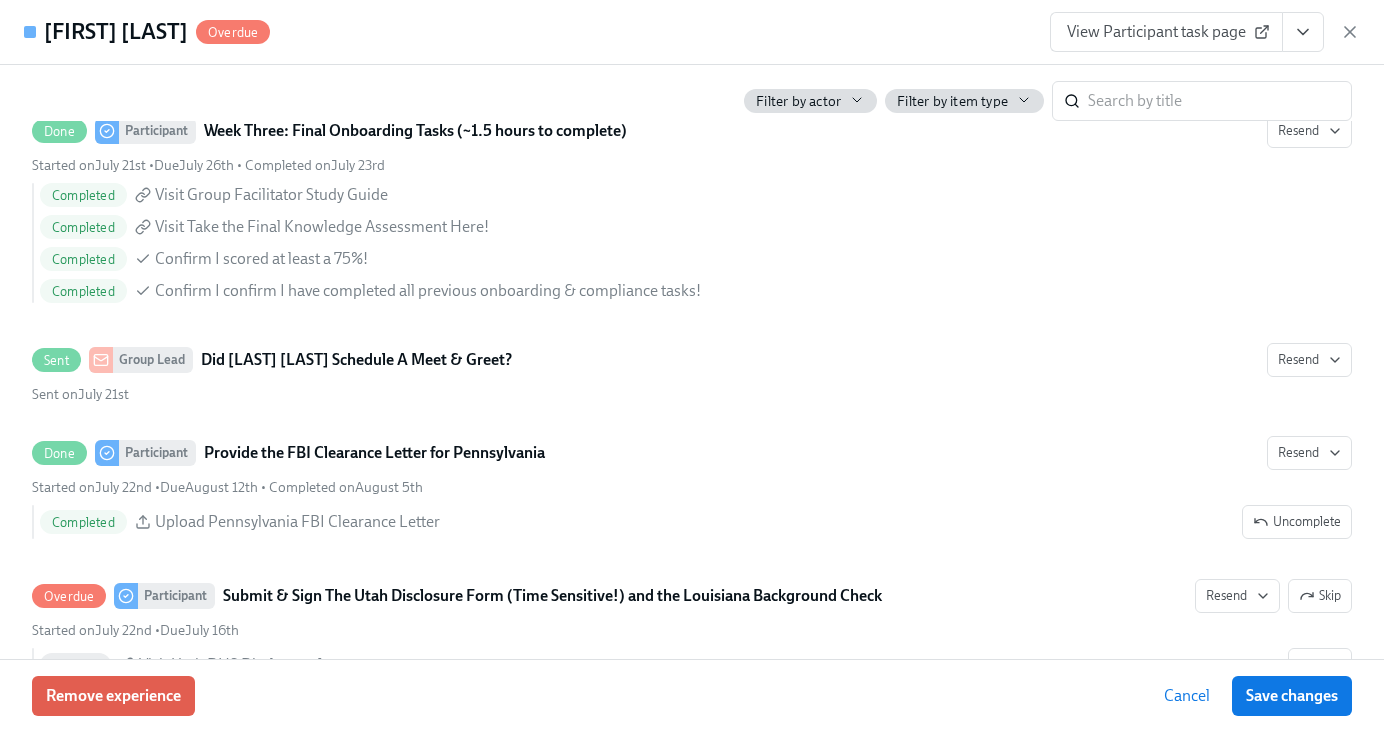 scroll, scrollTop: 4111, scrollLeft: 0, axis: vertical 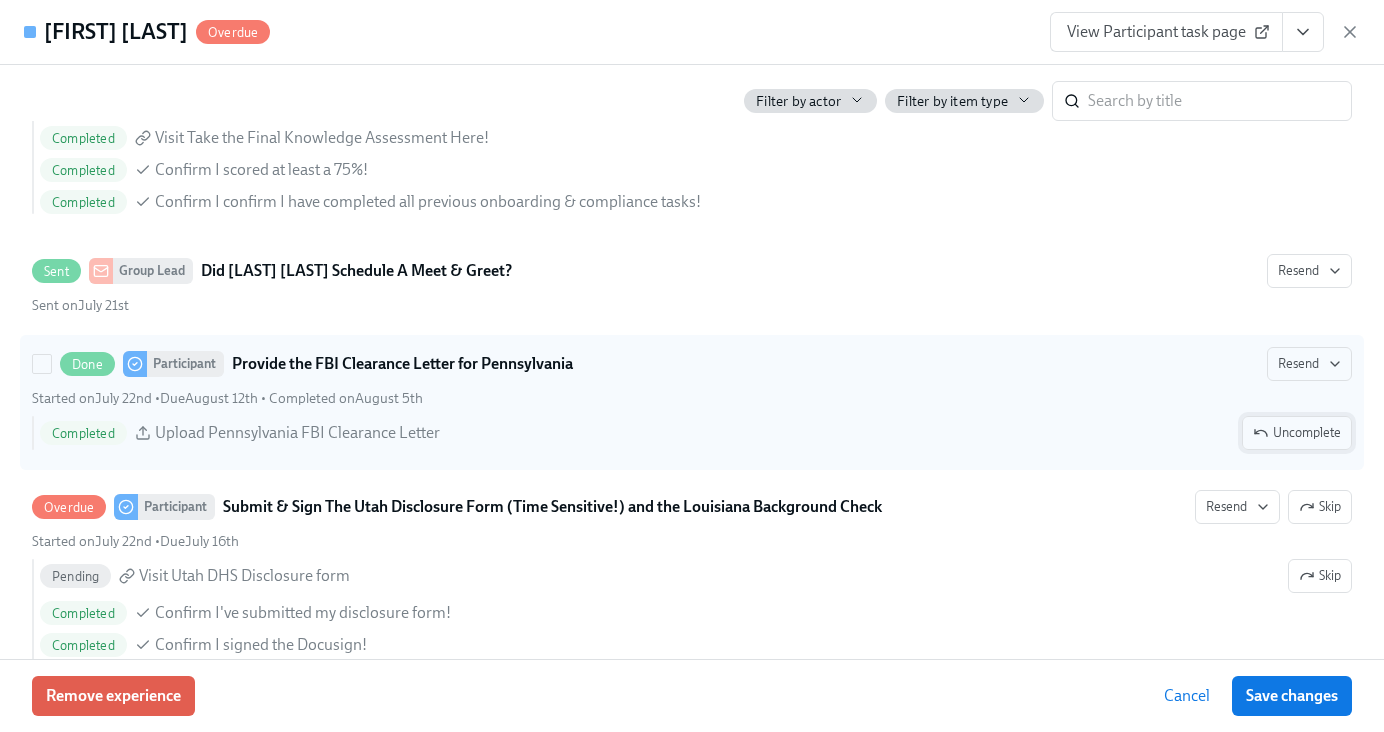 click on "Uncomplete" at bounding box center (1297, 433) 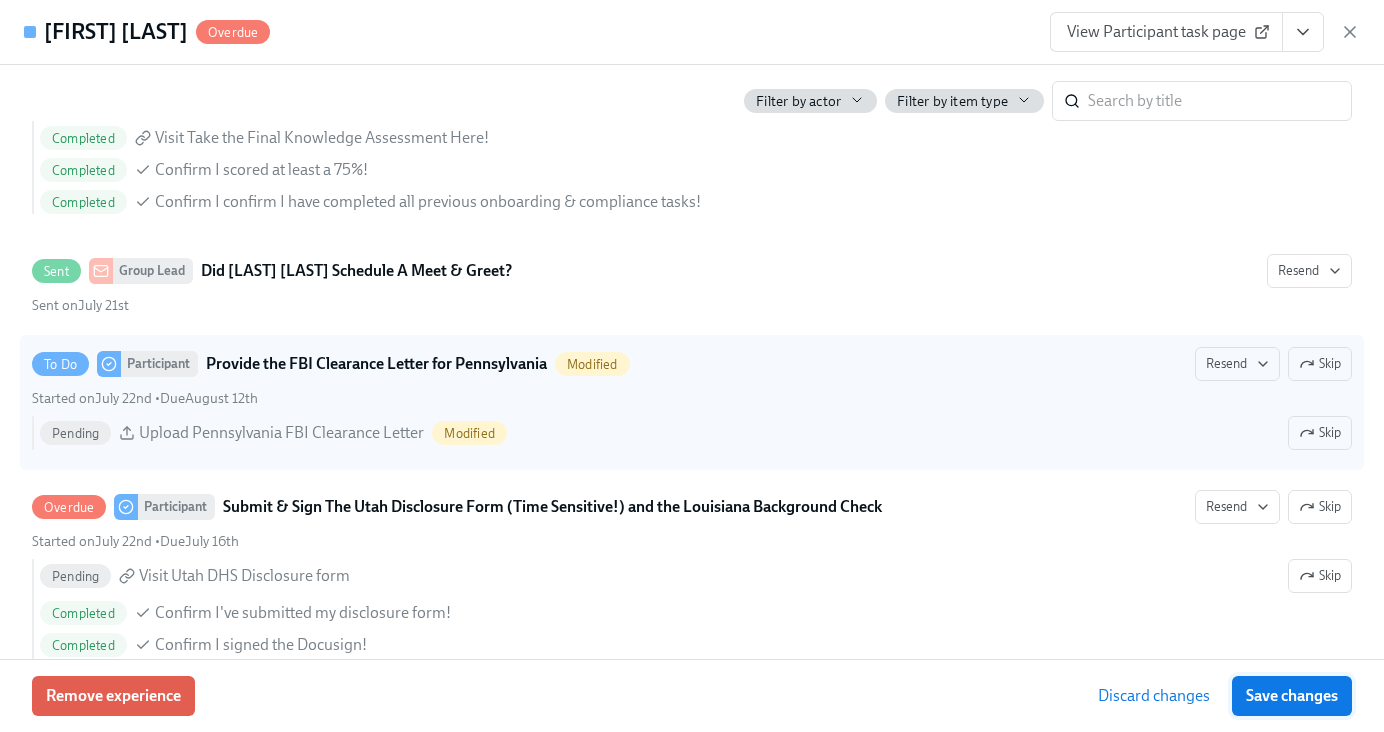 click on "Save changes" at bounding box center (1292, 696) 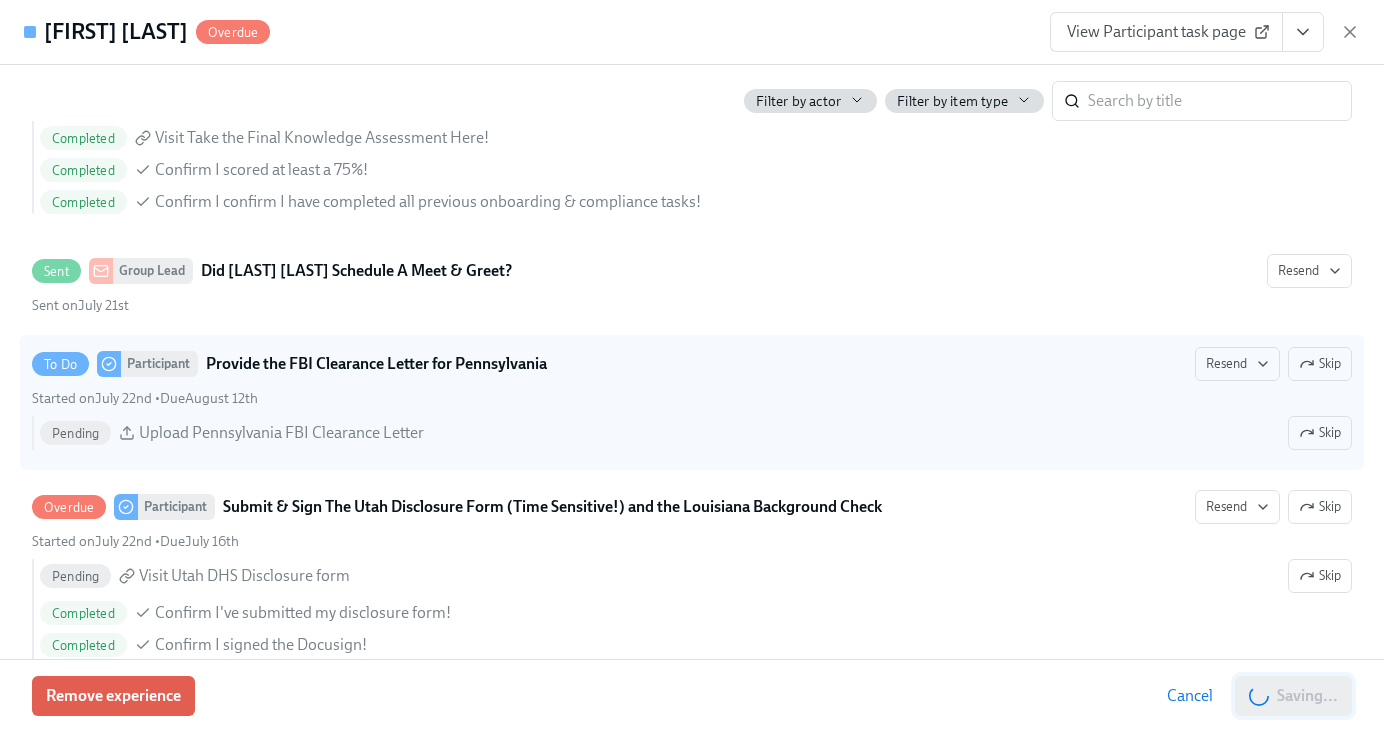 scroll, scrollTop: 0, scrollLeft: 28684, axis: horizontal 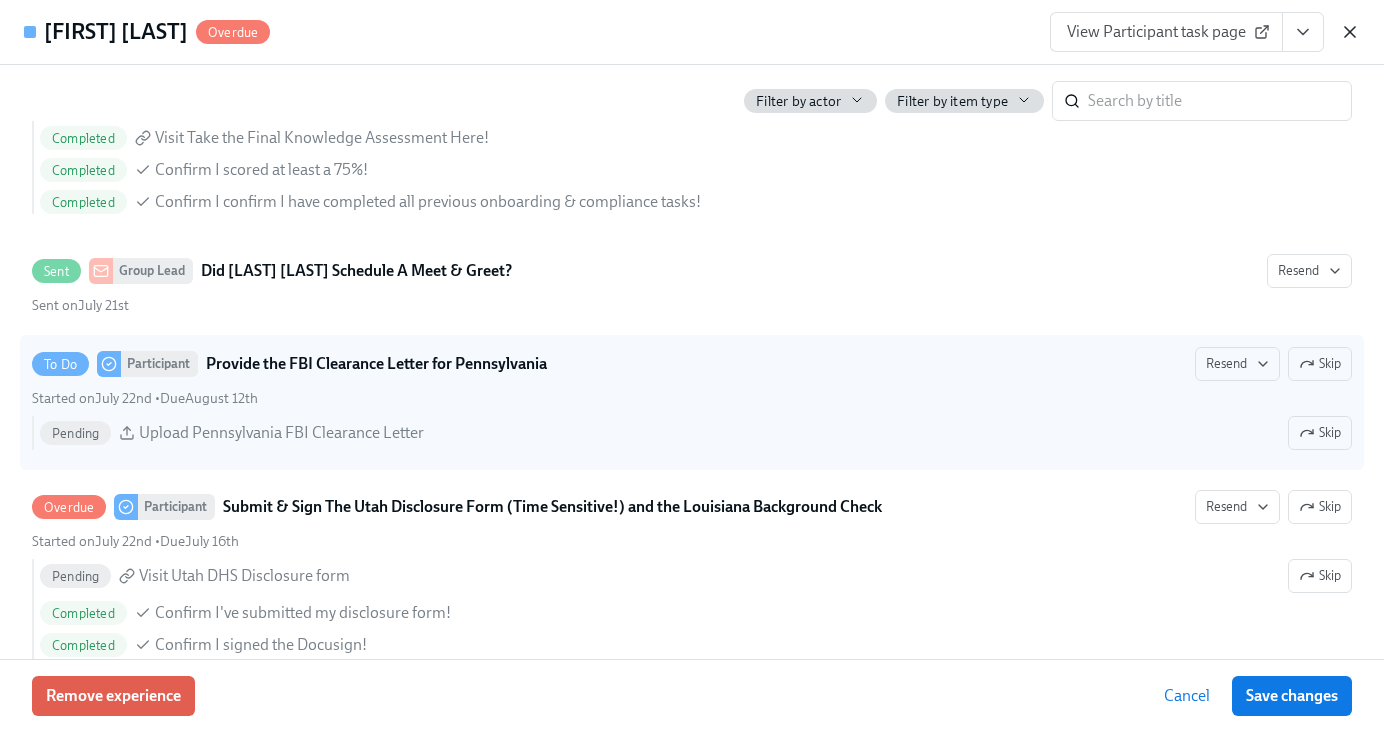 click 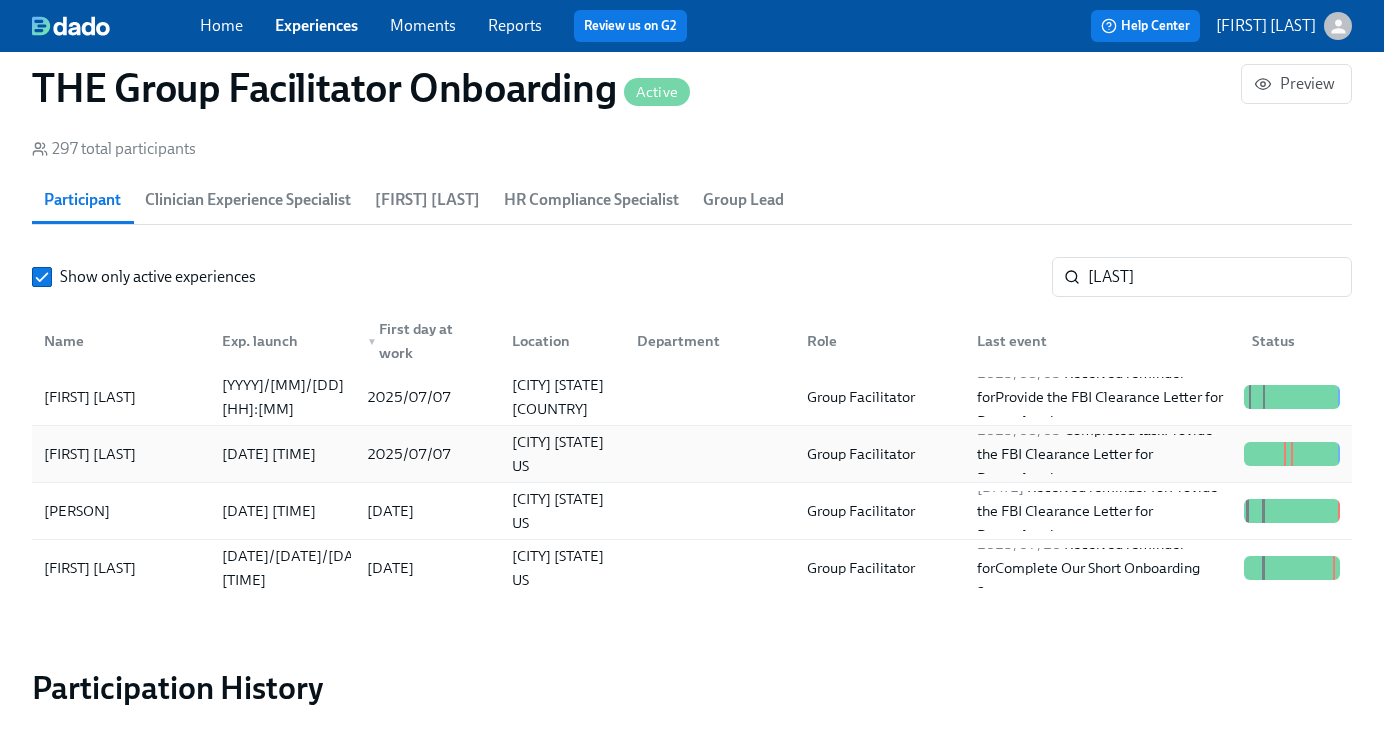 click on "Group Facilitator" at bounding box center (861, 454) 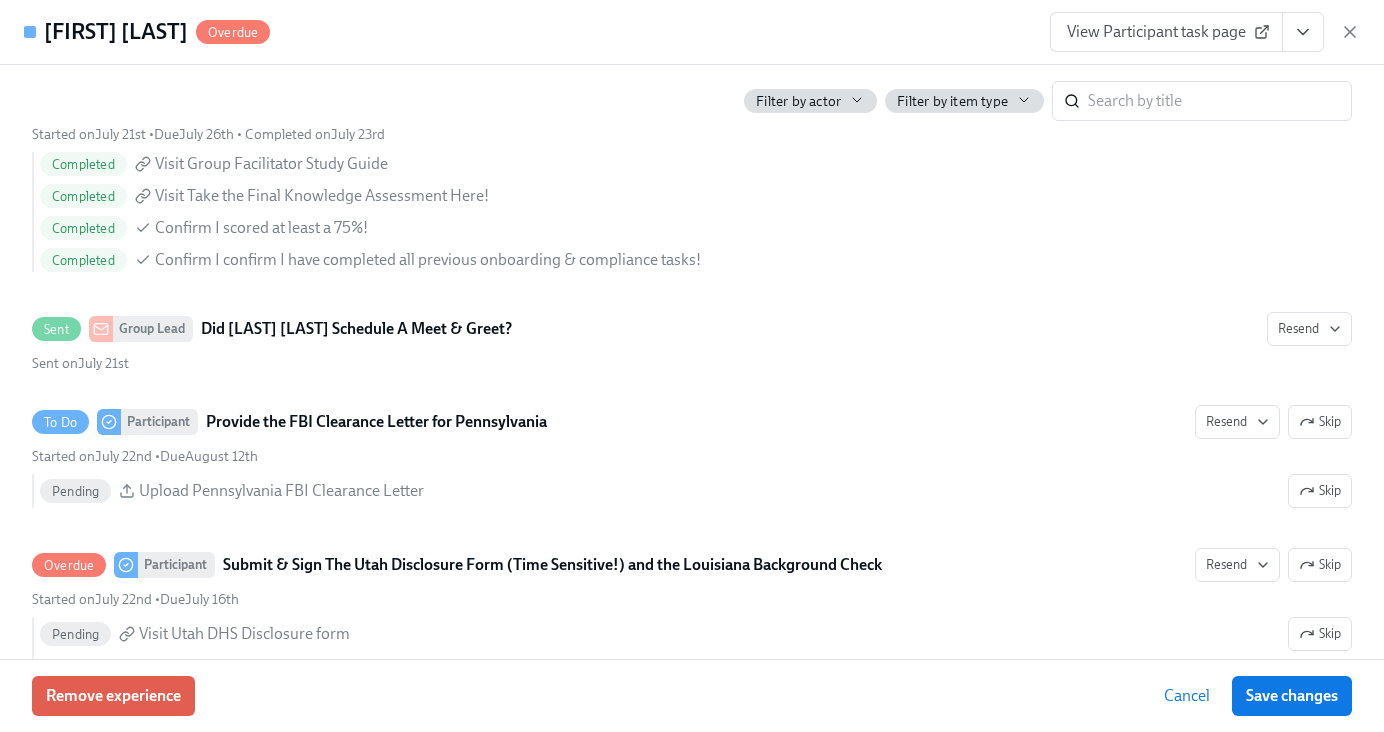 scroll, scrollTop: 4067, scrollLeft: 0, axis: vertical 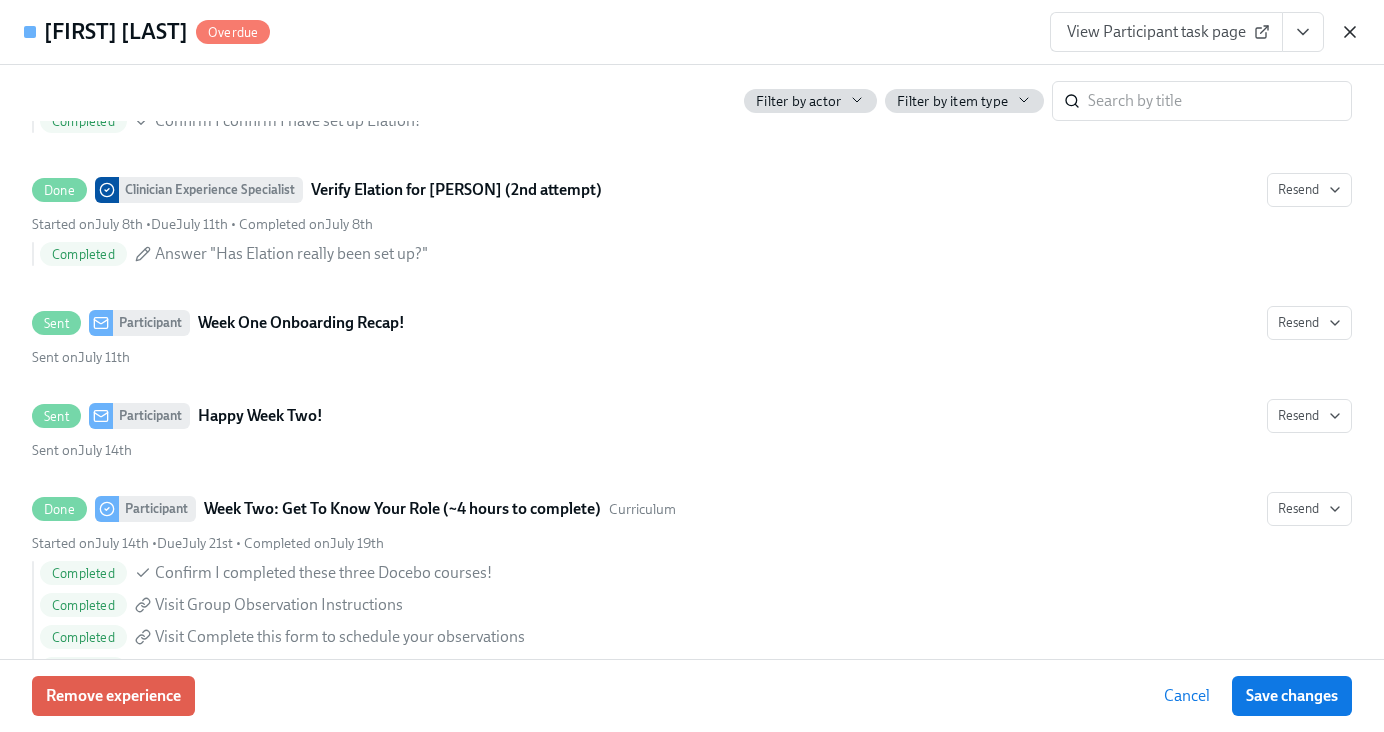 click 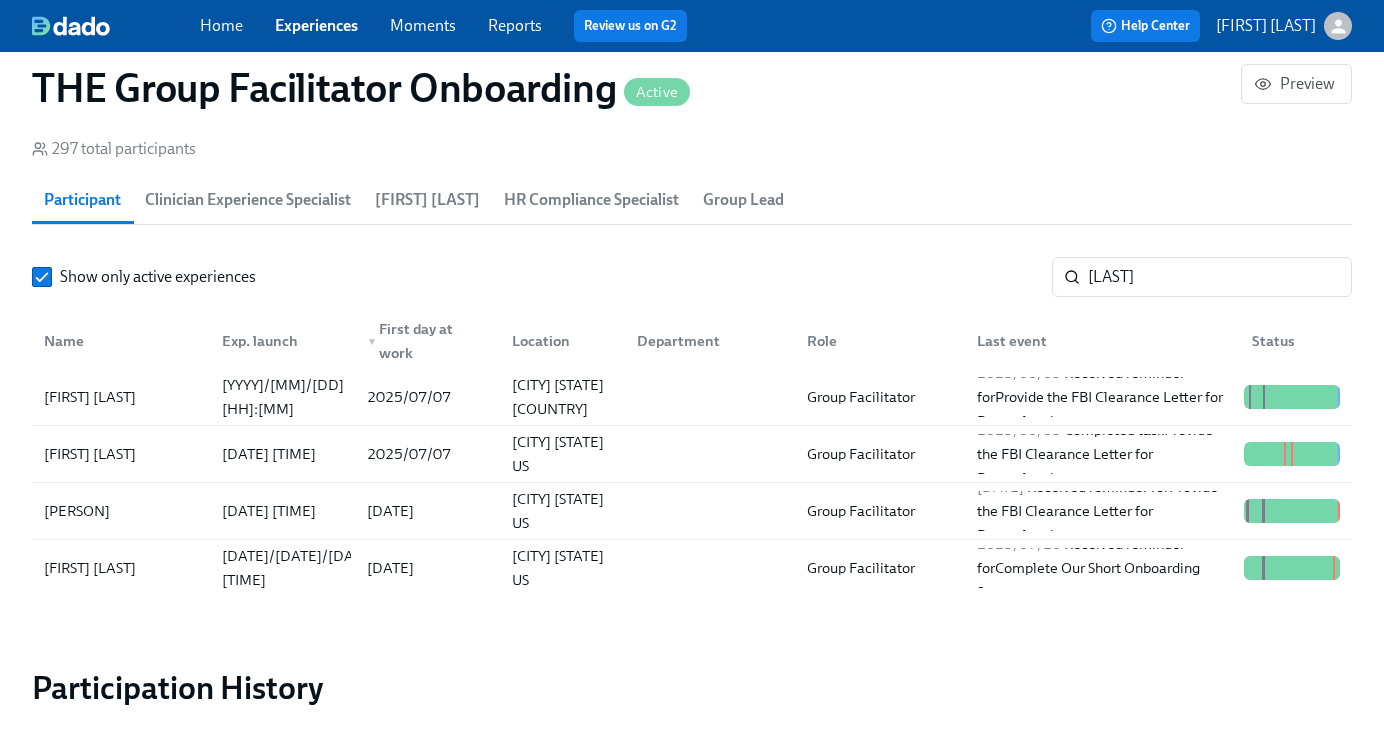 click on "Home Experiences Moments Reports Review us on G2" at bounding box center (488, 26) 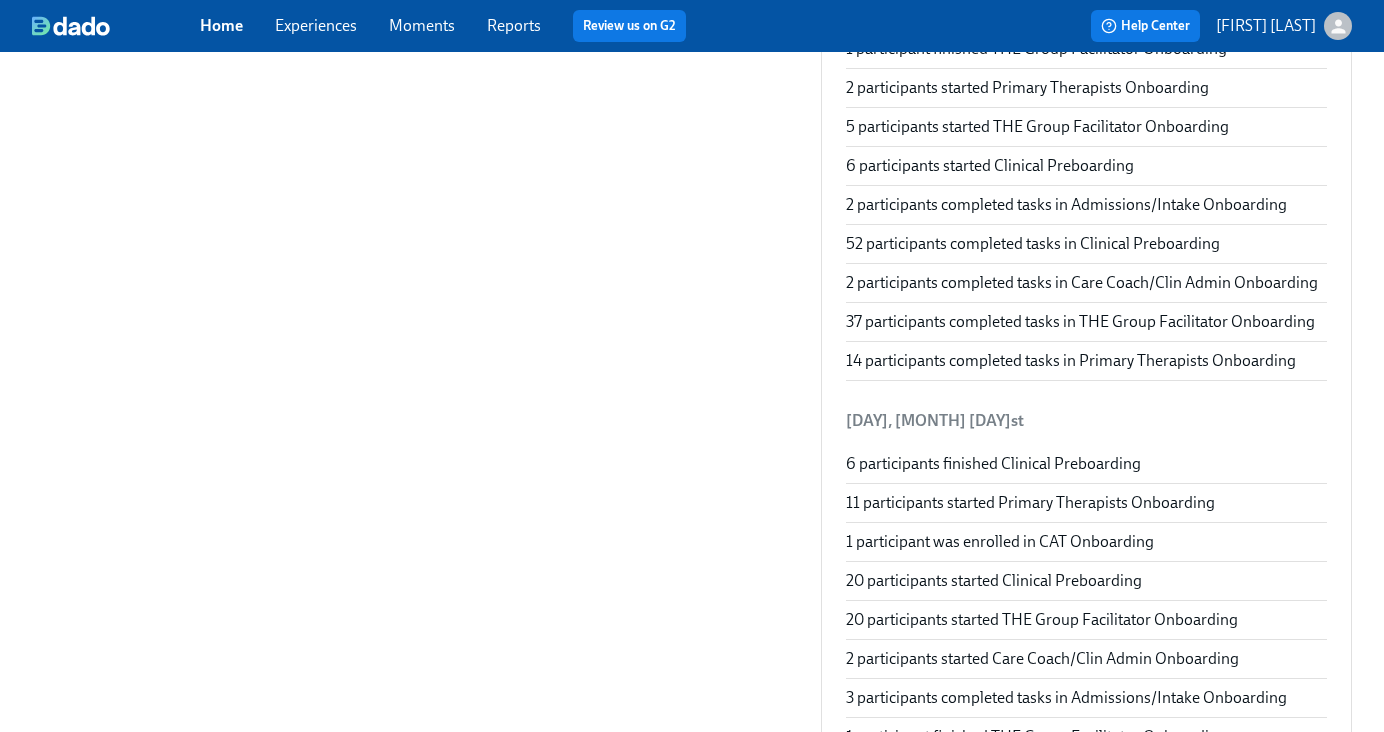 scroll, scrollTop: 0, scrollLeft: 0, axis: both 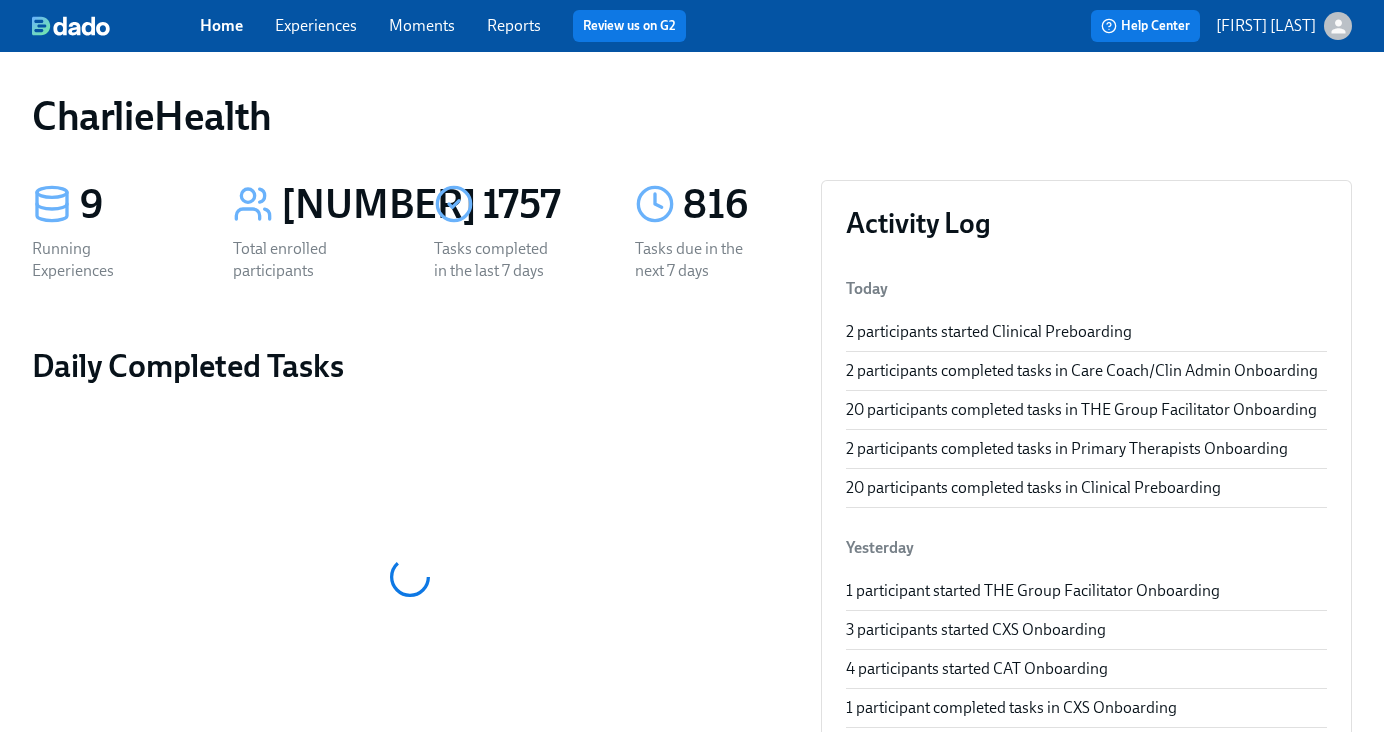 click on "Experiences" at bounding box center (316, 25) 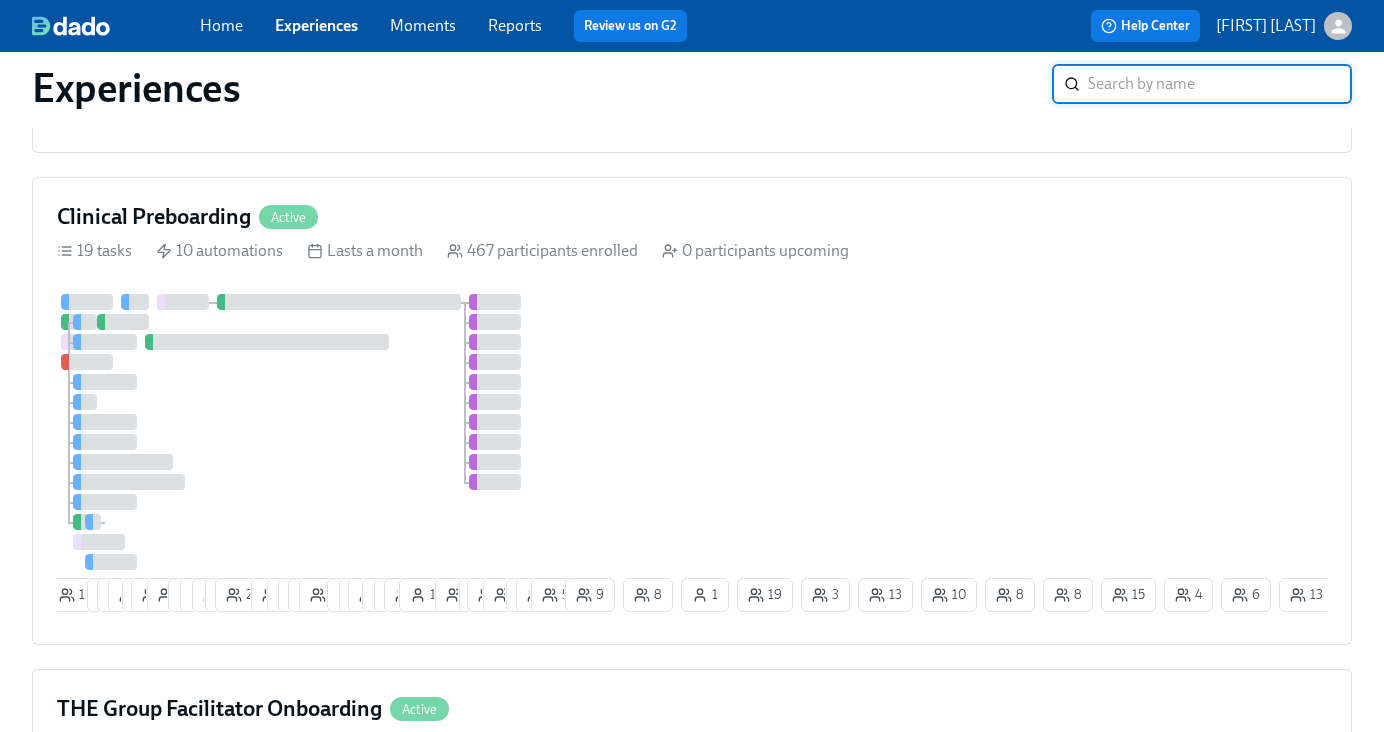scroll, scrollTop: 1435, scrollLeft: 0, axis: vertical 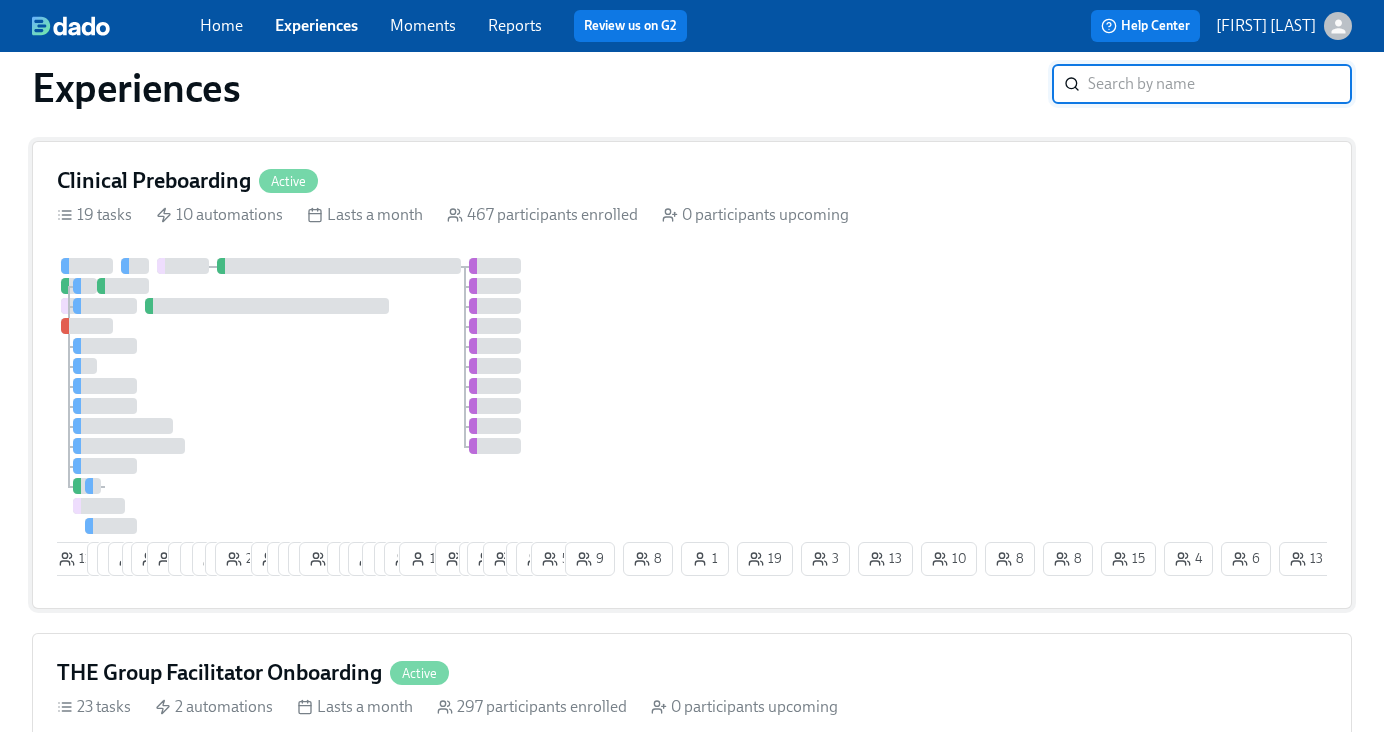 click on "Clinical Preboarding" at bounding box center (154, 181) 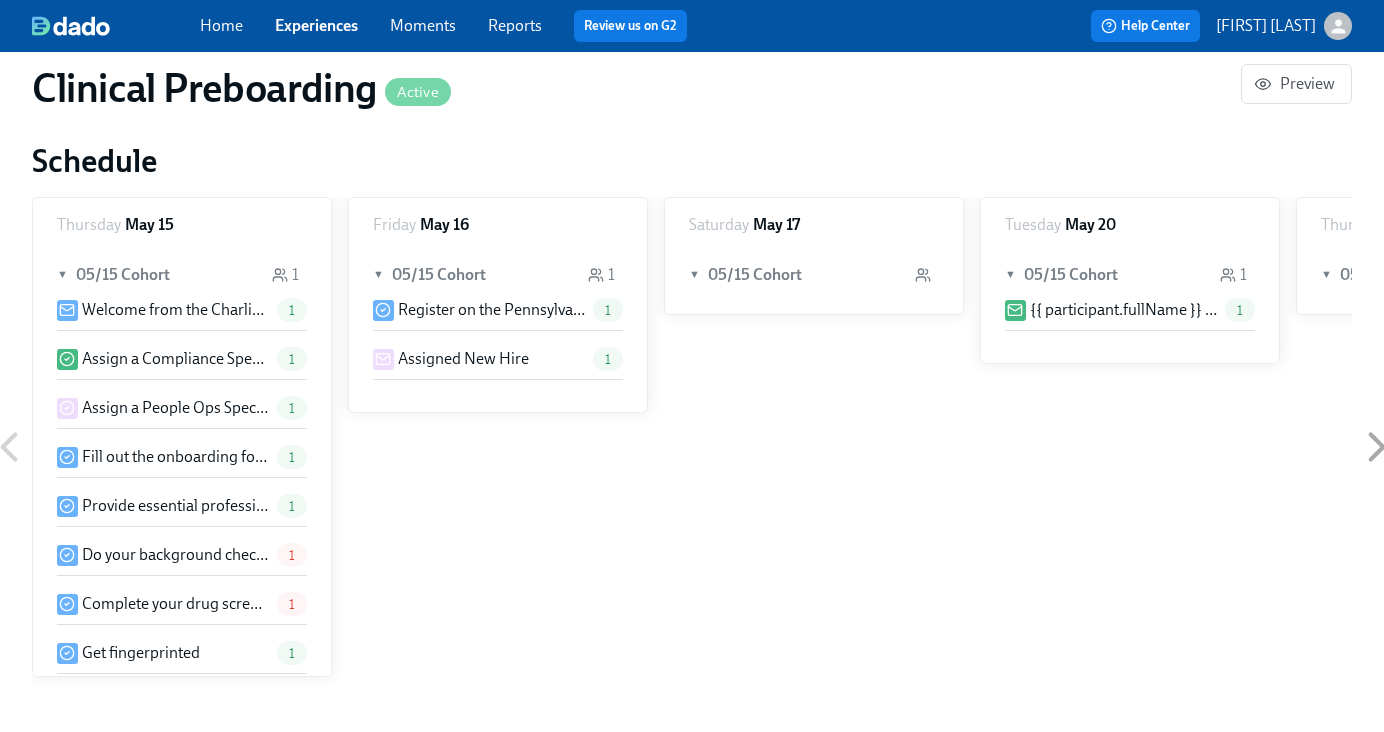 scroll, scrollTop: 0, scrollLeft: 0, axis: both 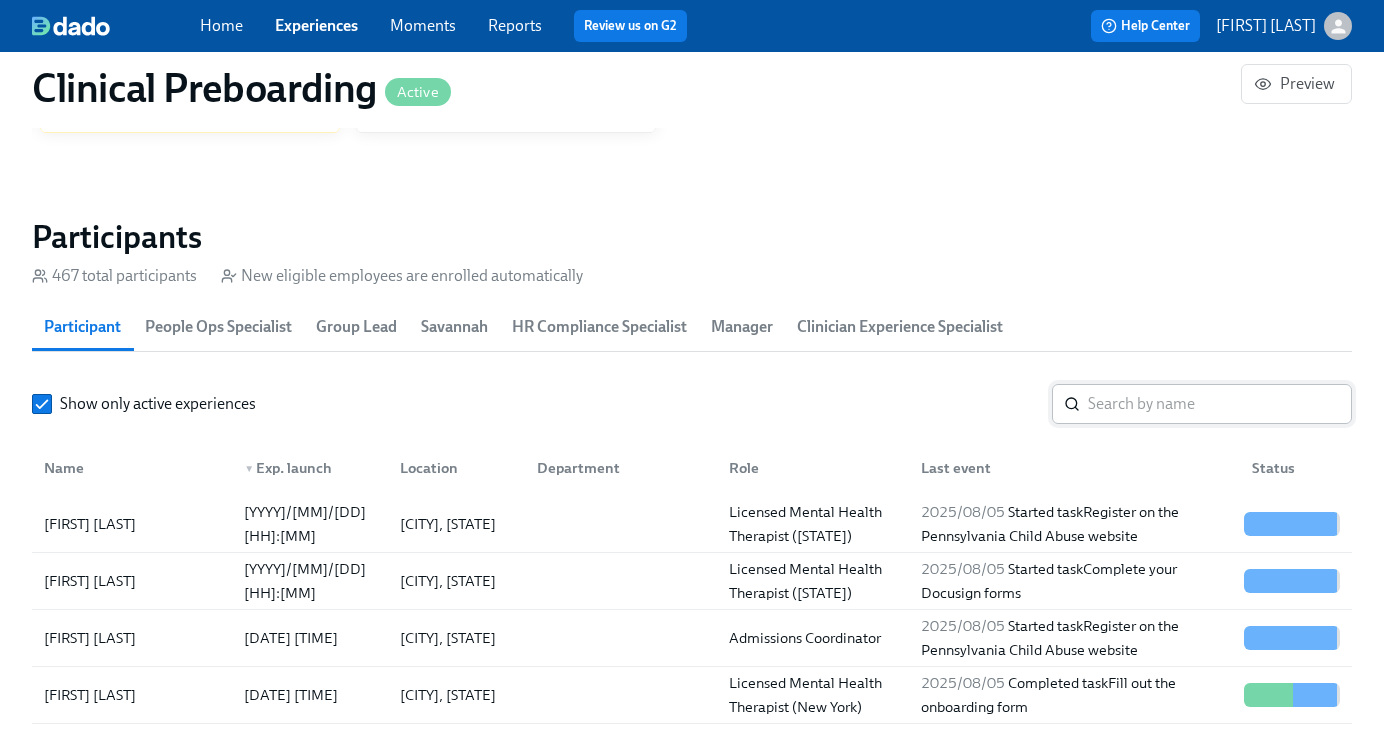 click at bounding box center (1220, 404) 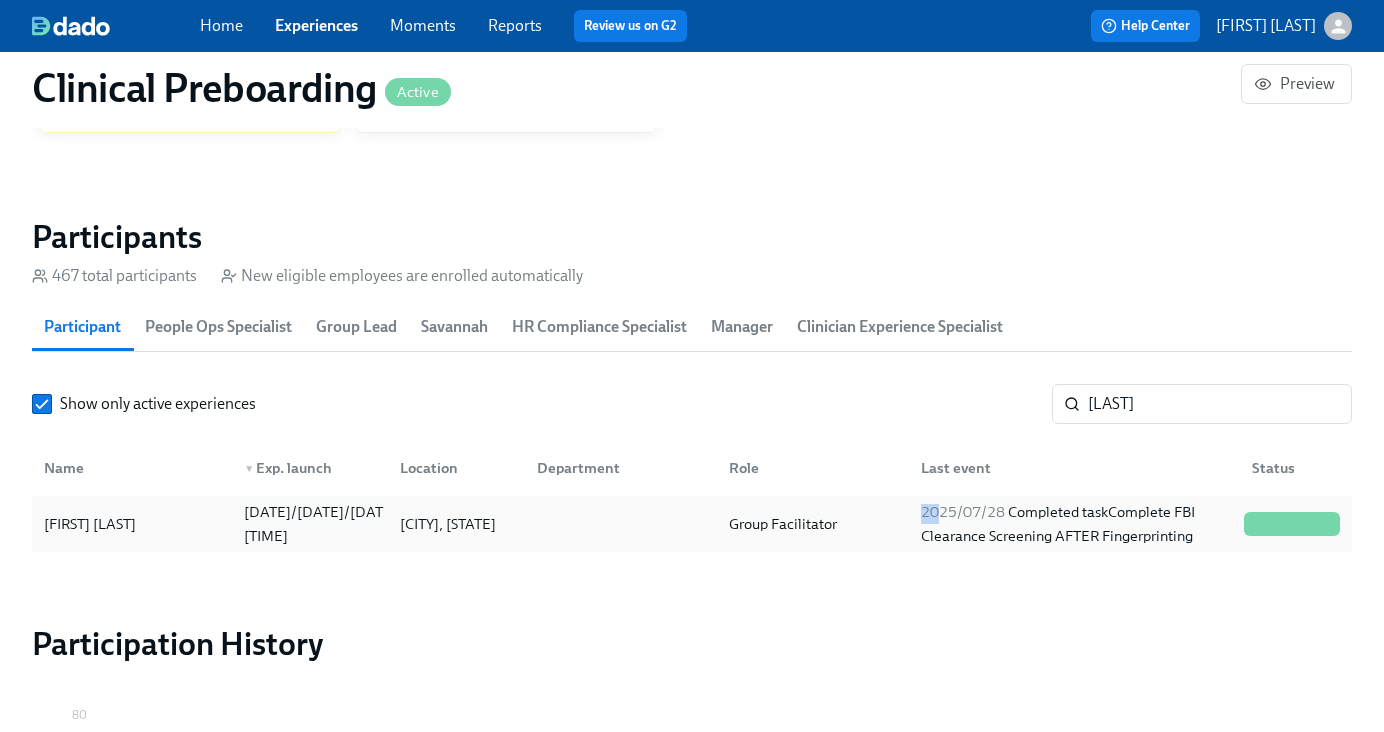 click on "Jennifer Croft 2025/07/25 12:11 Chesterfield, VA Group Facilitator 2025/07/28   Completed task  Complete FBI Clearance Screening AFTER Fingerprinting" at bounding box center (692, 524) 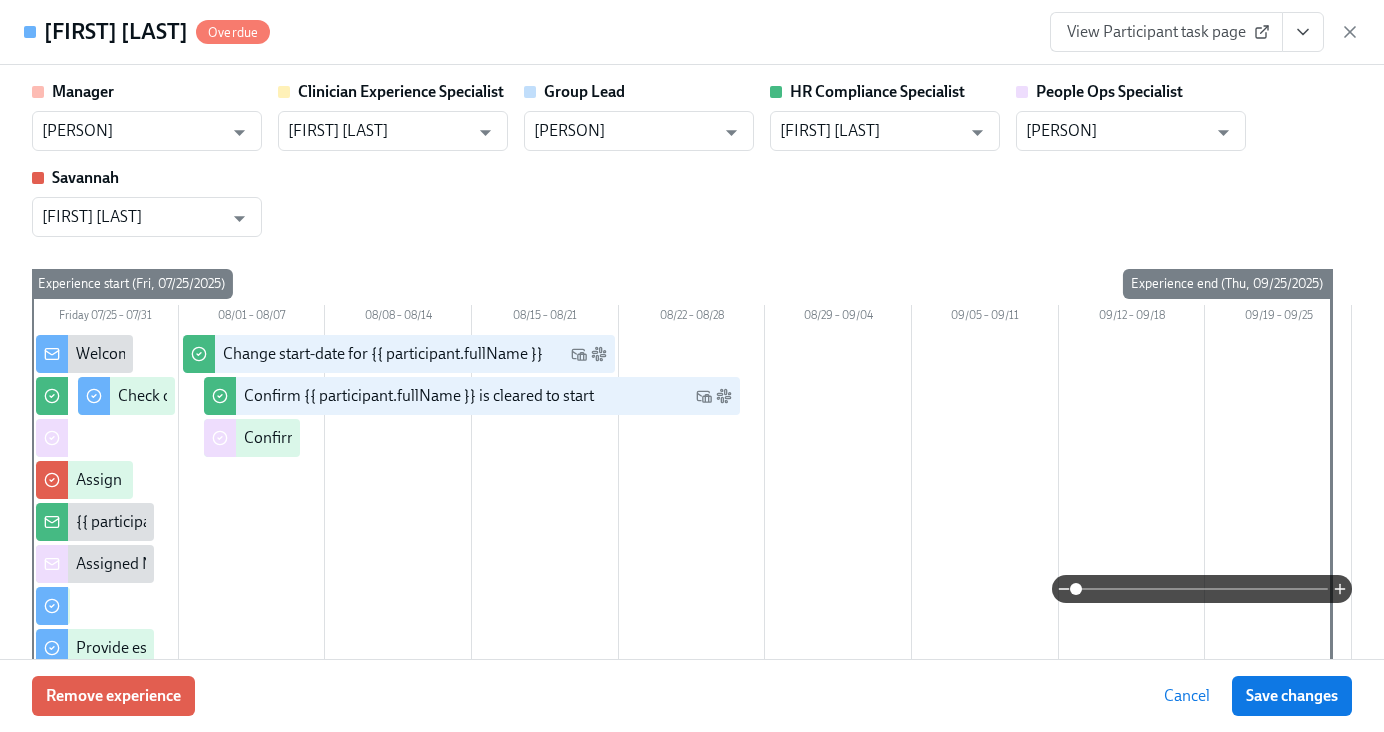 click 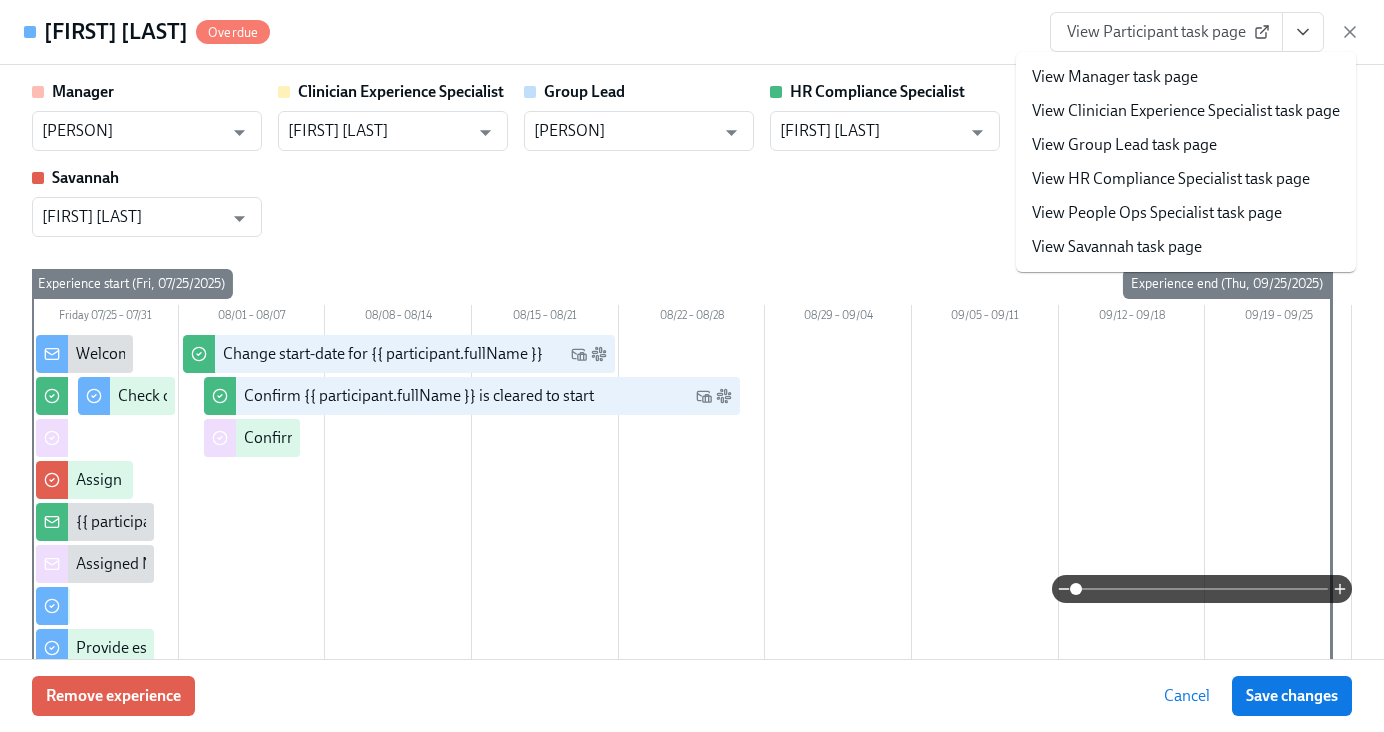 click on "View HR Compliance Specialist task page" at bounding box center (1171, 179) 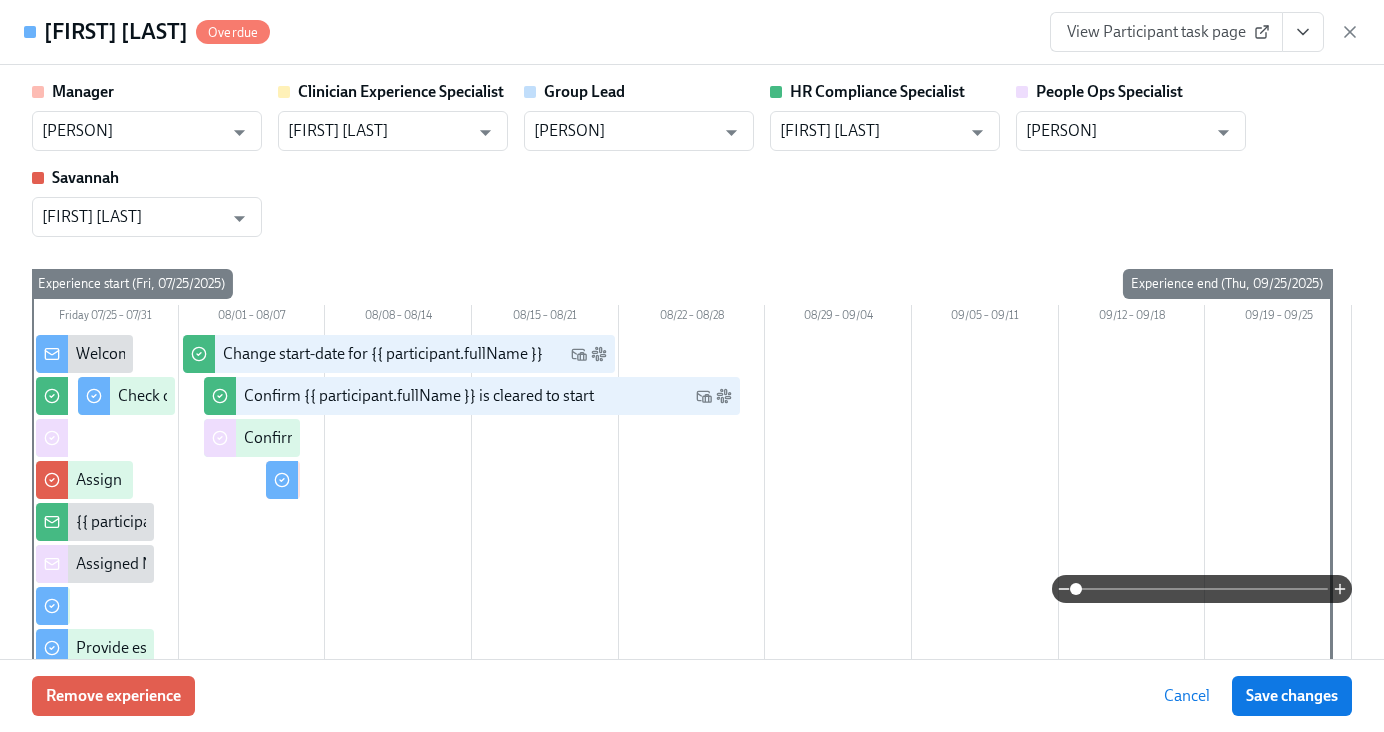 scroll, scrollTop: 0, scrollLeft: 25208, axis: horizontal 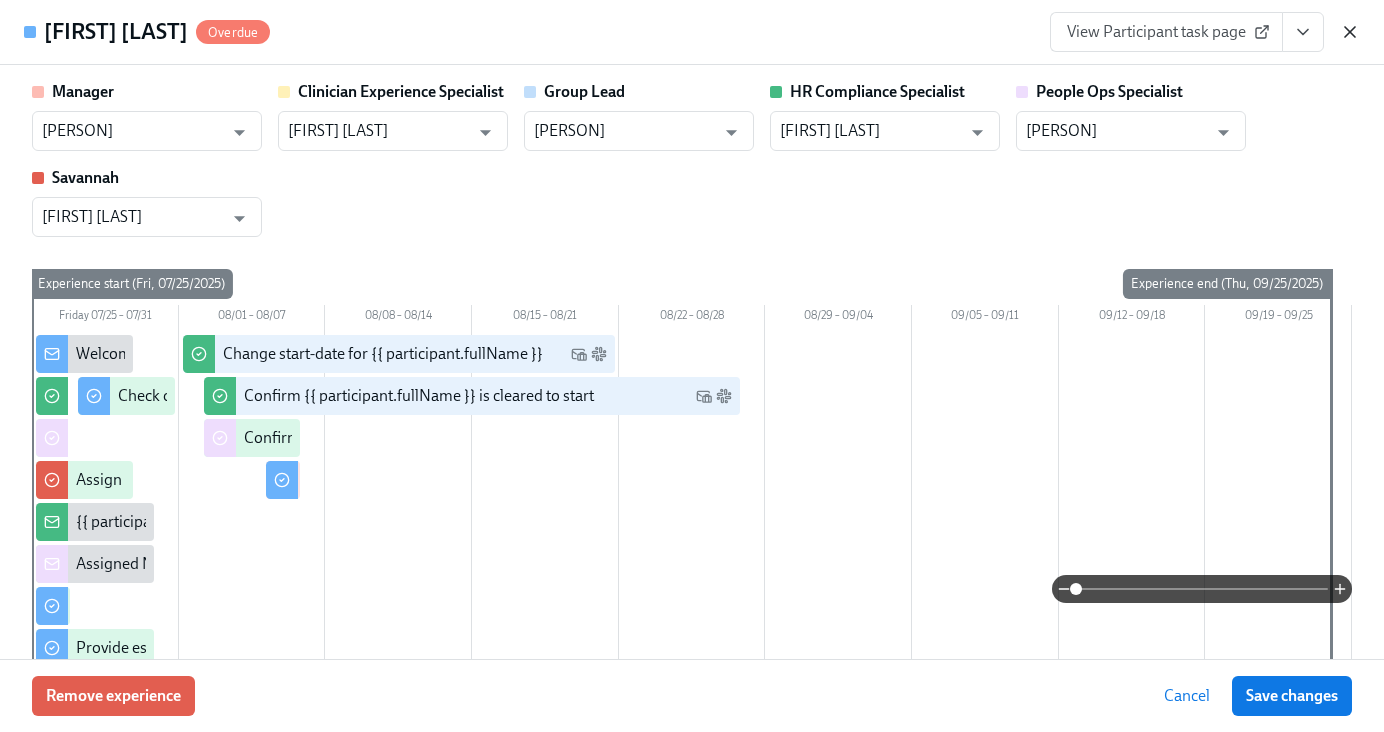 click 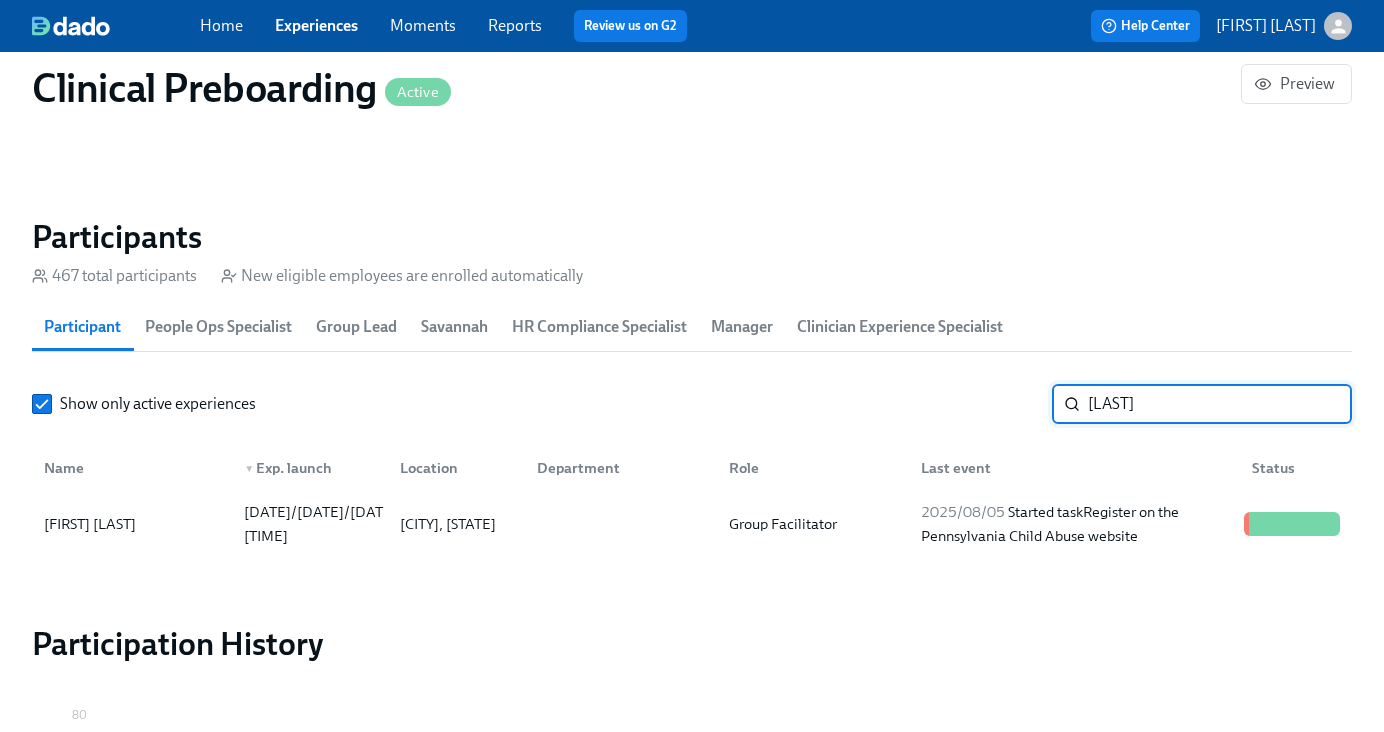 drag, startPoint x: 1173, startPoint y: 407, endPoint x: 1039, endPoint y: 402, distance: 134.09325 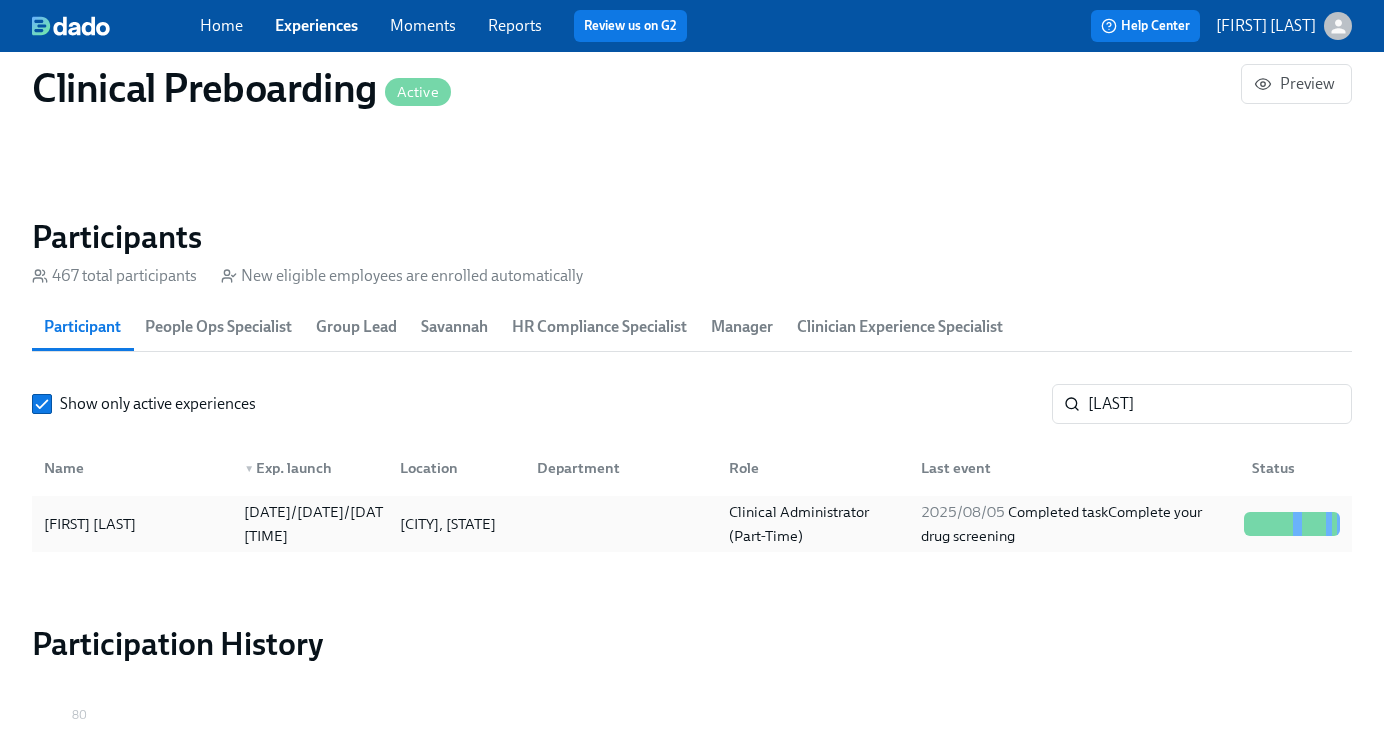 click on "Desiree Edemba 2025/07/28 18:11 Arlington, VA Clinical Administrator (Part-Time) 2025/08/05   Completed task  Complete your drug screening" at bounding box center (692, 524) 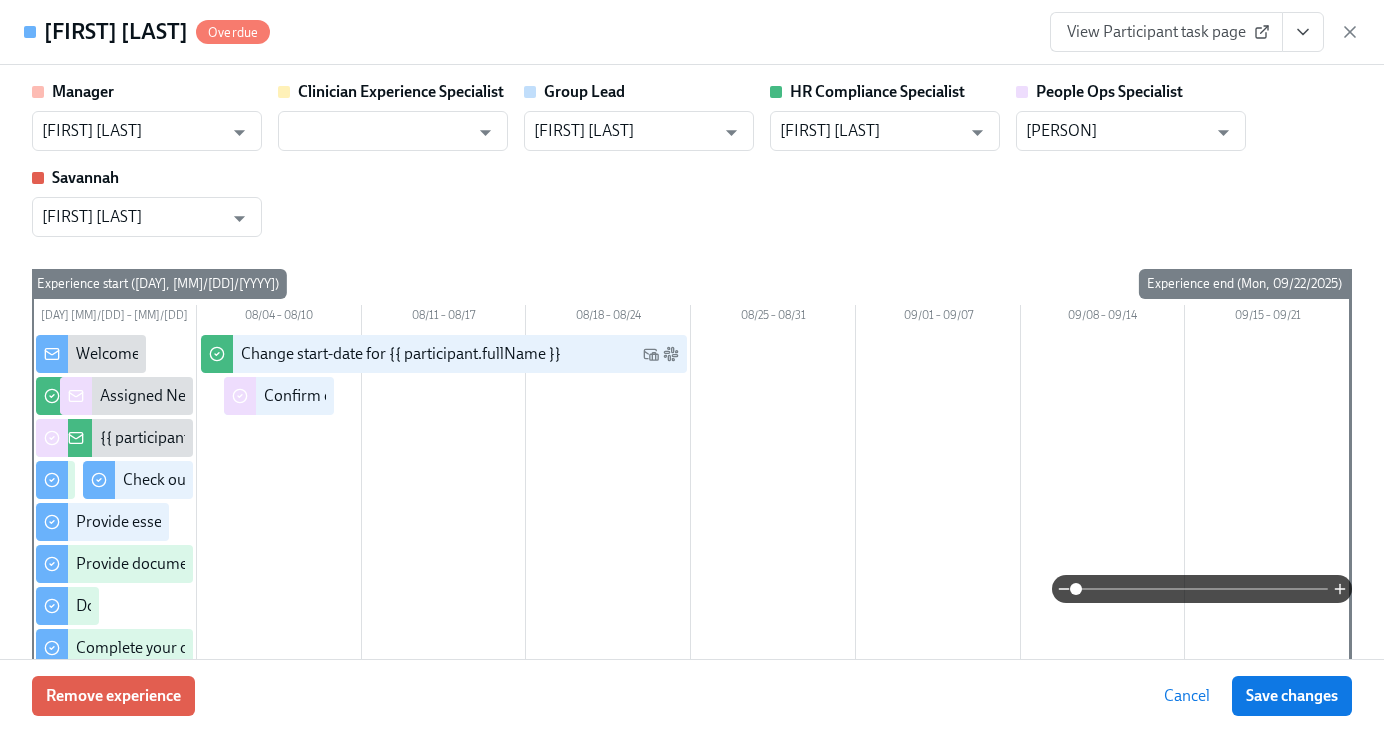 click 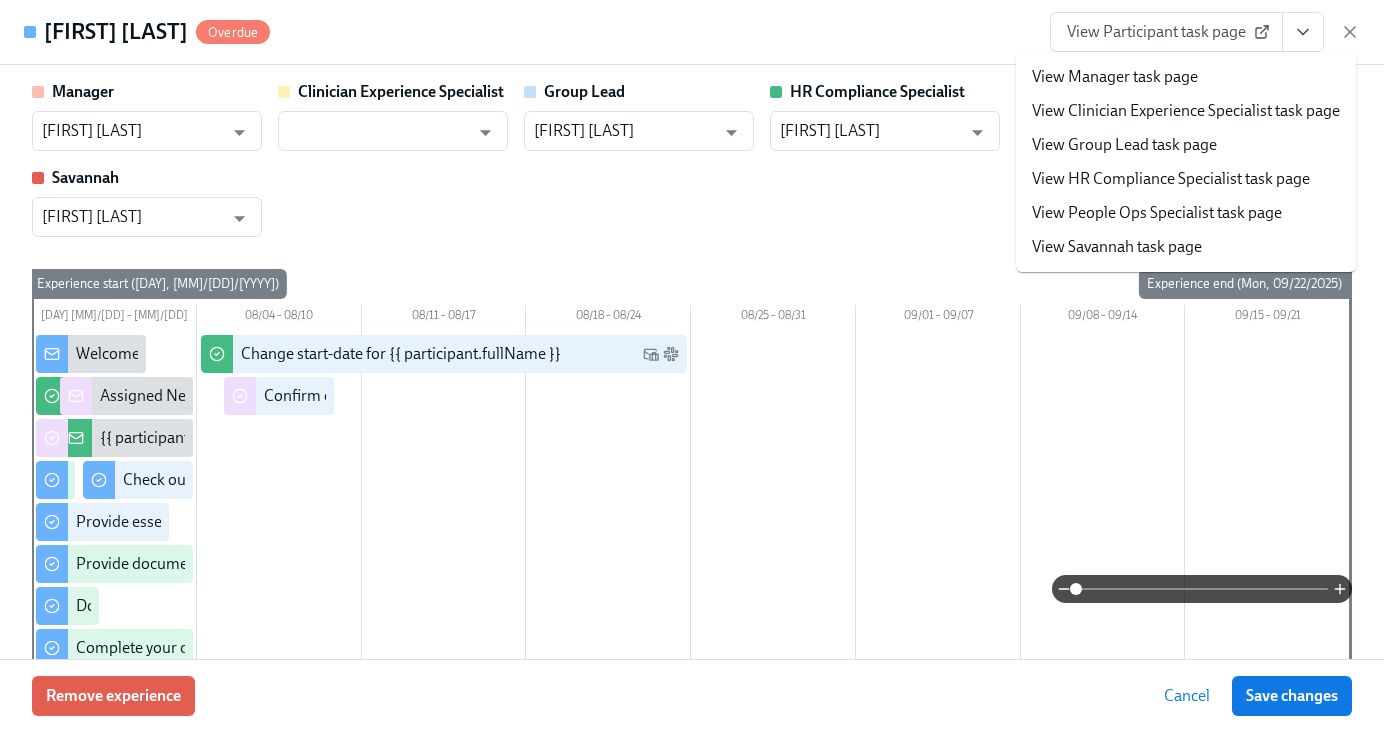 click on "View HR Compliance Specialist task page" at bounding box center [1171, 179] 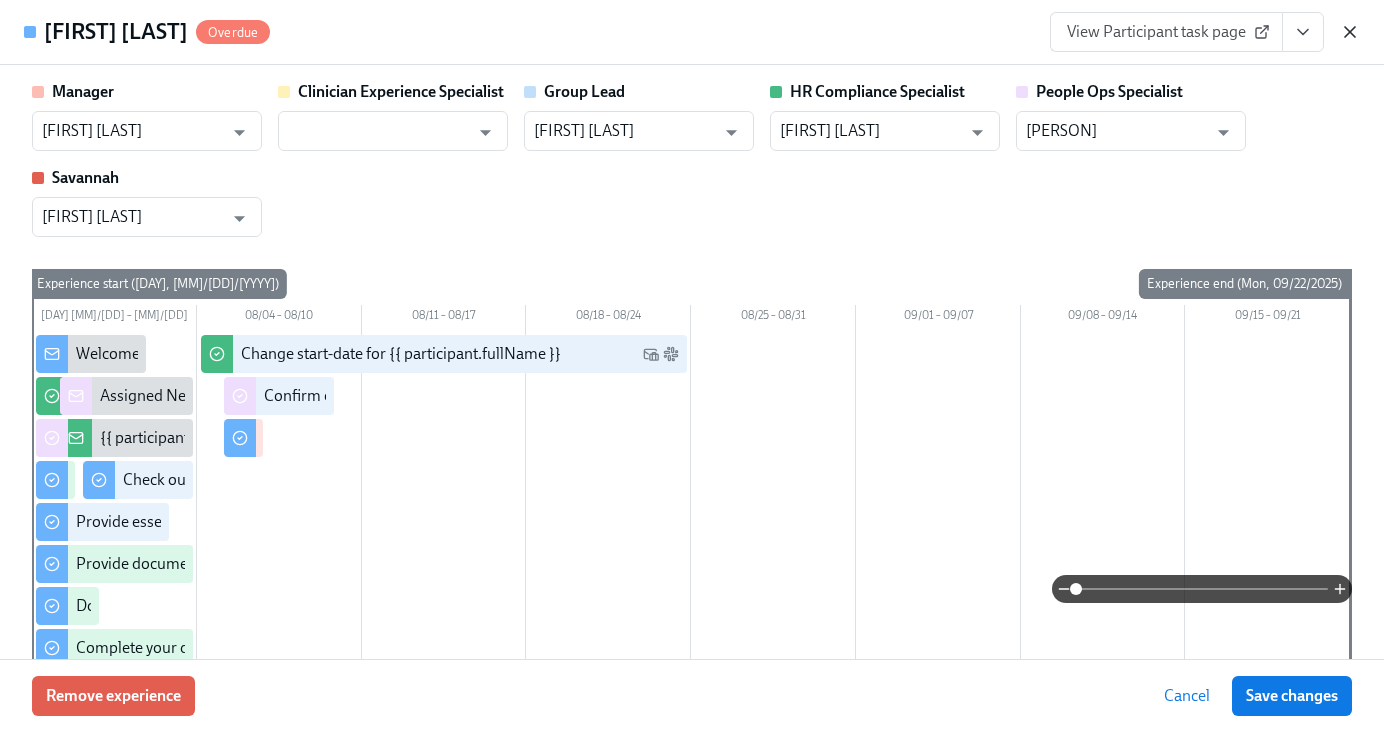 click 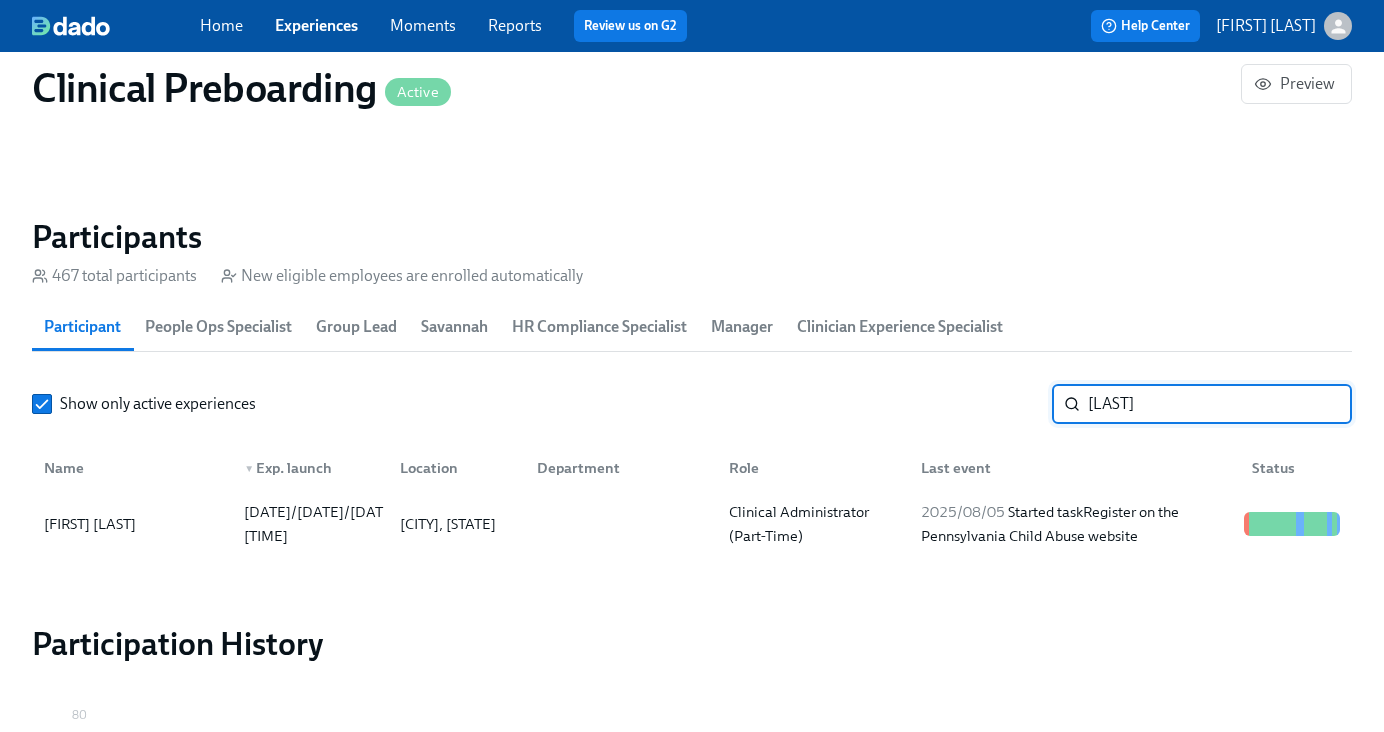 drag, startPoint x: 1166, startPoint y: 407, endPoint x: 894, endPoint y: 398, distance: 272.14886 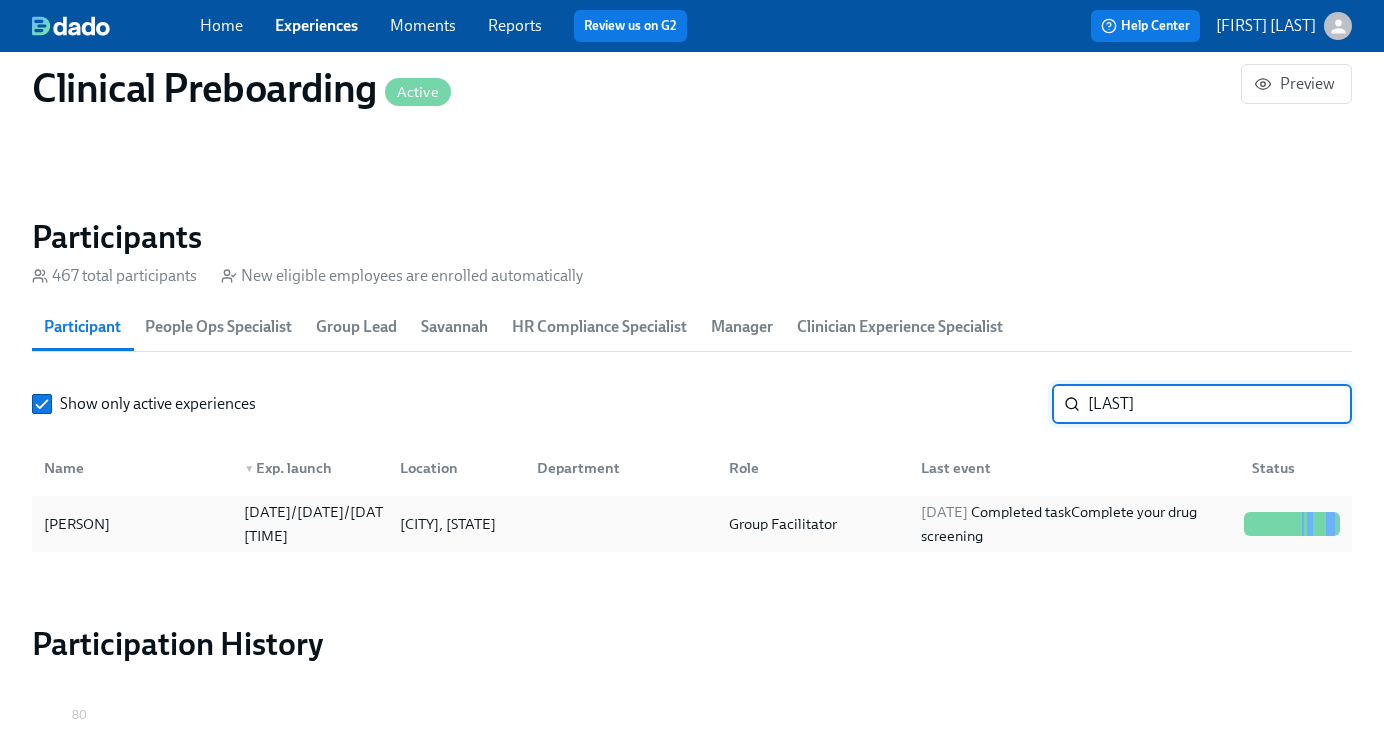 type on "Theus" 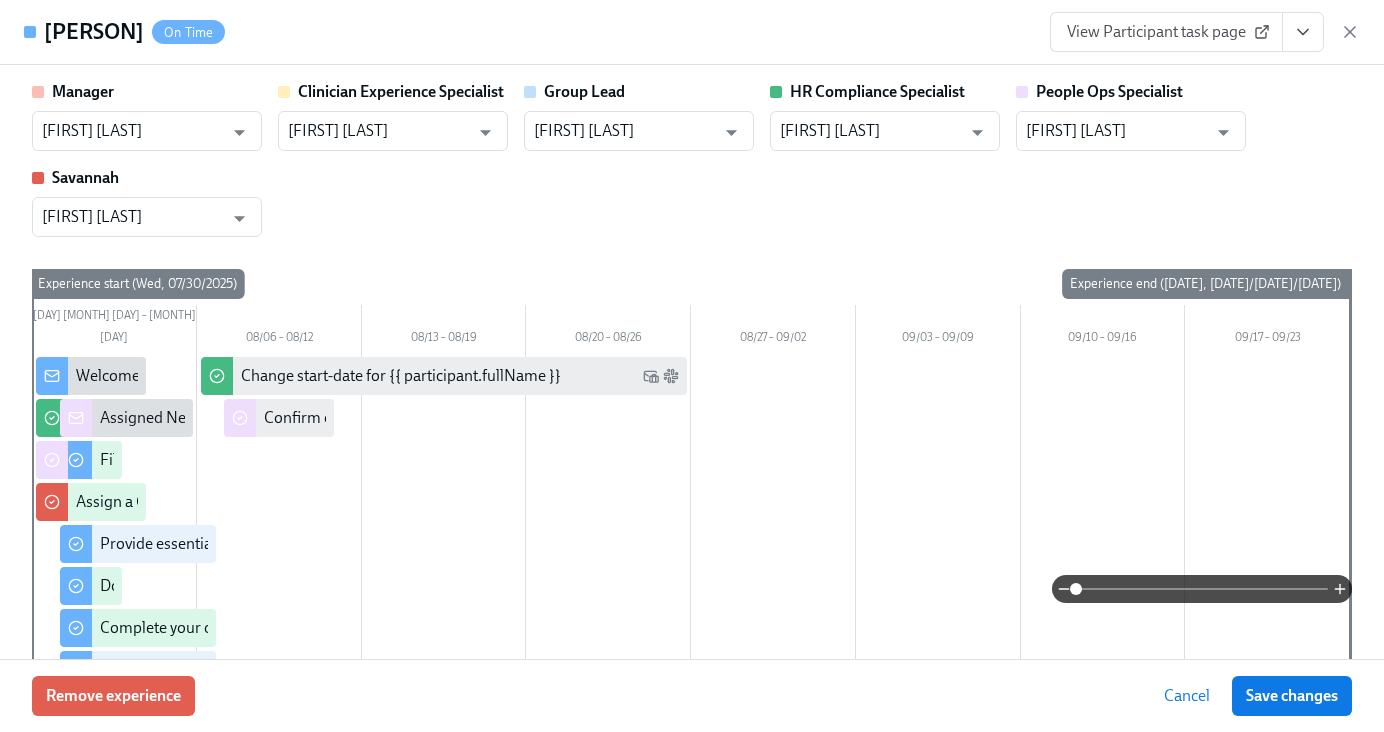 click 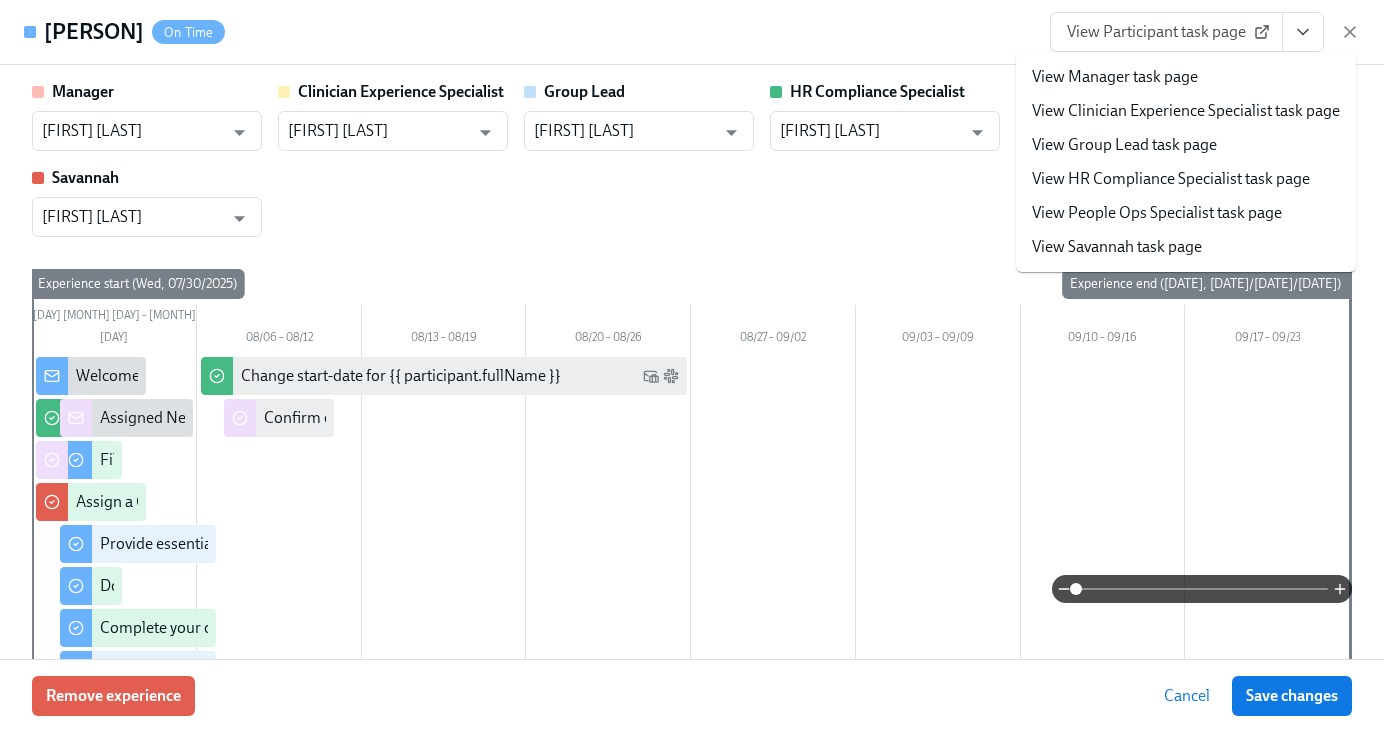 click on "View HR Compliance Specialist task page" at bounding box center [1186, 179] 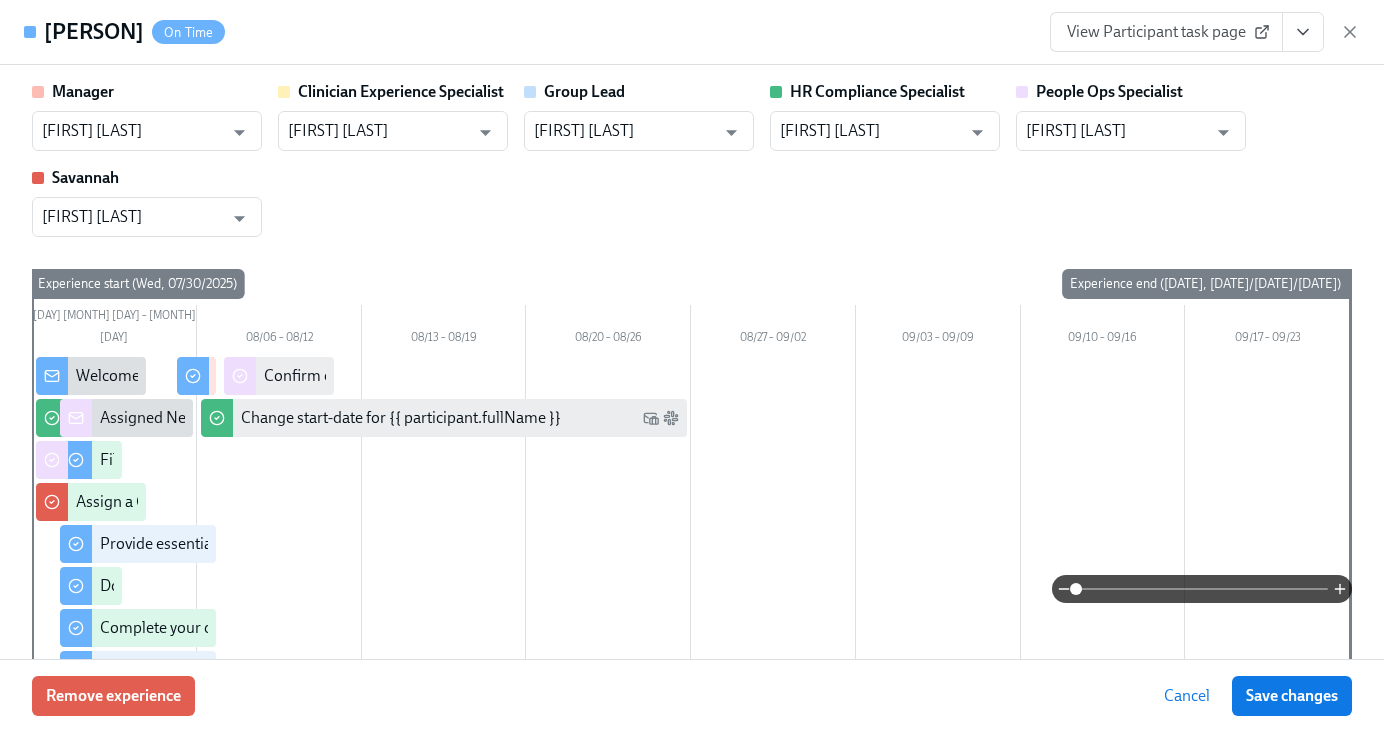 click 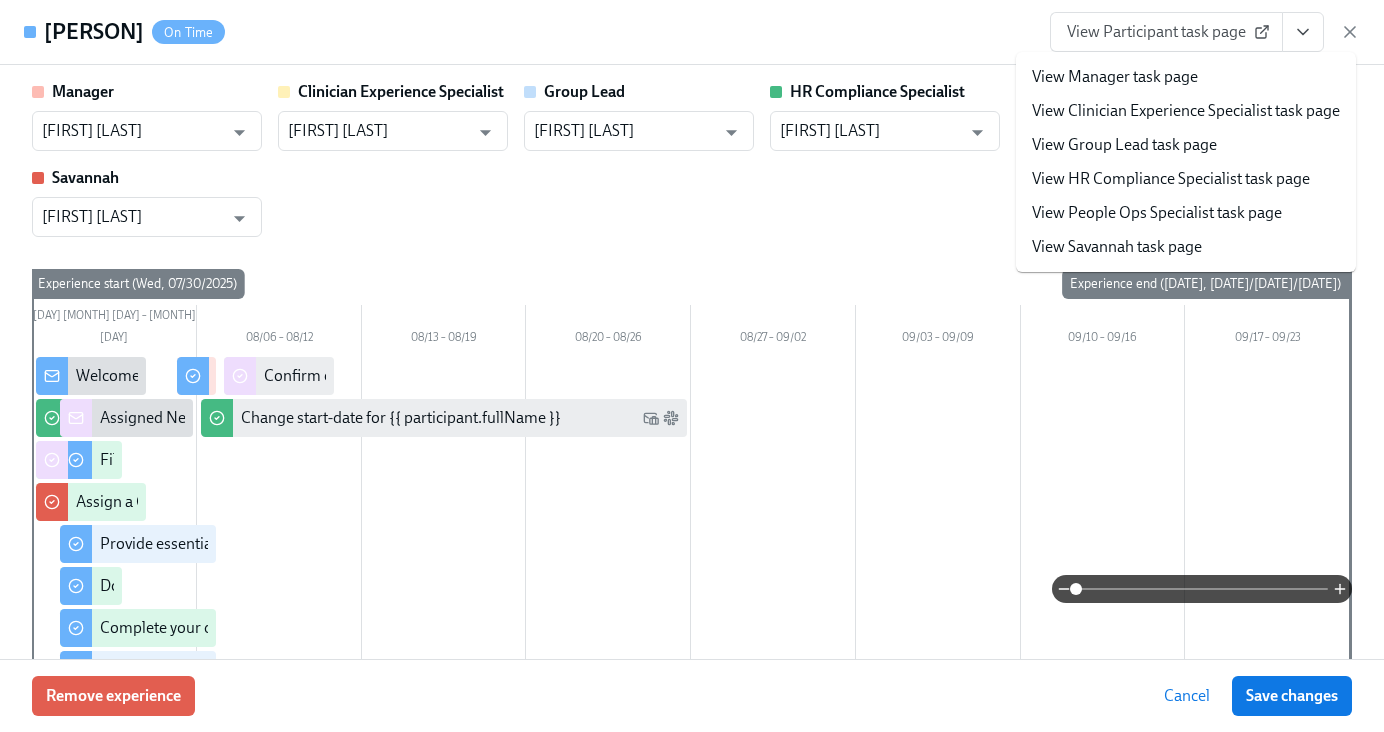 click on "View HR Compliance Specialist task page" at bounding box center [1171, 179] 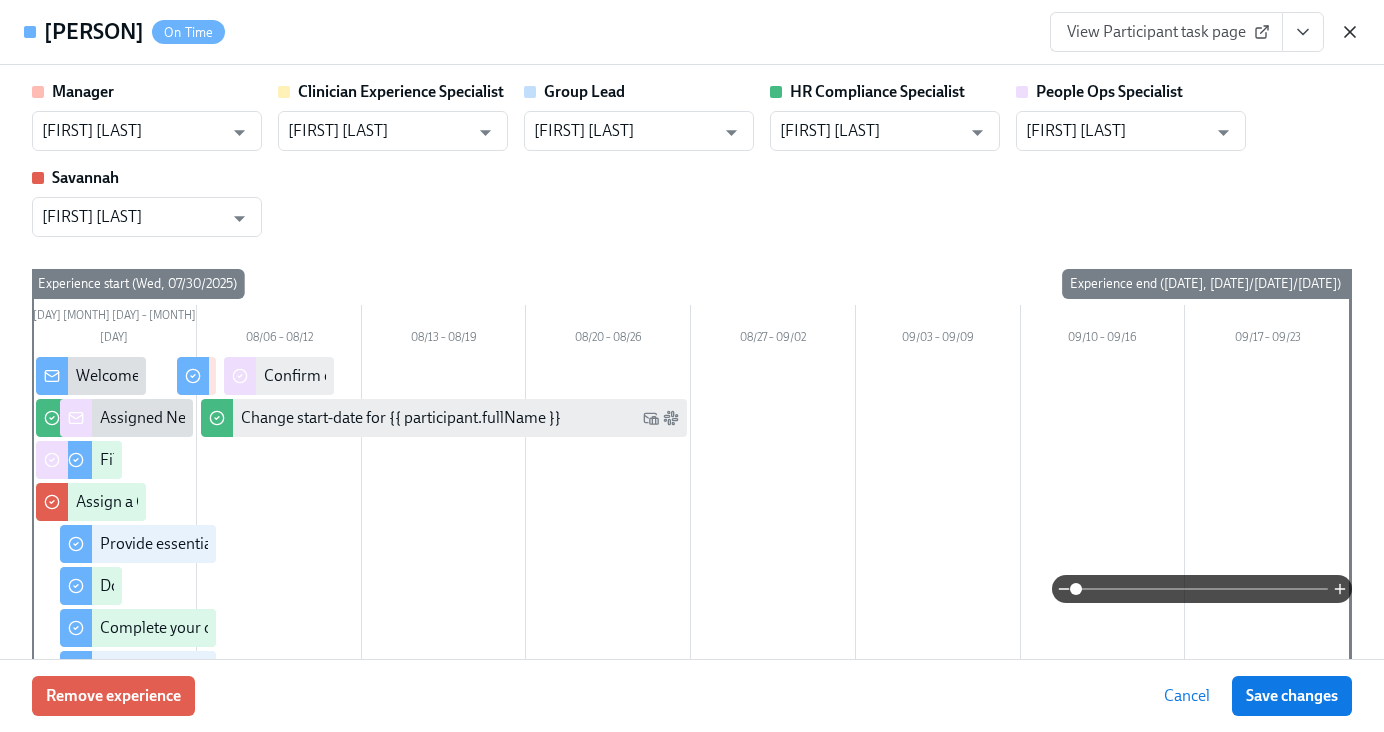 click 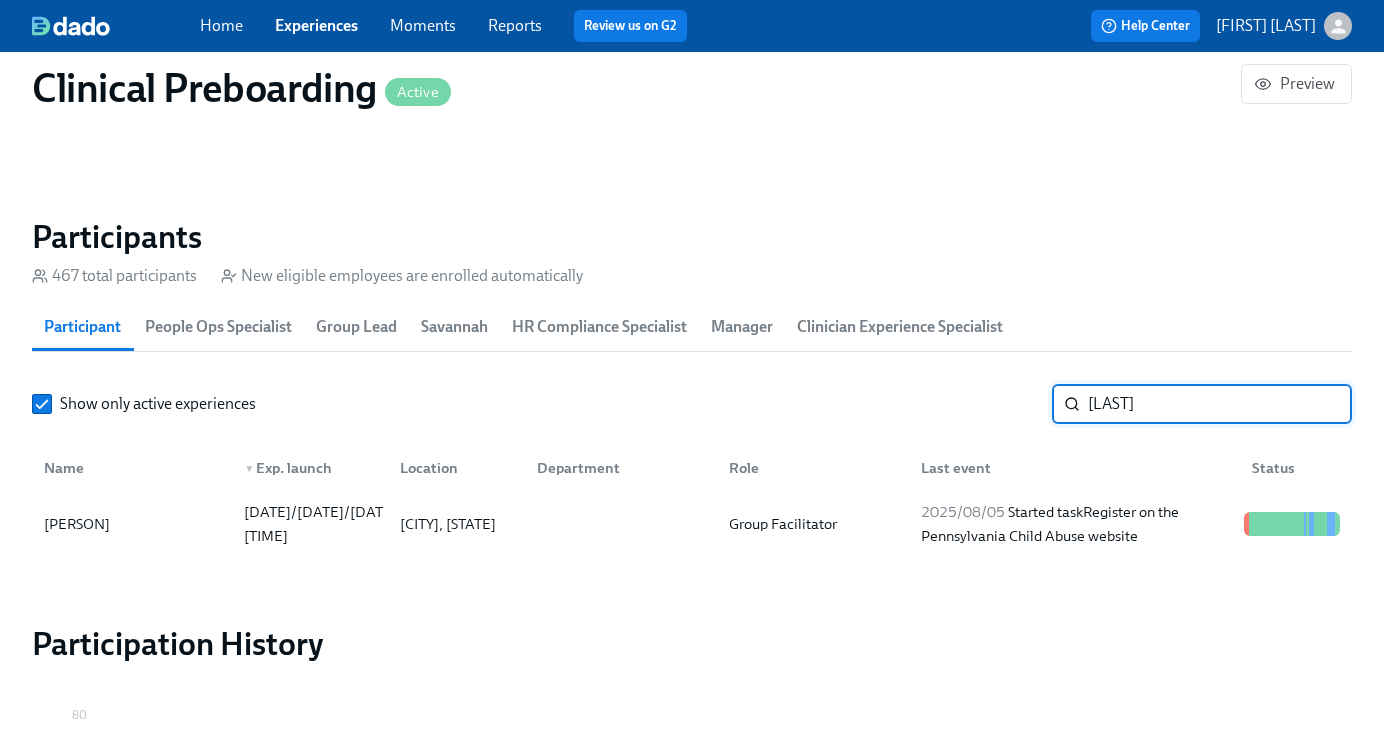 drag, startPoint x: 1137, startPoint y: 407, endPoint x: 929, endPoint y: 411, distance: 208.03845 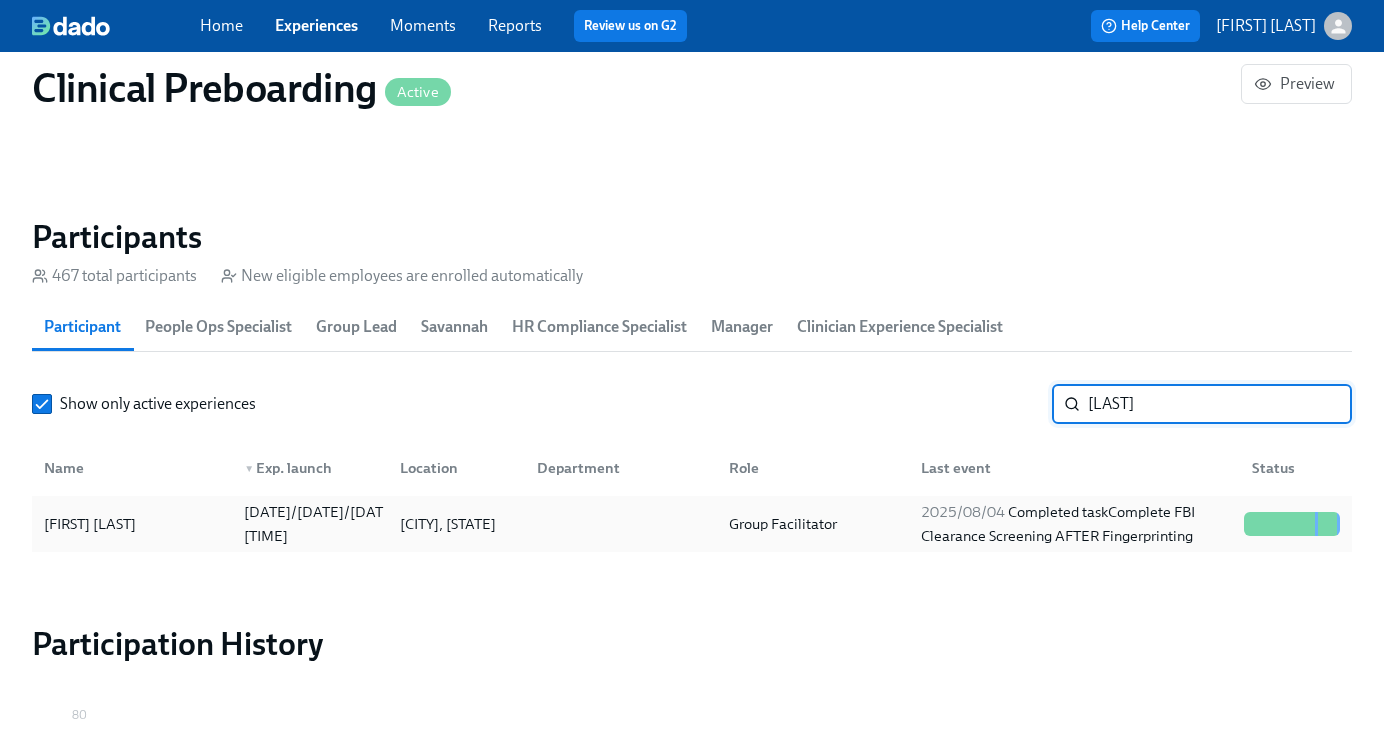 click on "Jamie Hunt 2025/07/31 18:11 Palm City, FL Group Facilitator 2025/08/04   Completed task  Complete FBI Clearance Screening AFTER Fingerprinting" at bounding box center (692, 524) 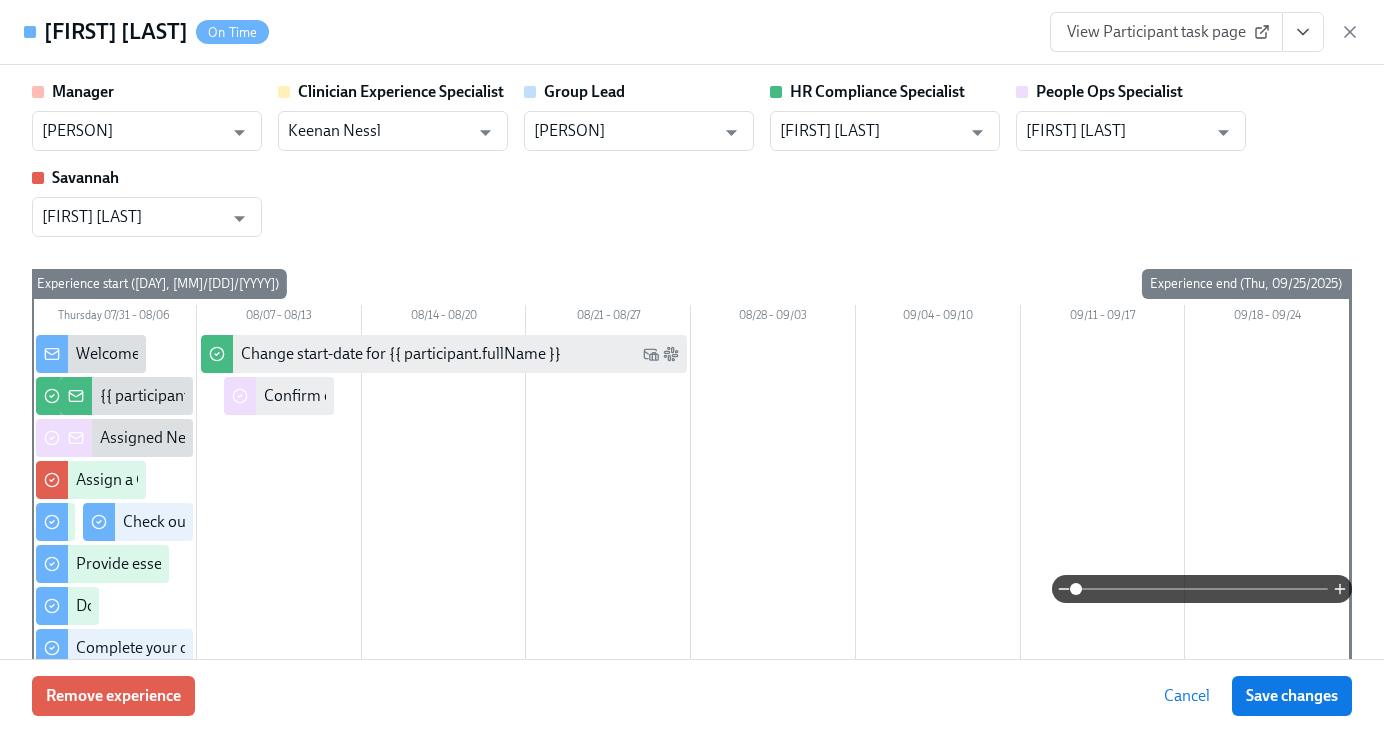 click 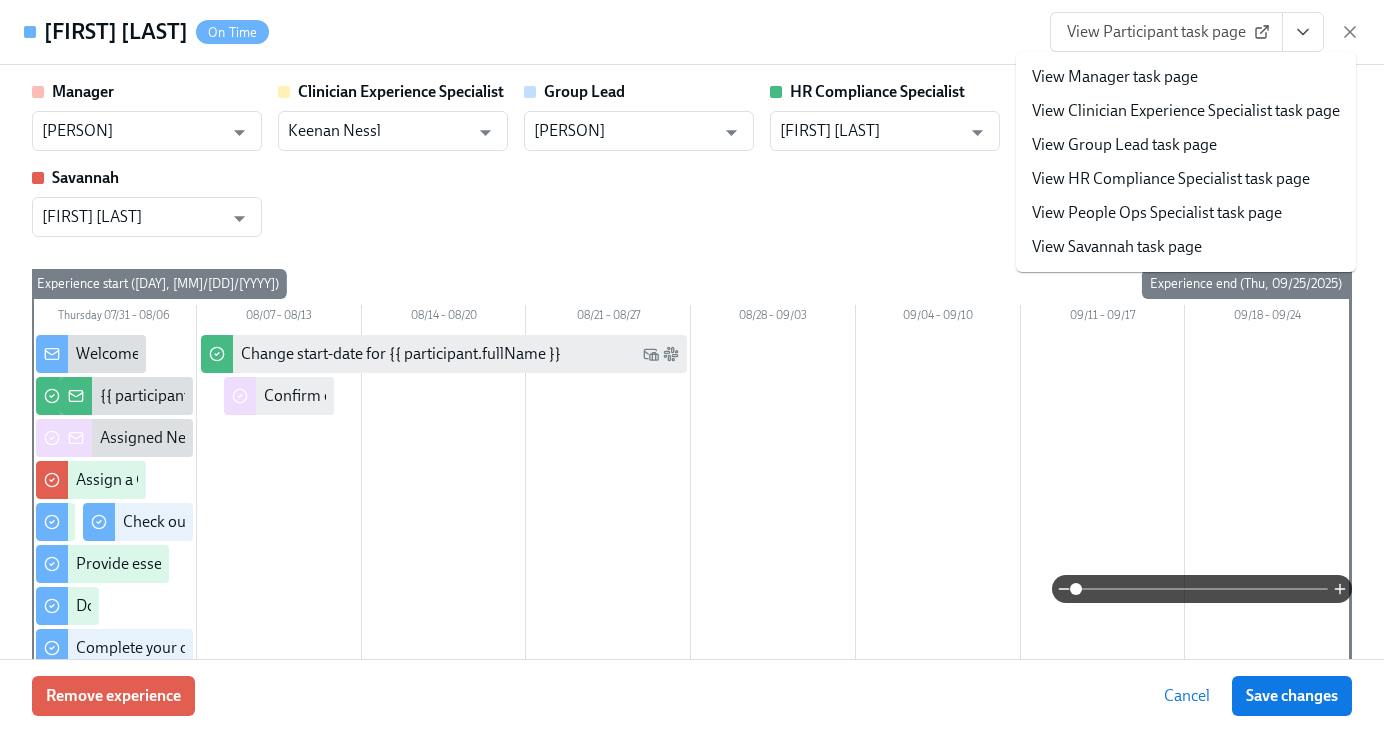 click on "View HR Compliance Specialist task page" at bounding box center (1171, 179) 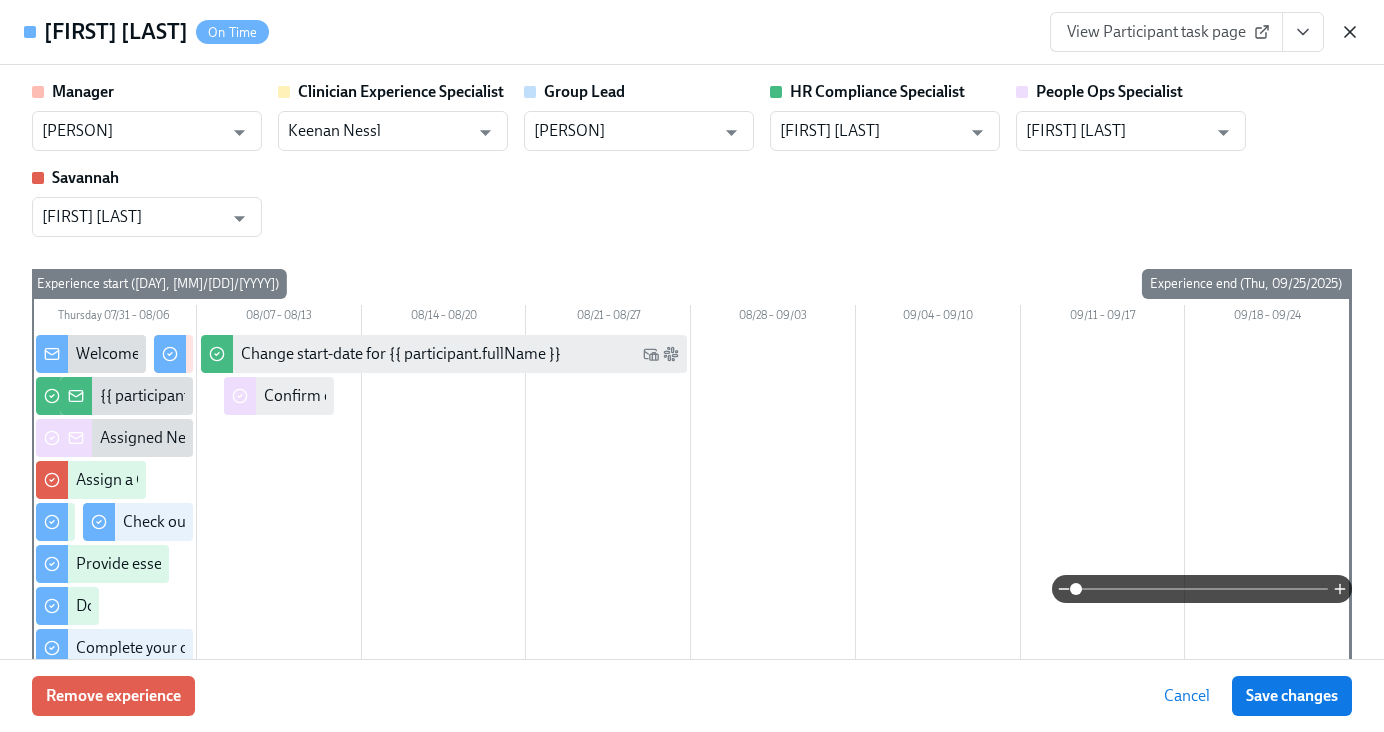 click 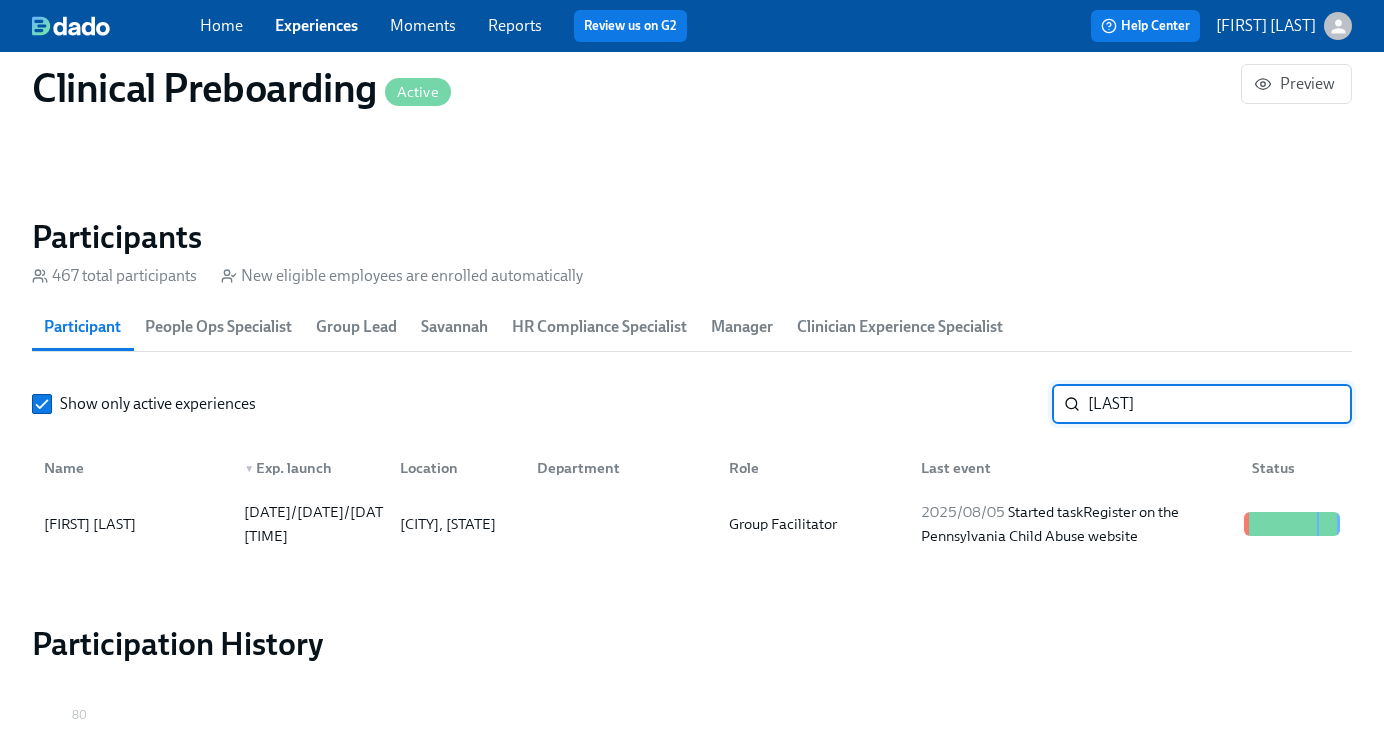 drag, startPoint x: 1148, startPoint y: 398, endPoint x: 983, endPoint y: 411, distance: 165.51132 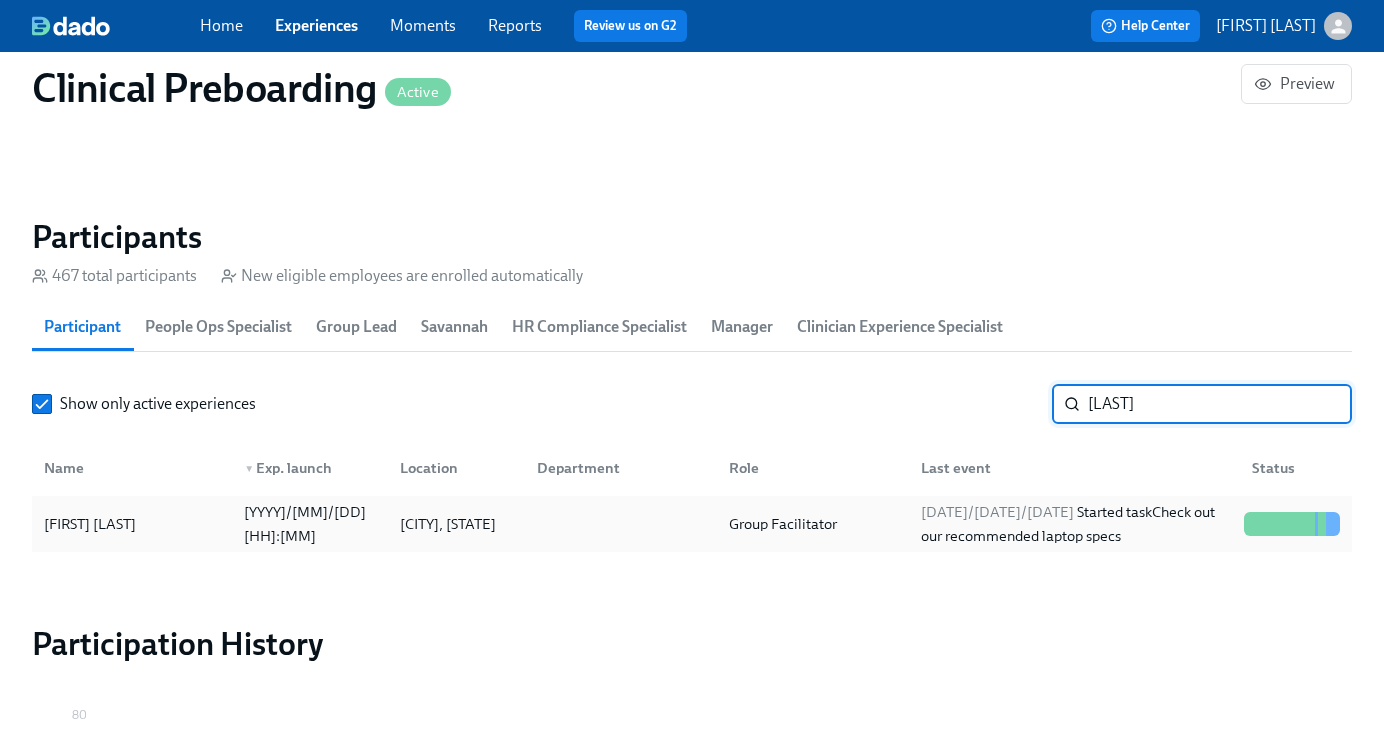 type on "Zhou" 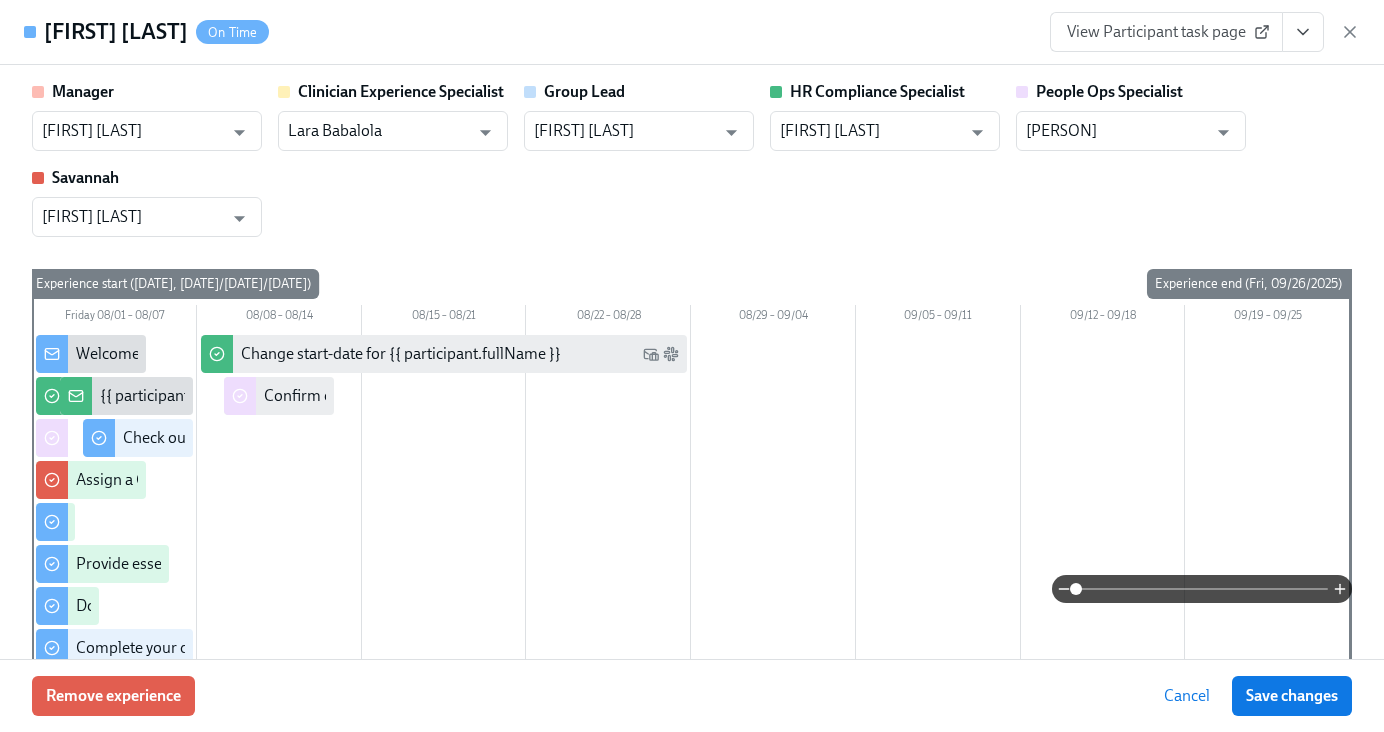 click at bounding box center [1303, 32] 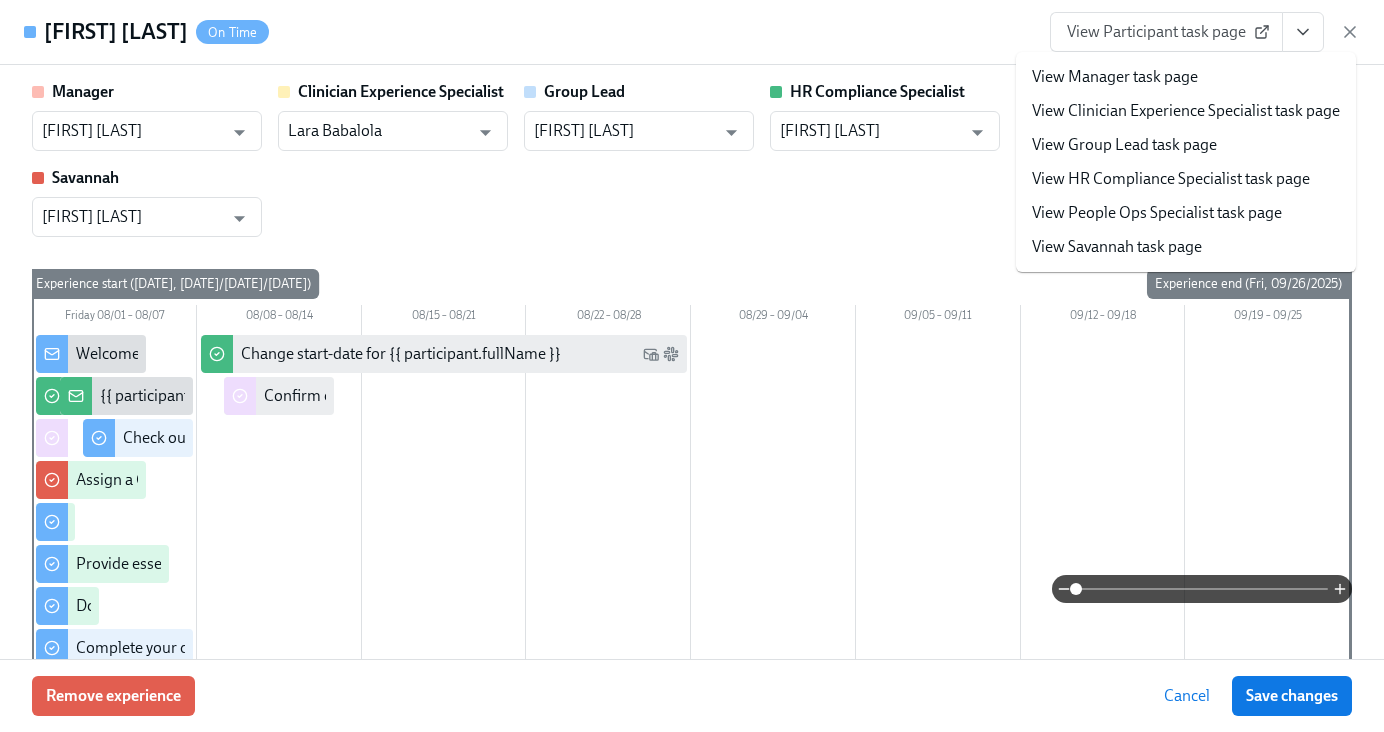 click on "View HR Compliance Specialist task page" at bounding box center [1186, 179] 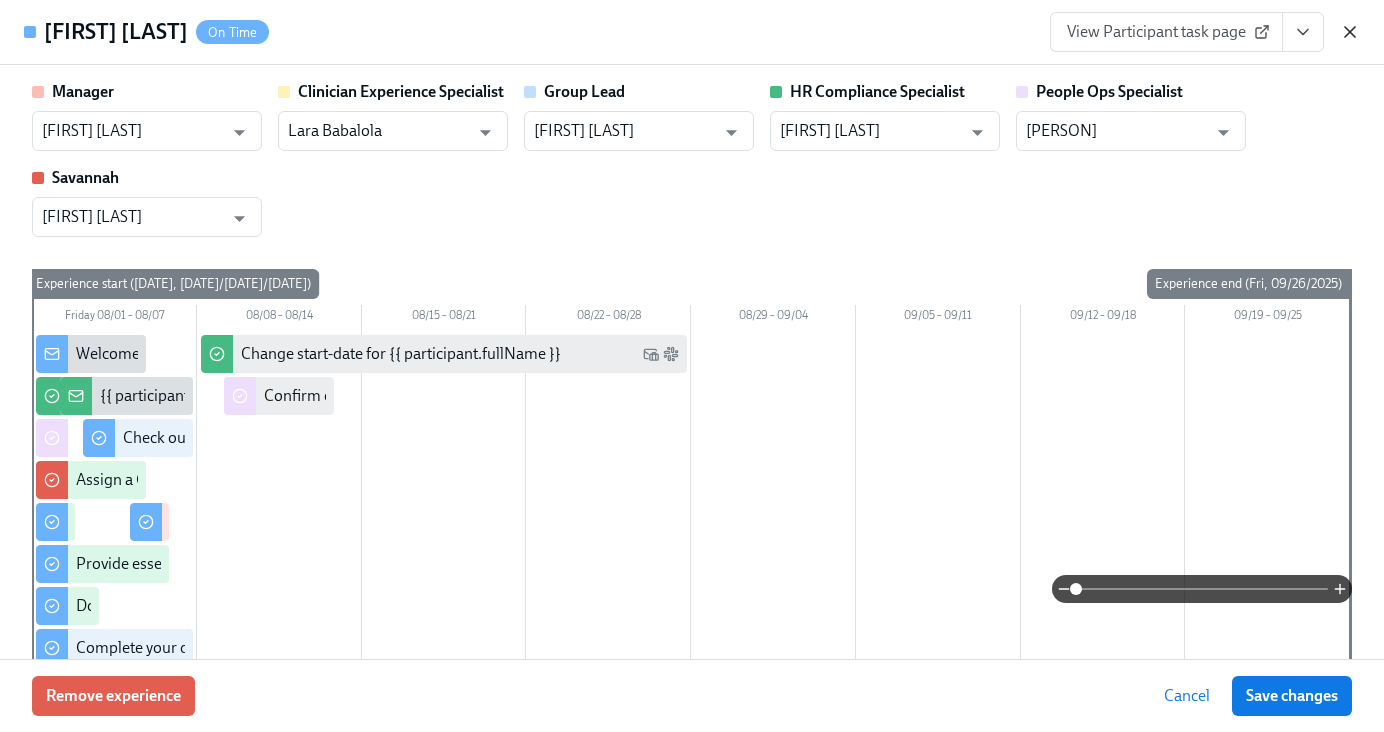 click 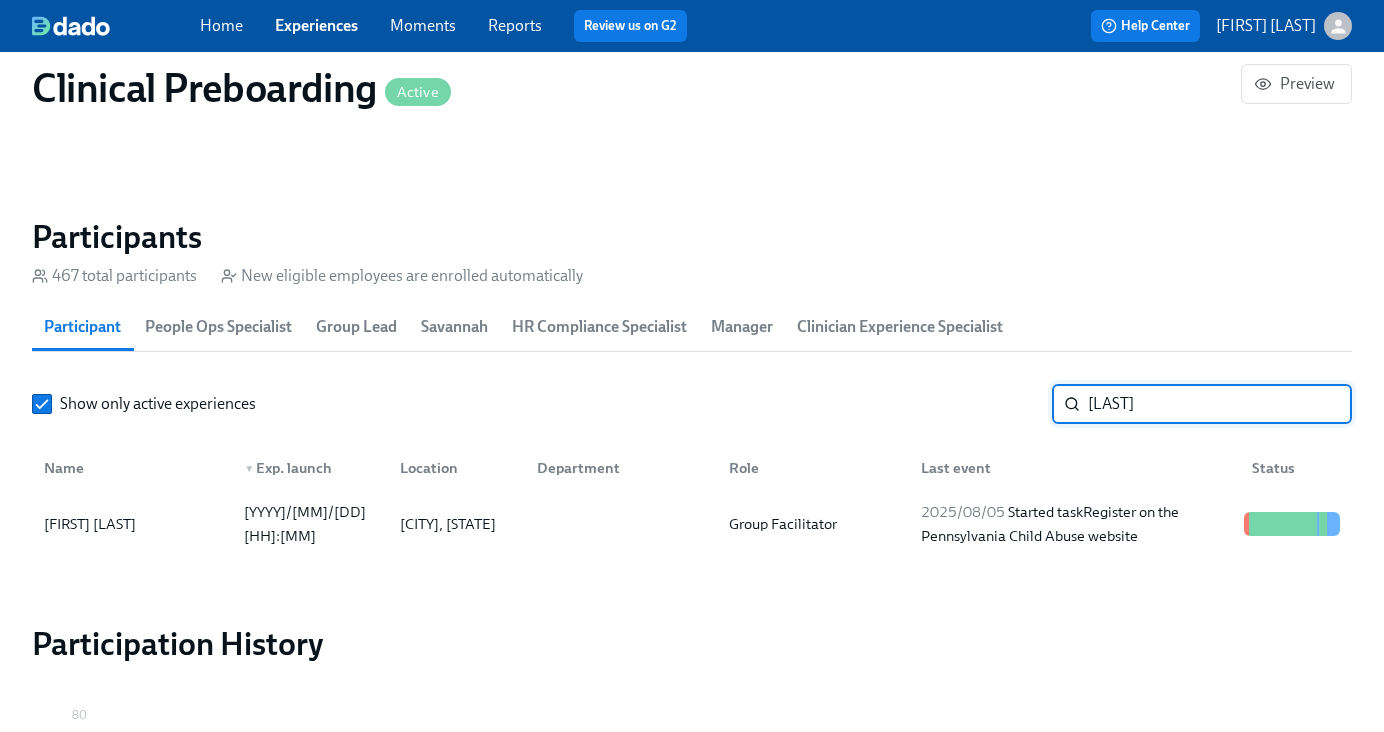 drag, startPoint x: 1162, startPoint y: 402, endPoint x: 987, endPoint y: 423, distance: 176.2555 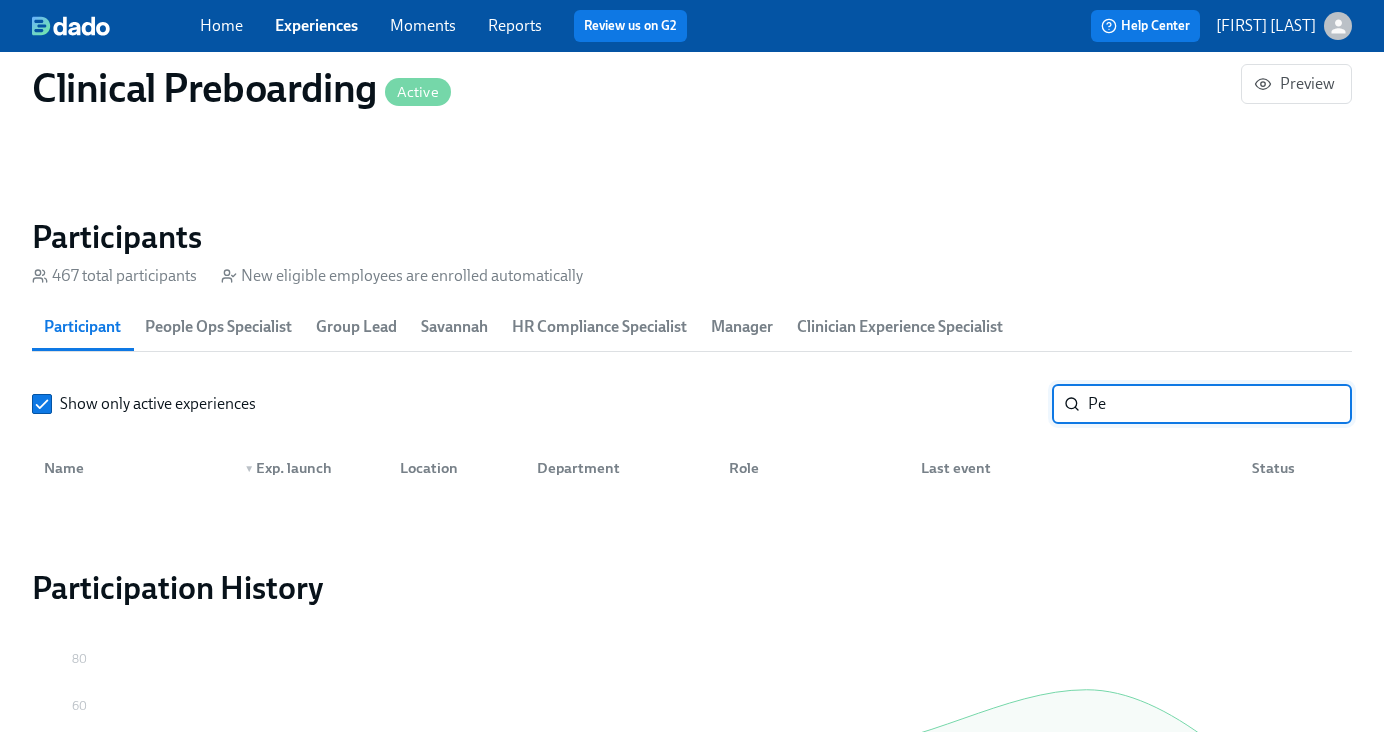 type on "P" 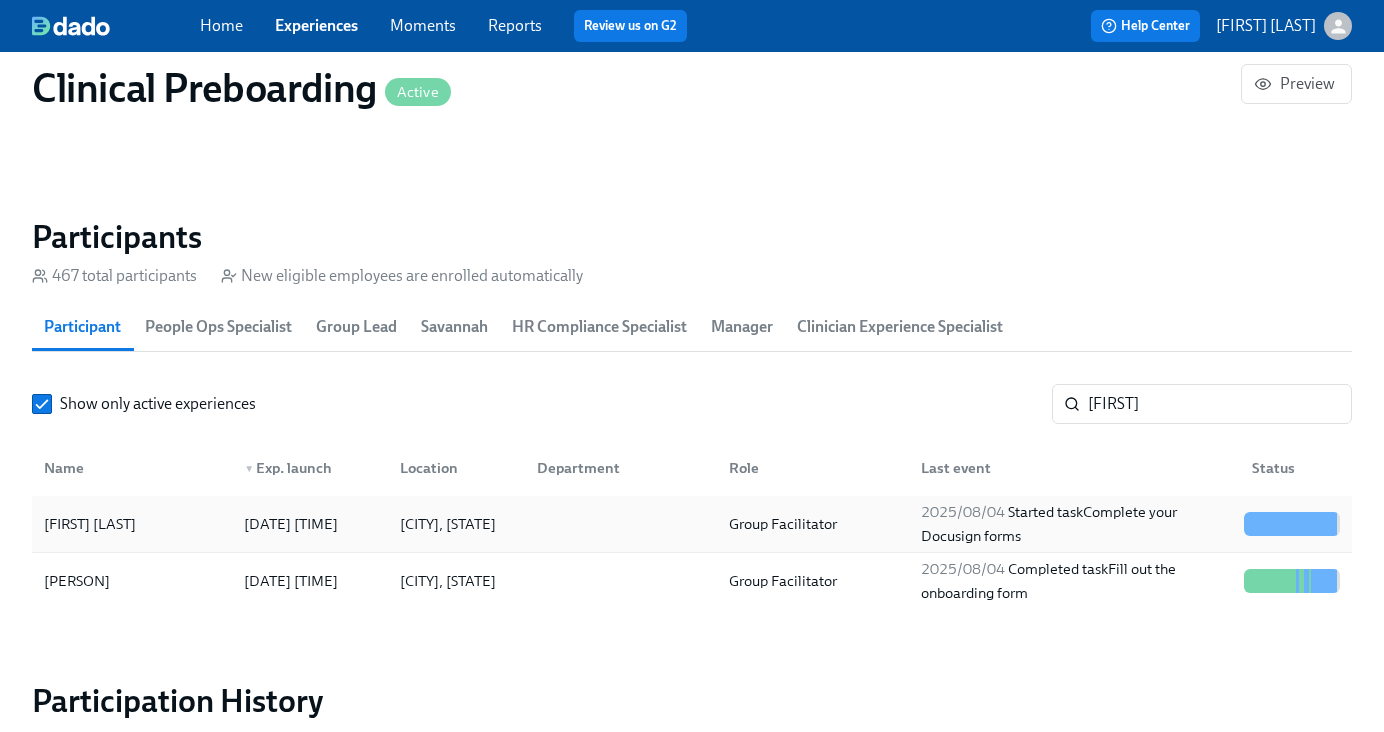 click on "2025/08/04" at bounding box center [963, 512] 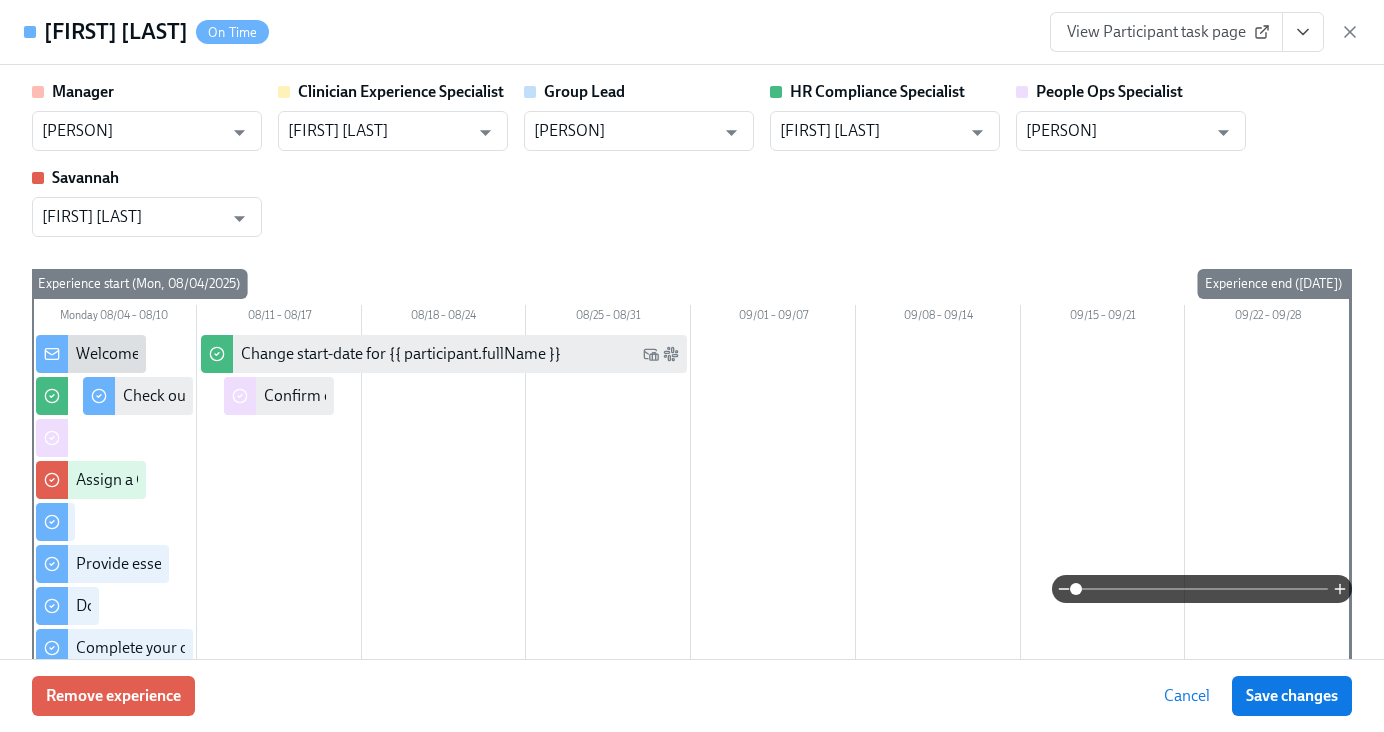 click 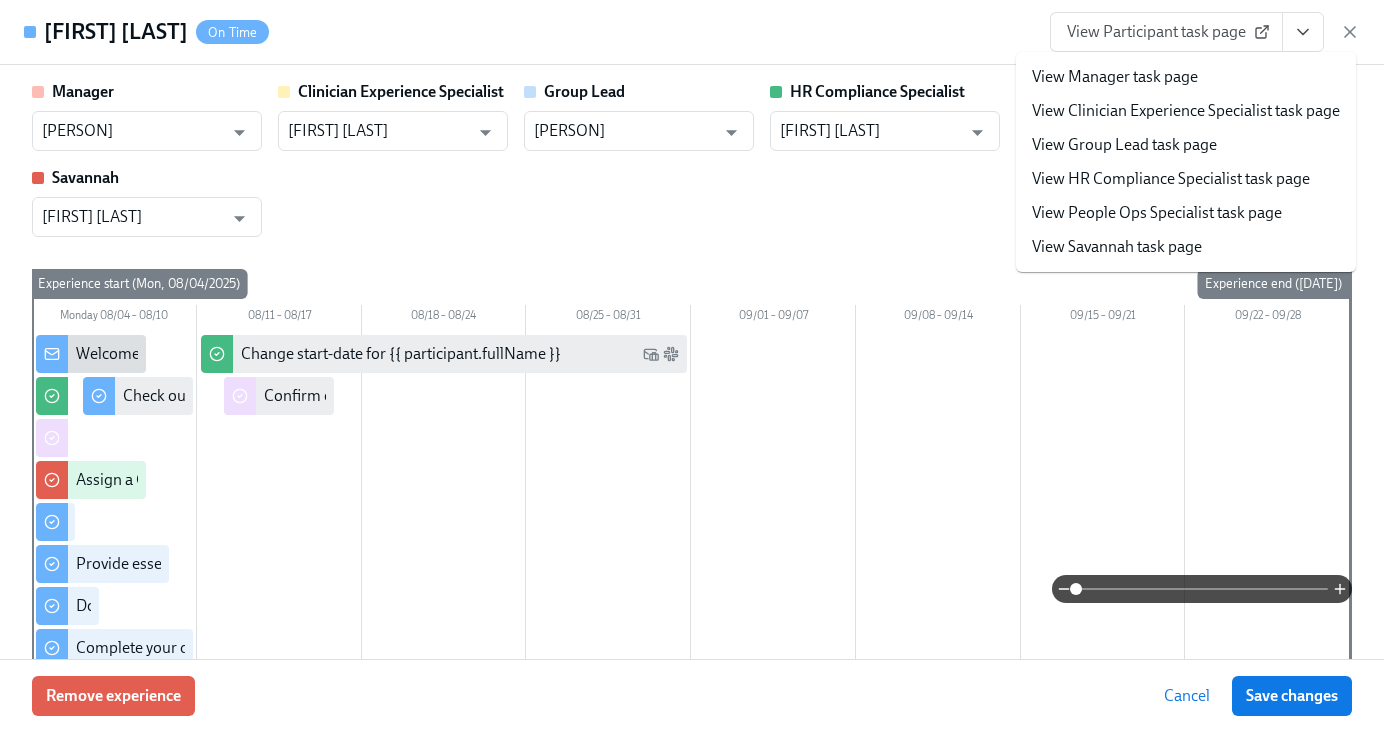 click on "View HR Compliance Specialist task page" at bounding box center (1171, 179) 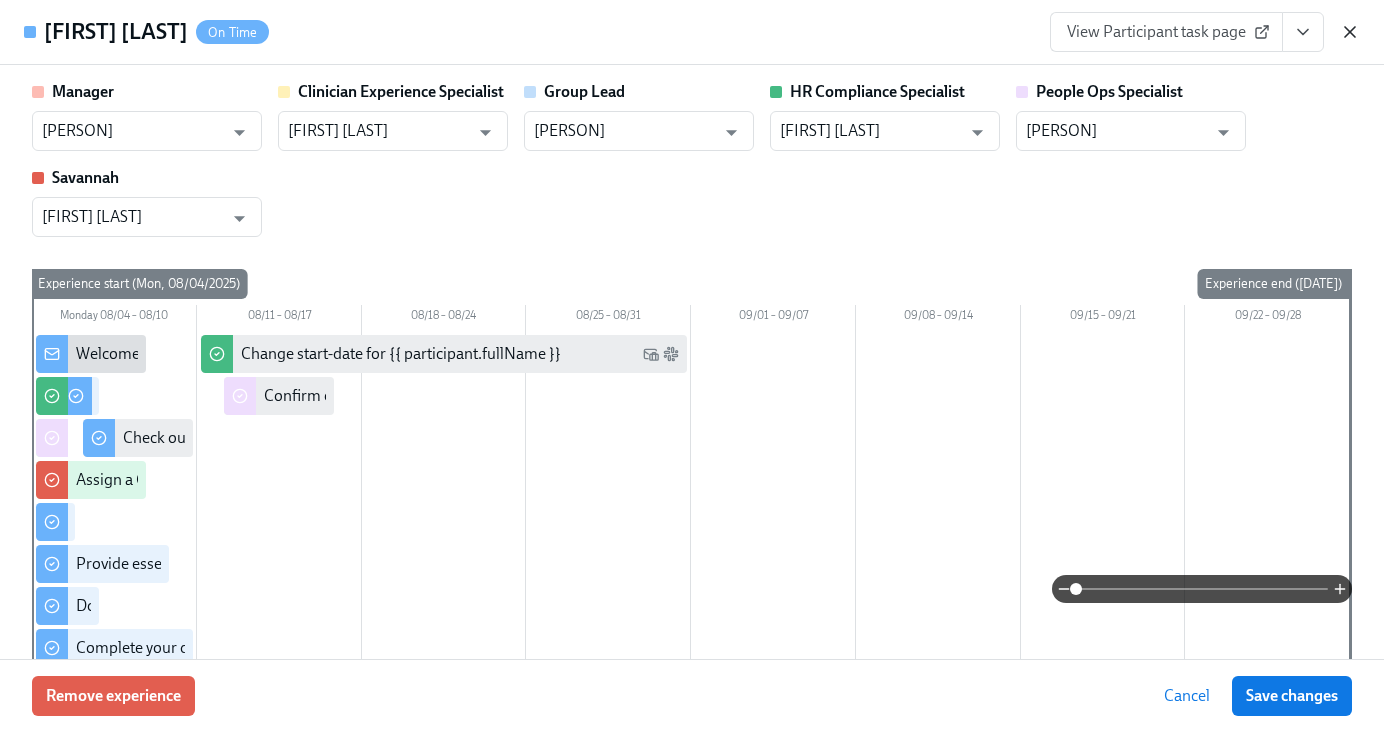 click 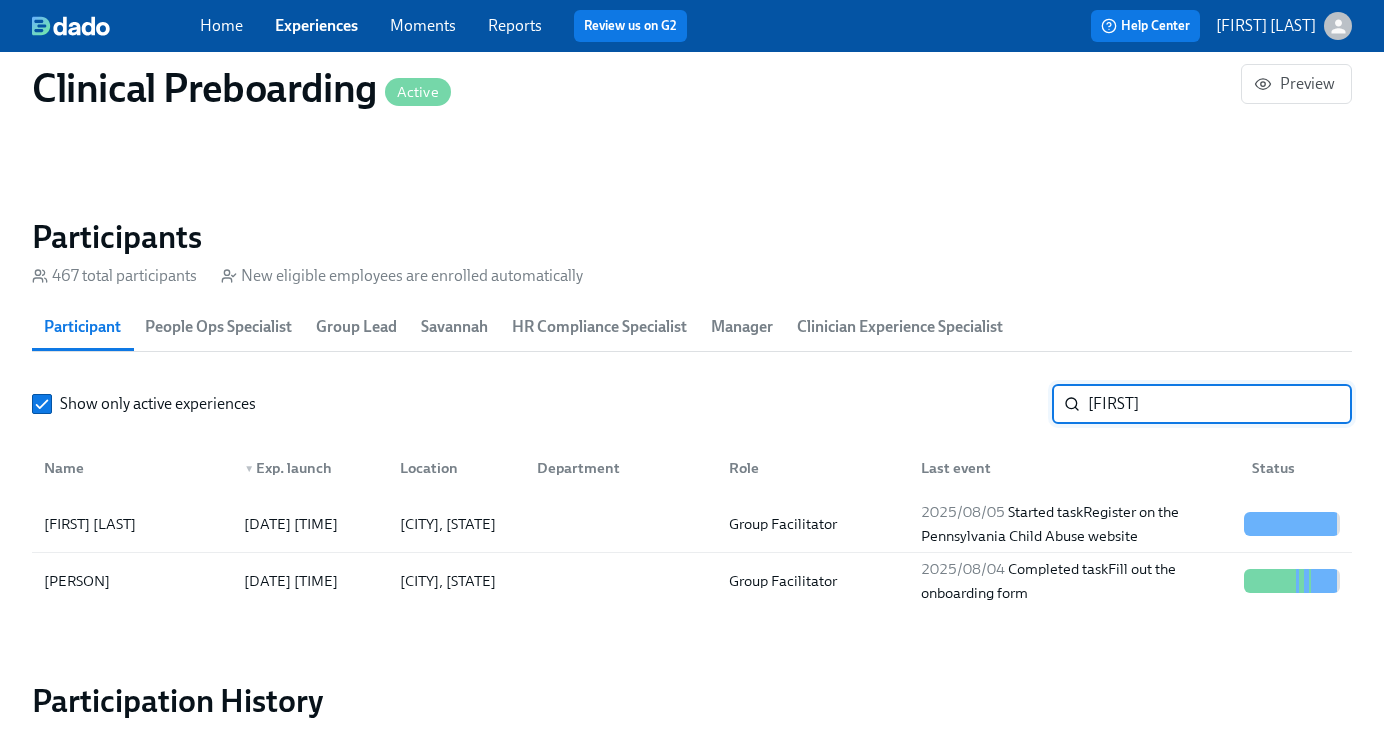 drag, startPoint x: 1196, startPoint y: 411, endPoint x: 1064, endPoint y: 405, distance: 132.13629 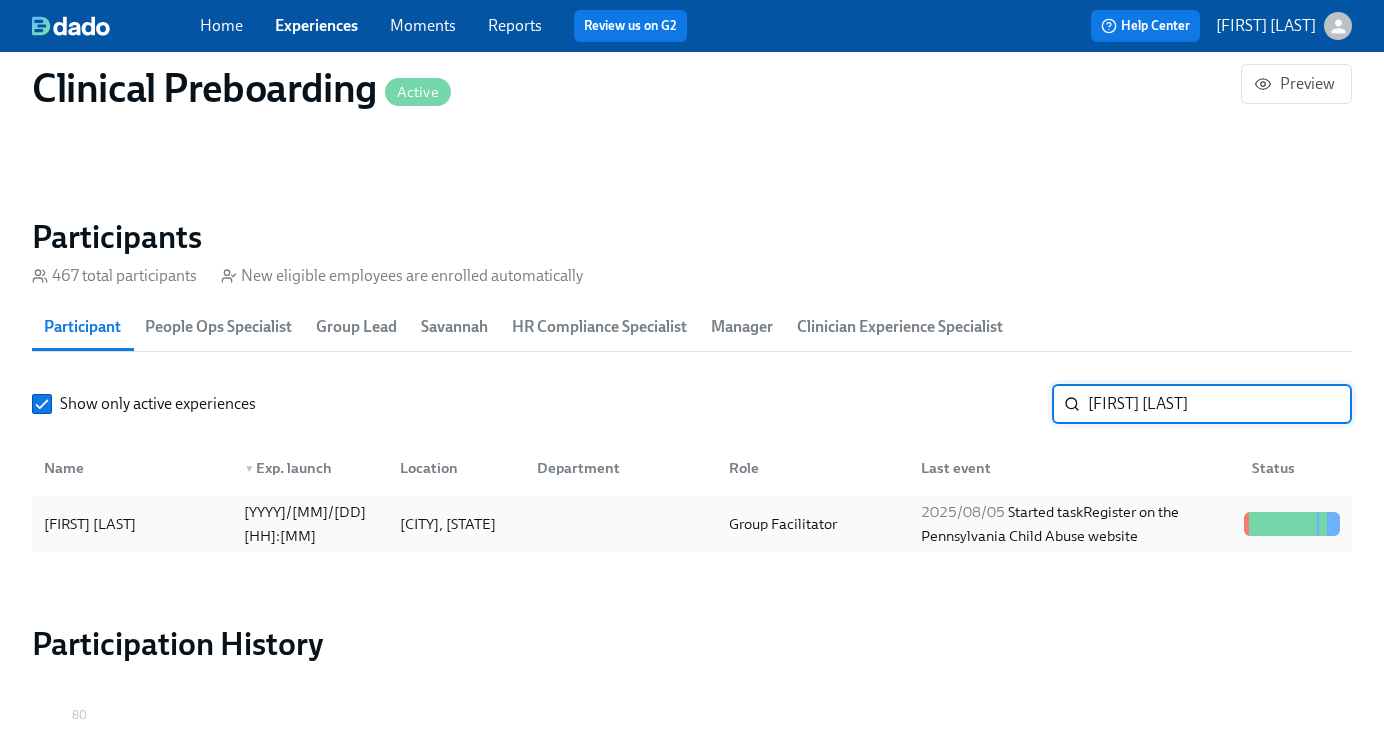 click on "2025/08/05   Started task  Register on the Pennsylvania Child Abuse website" at bounding box center [1074, 524] 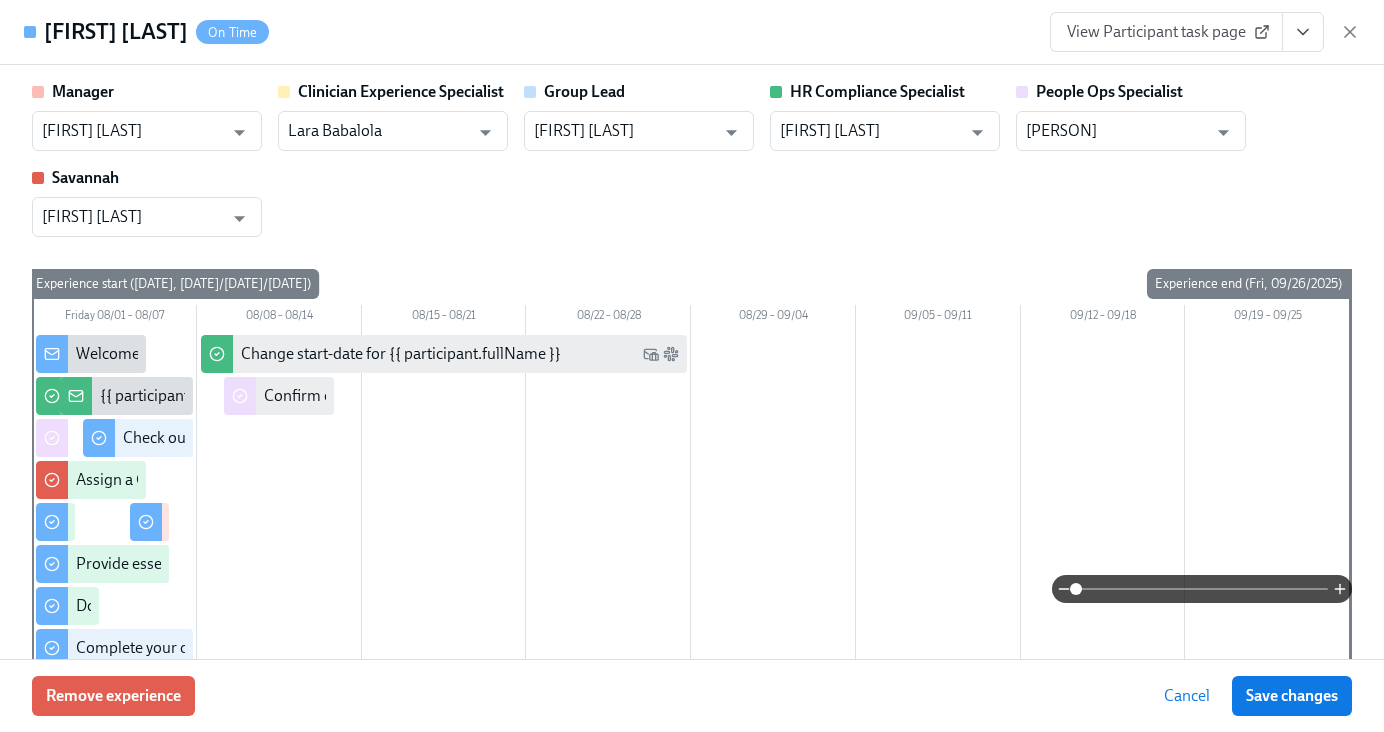 click 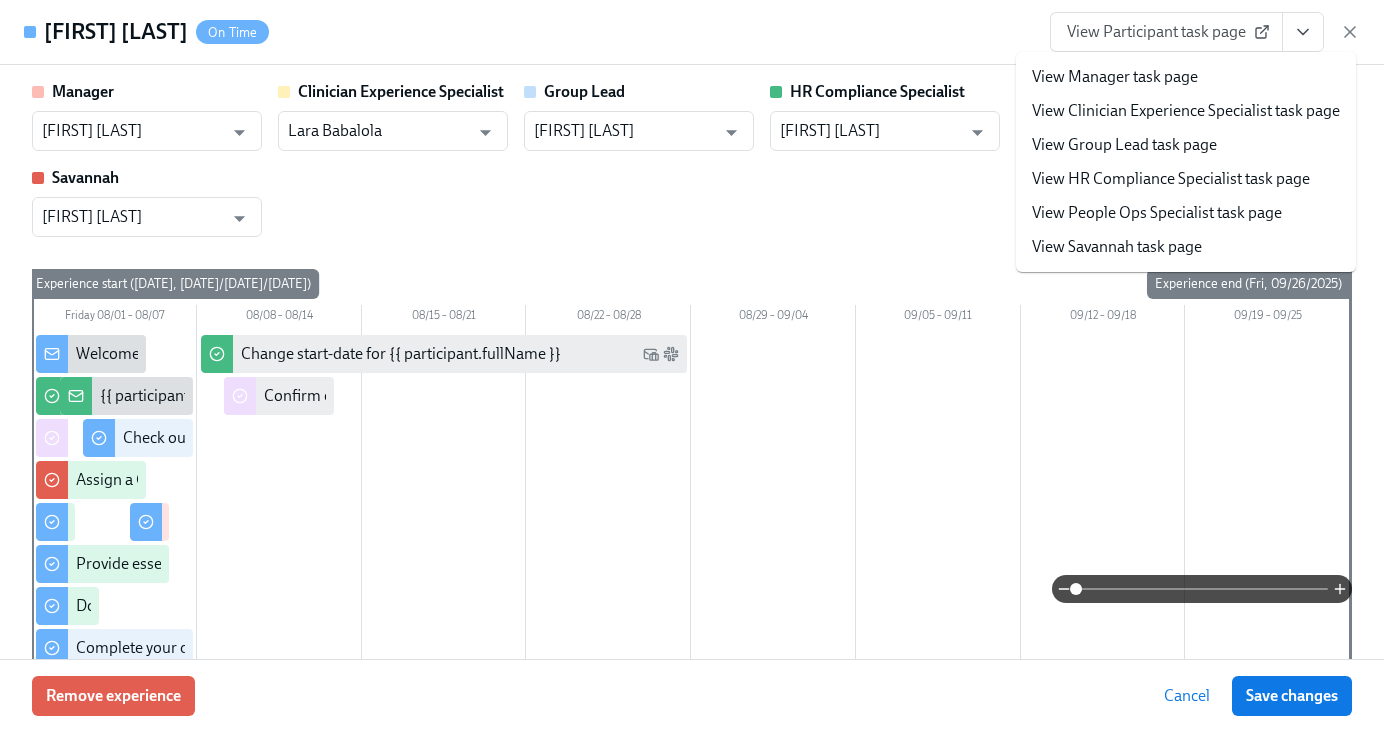 click on "View HR Compliance Specialist task page" at bounding box center [1171, 179] 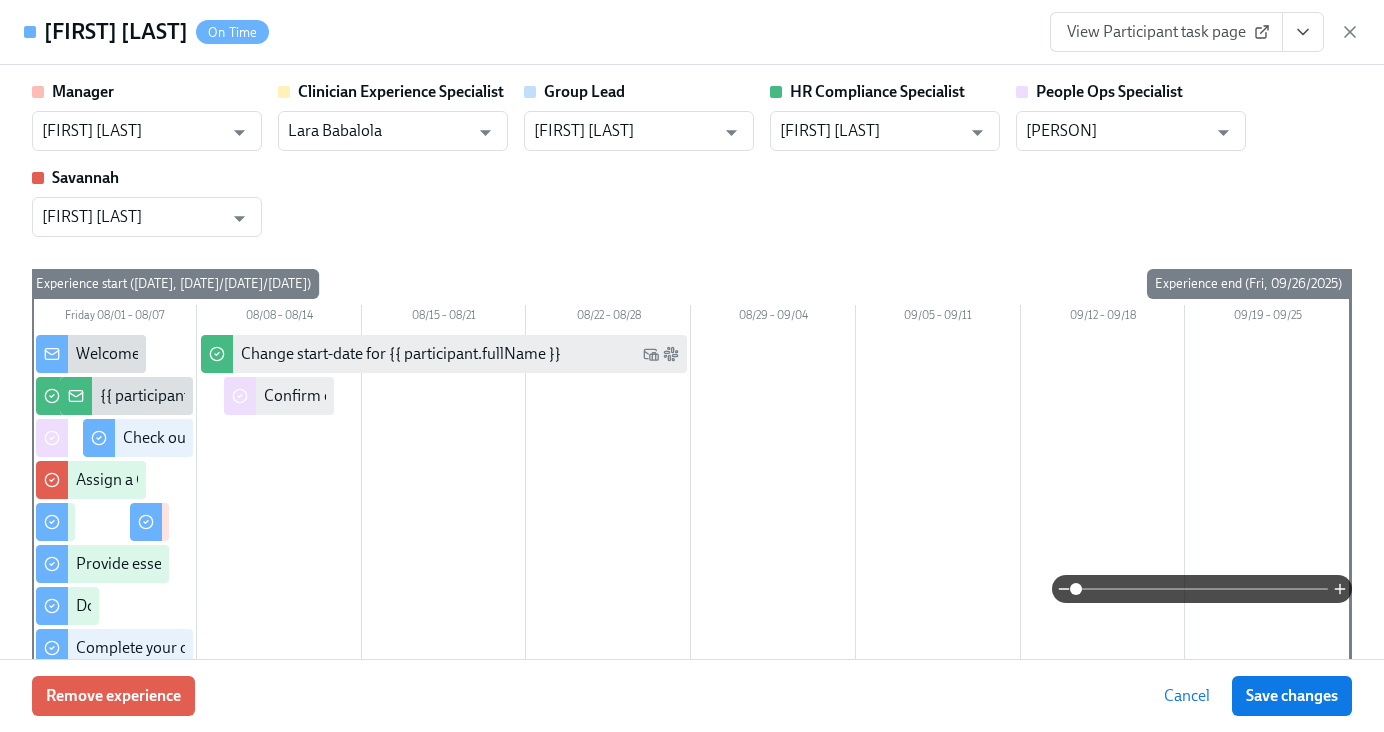 click on "View Participant task page" at bounding box center (1205, 32) 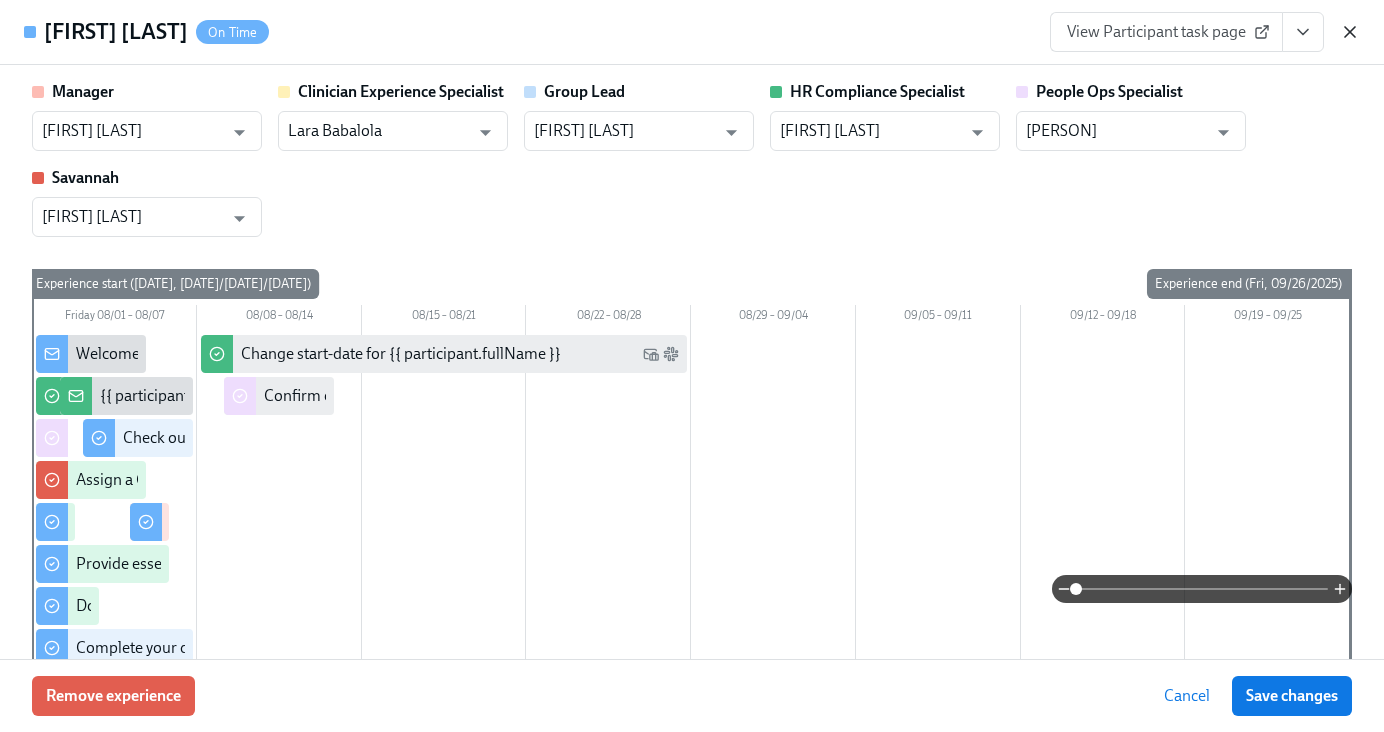 click 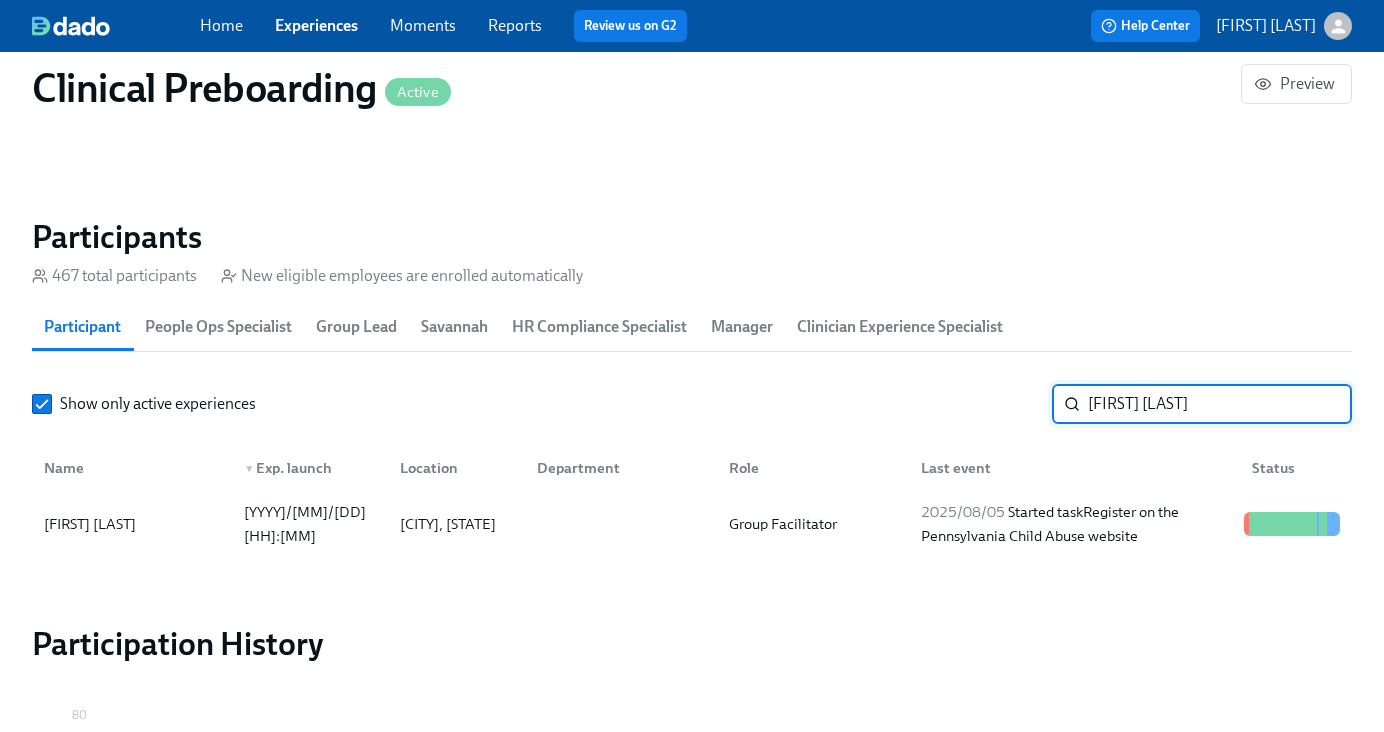drag, startPoint x: 1191, startPoint y: 394, endPoint x: 1184, endPoint y: 407, distance: 14.764823 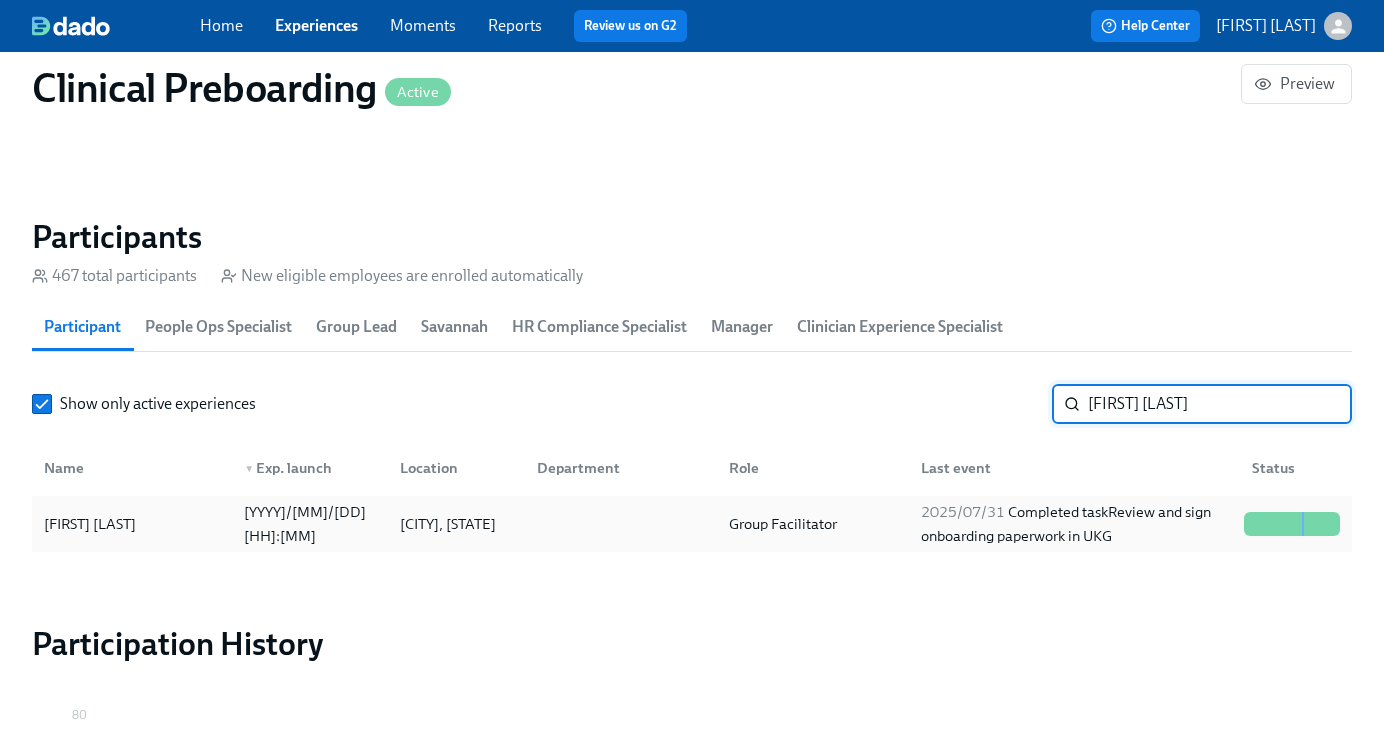 click on "Group Facilitator" at bounding box center (809, 524) 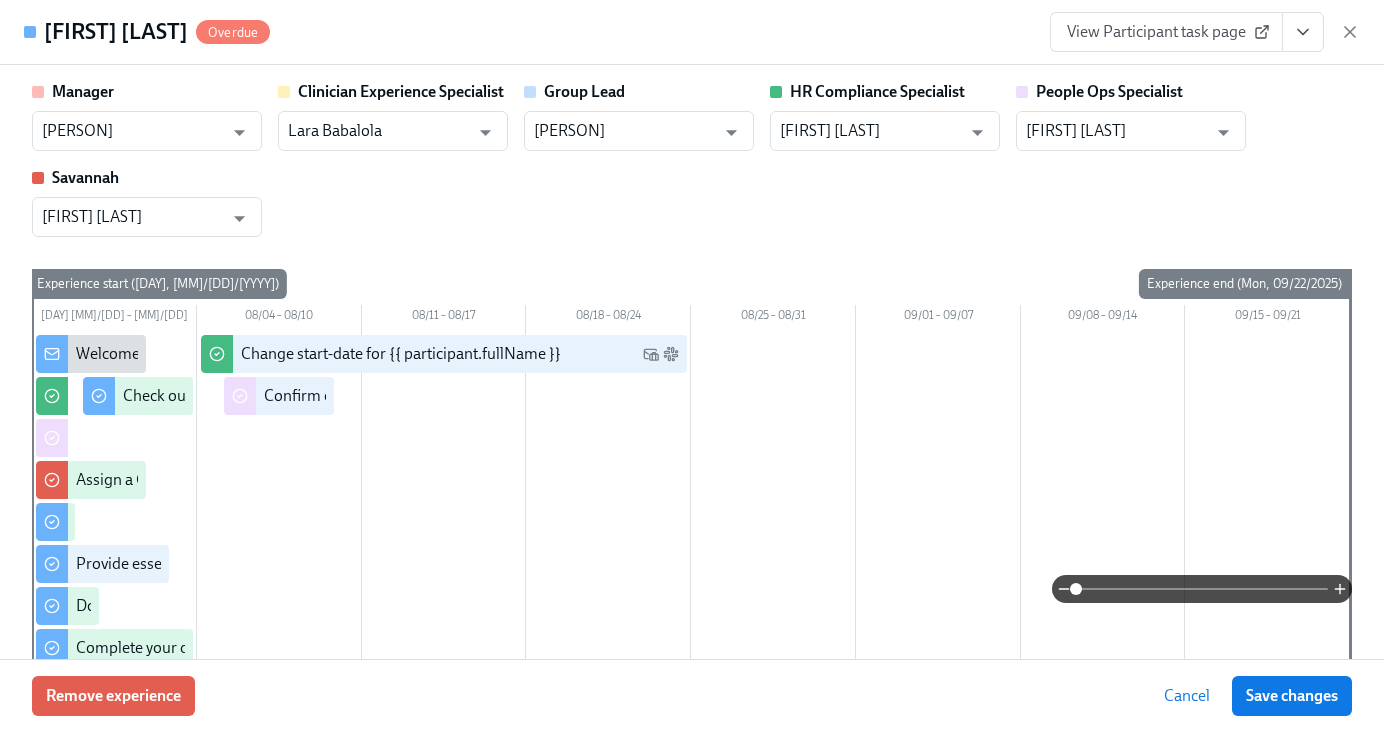 click at bounding box center (1303, 32) 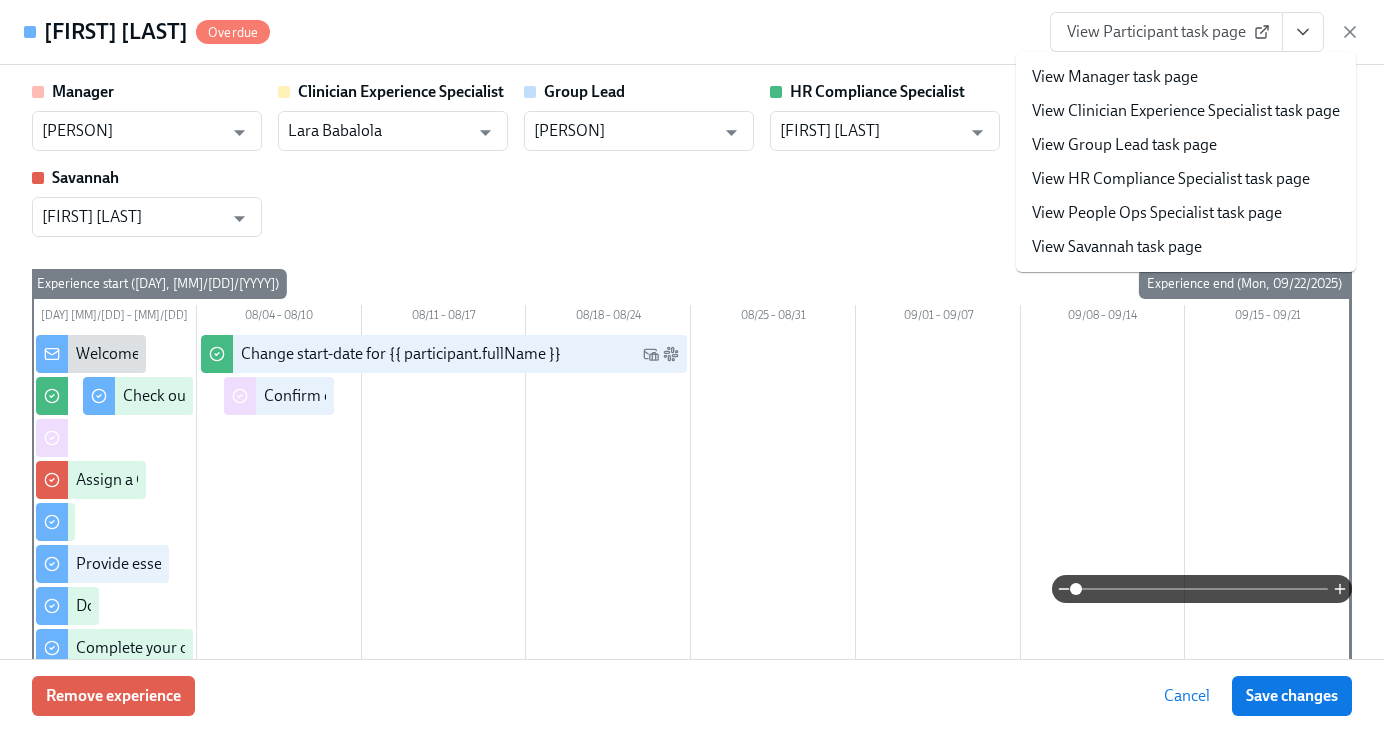 click on "View HR Compliance Specialist task page" at bounding box center [1171, 179] 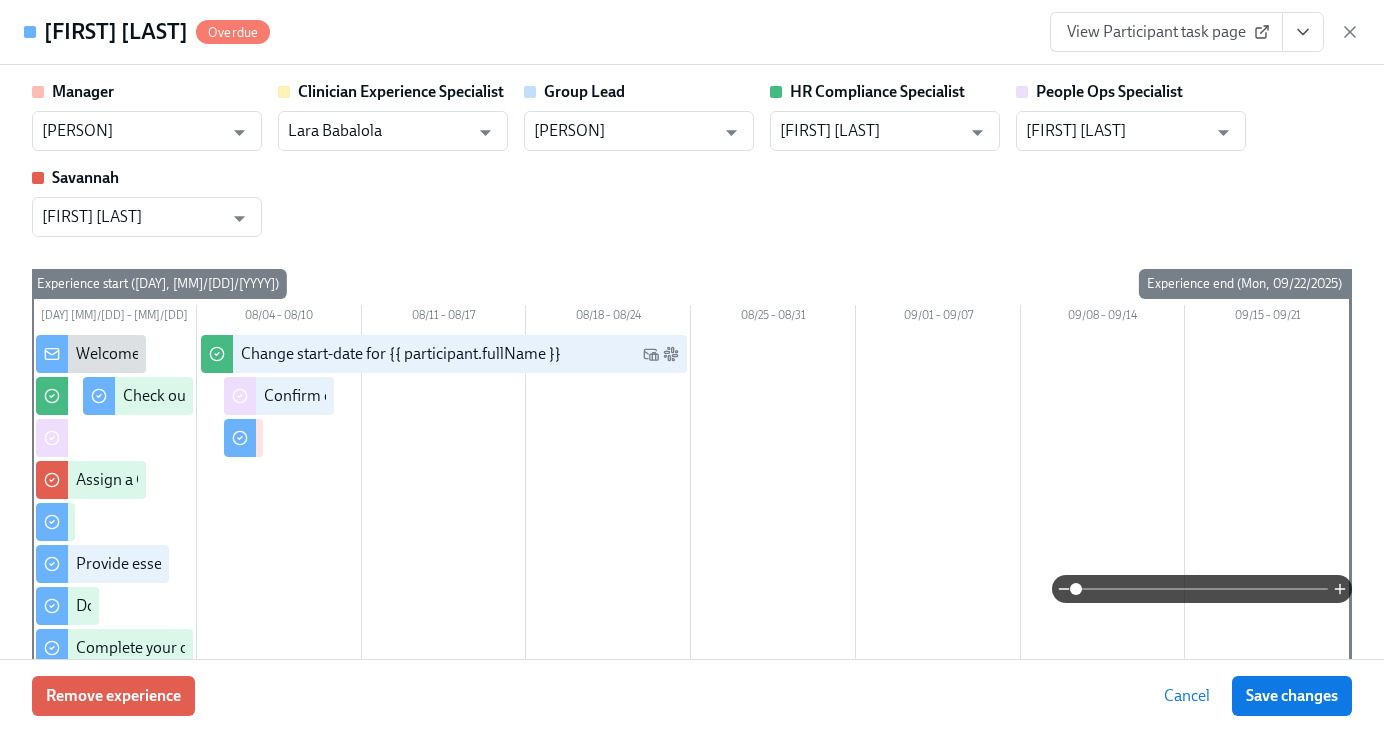 click 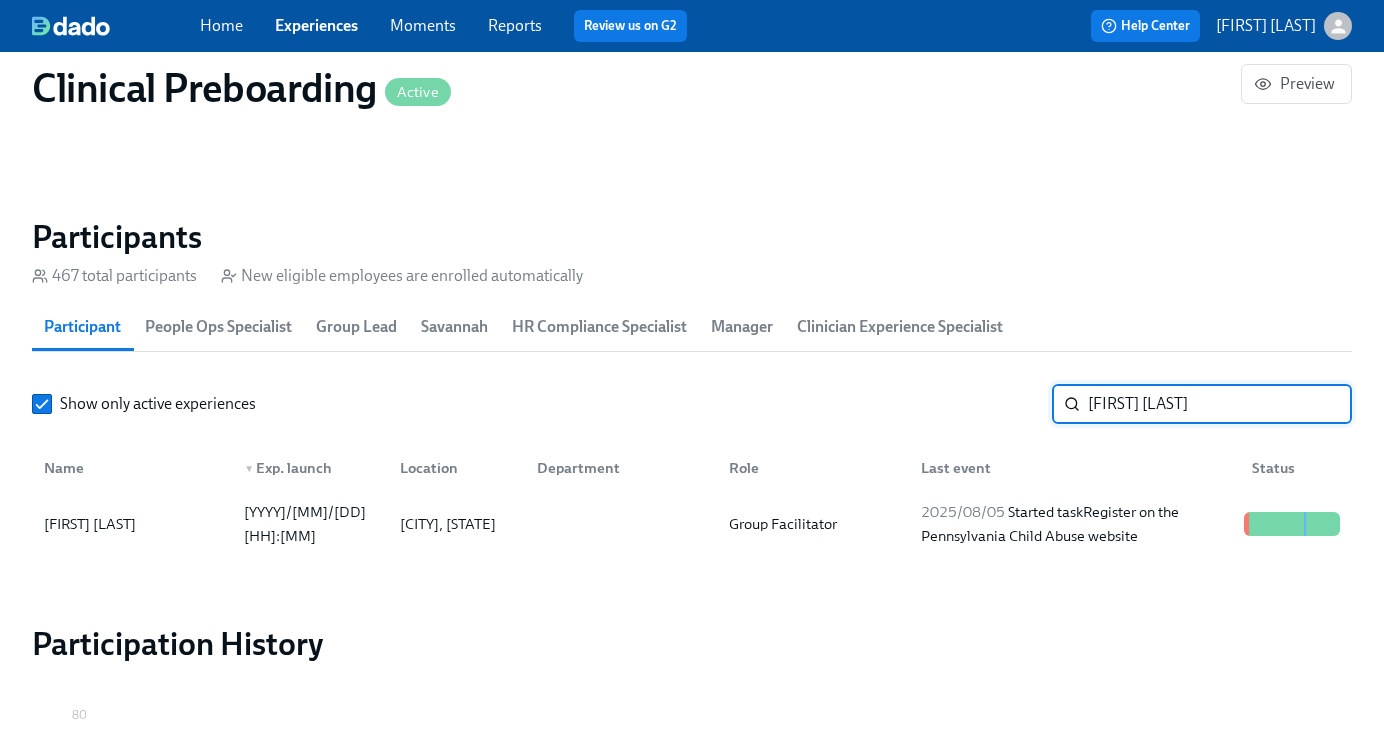 drag, startPoint x: 1196, startPoint y: 408, endPoint x: 1009, endPoint y: 417, distance: 187.21645 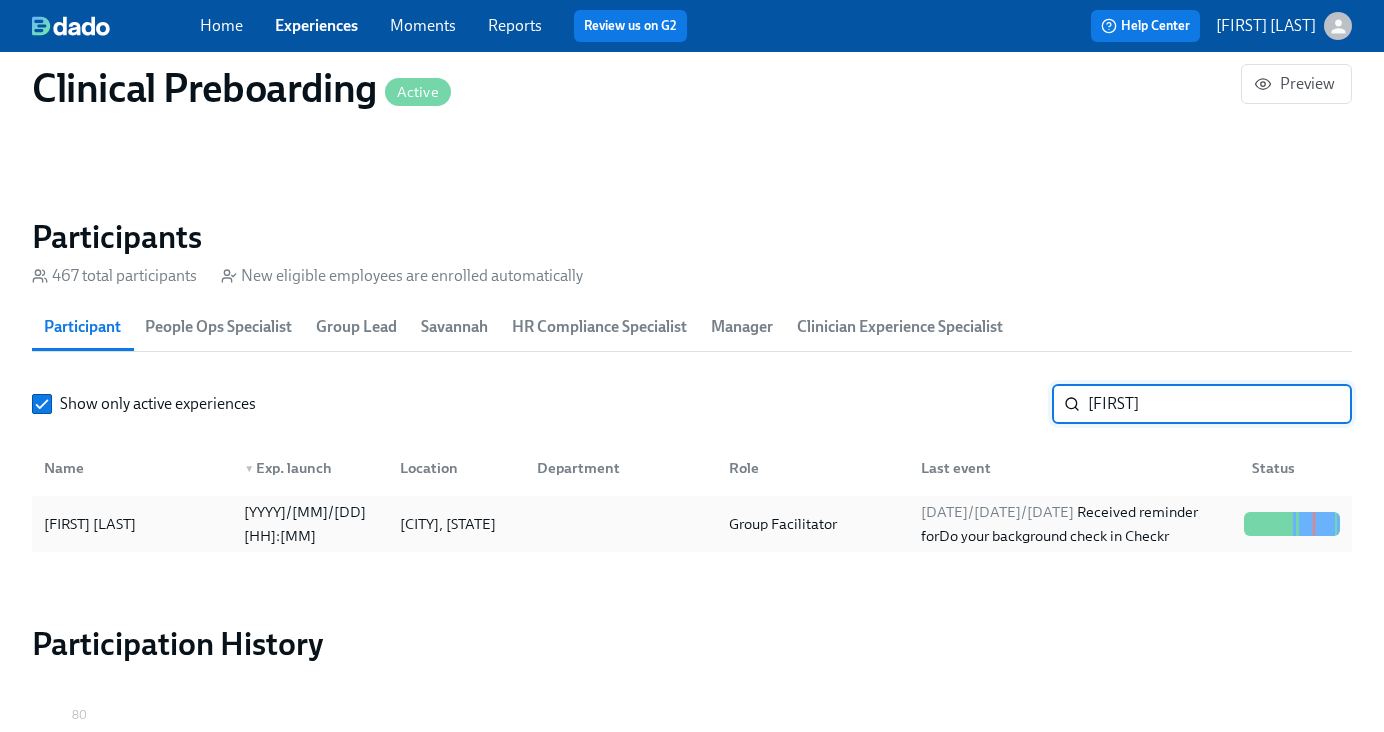 click on "2025/08/03" at bounding box center (997, 512) 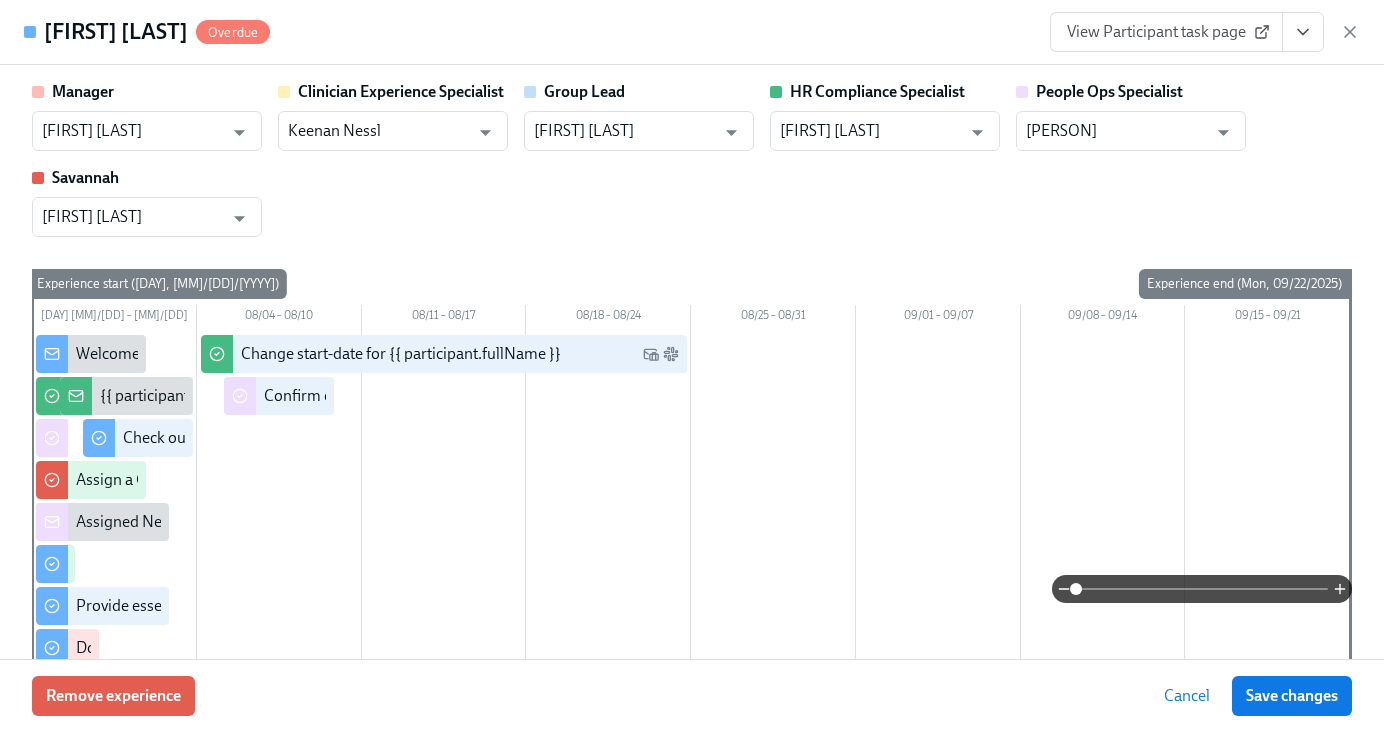click 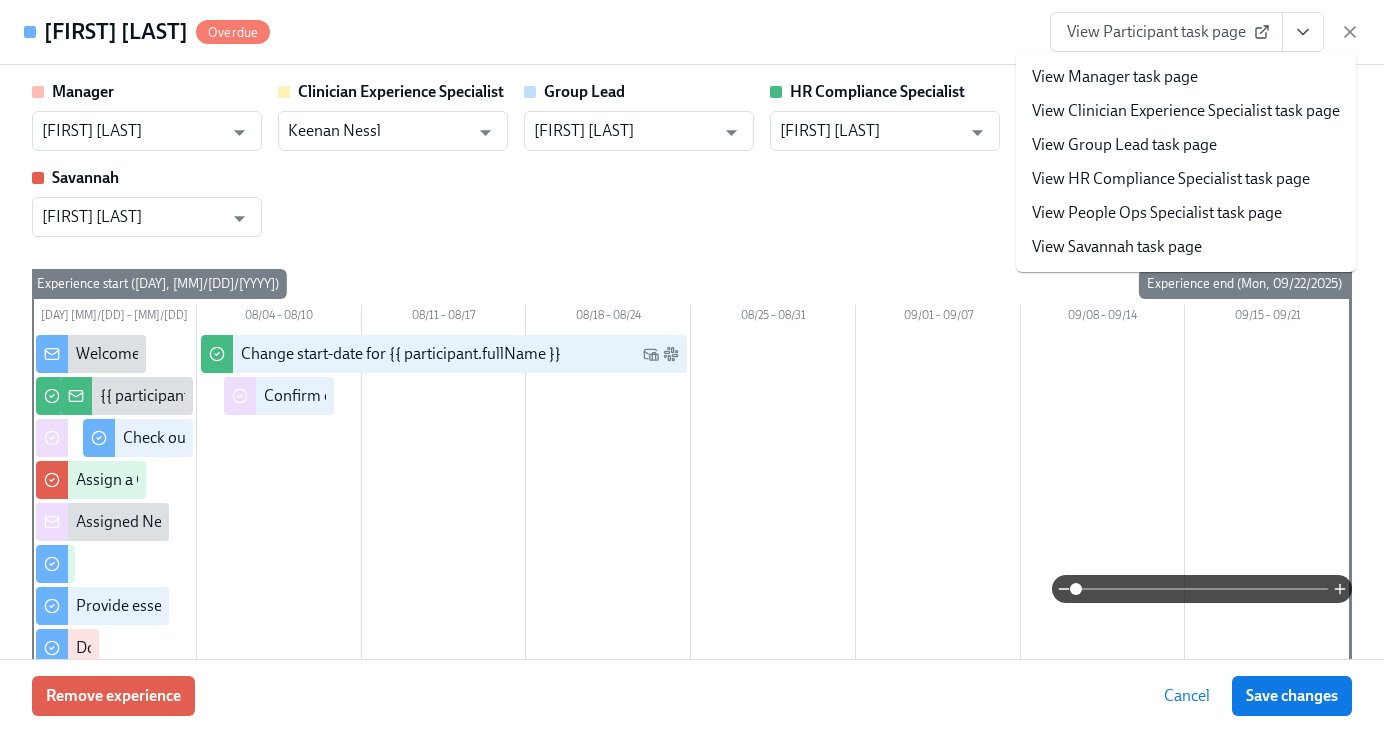 click on "View HR Compliance Specialist task page" at bounding box center (1171, 179) 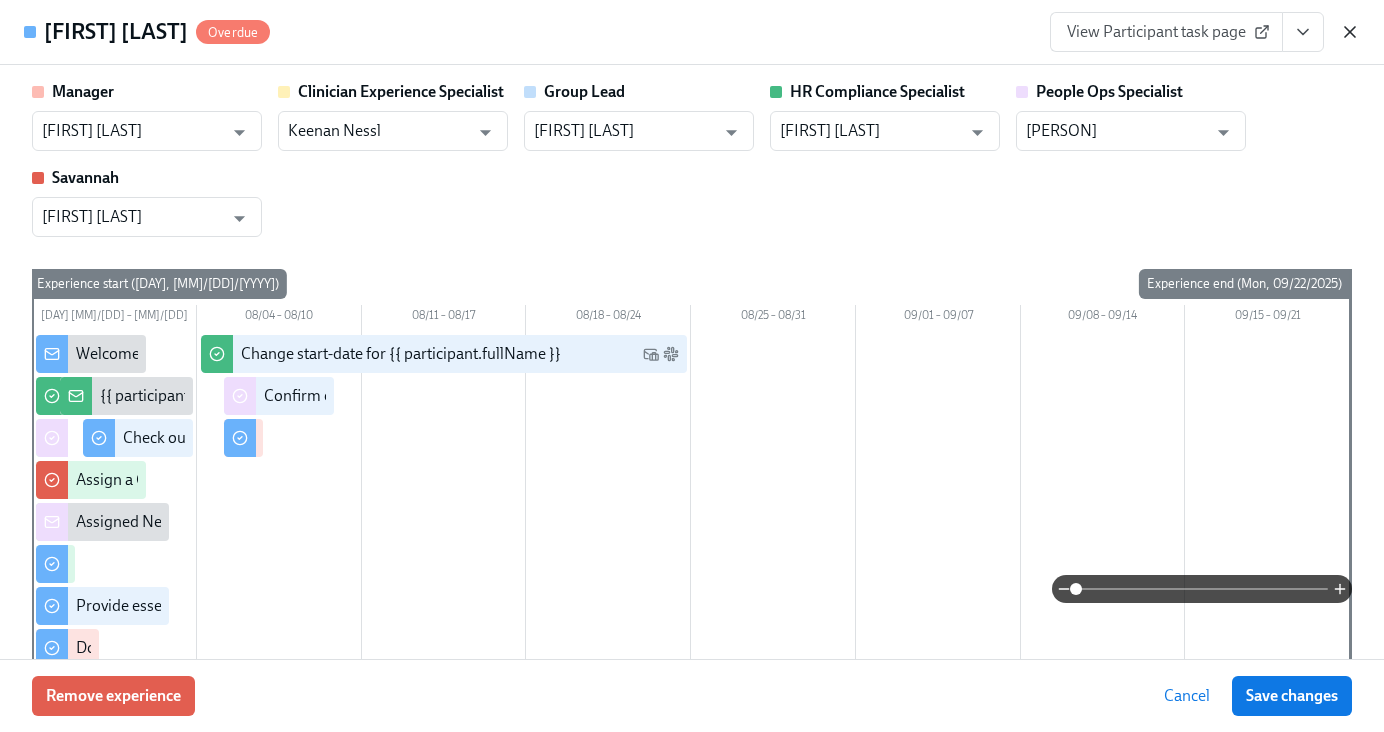 click 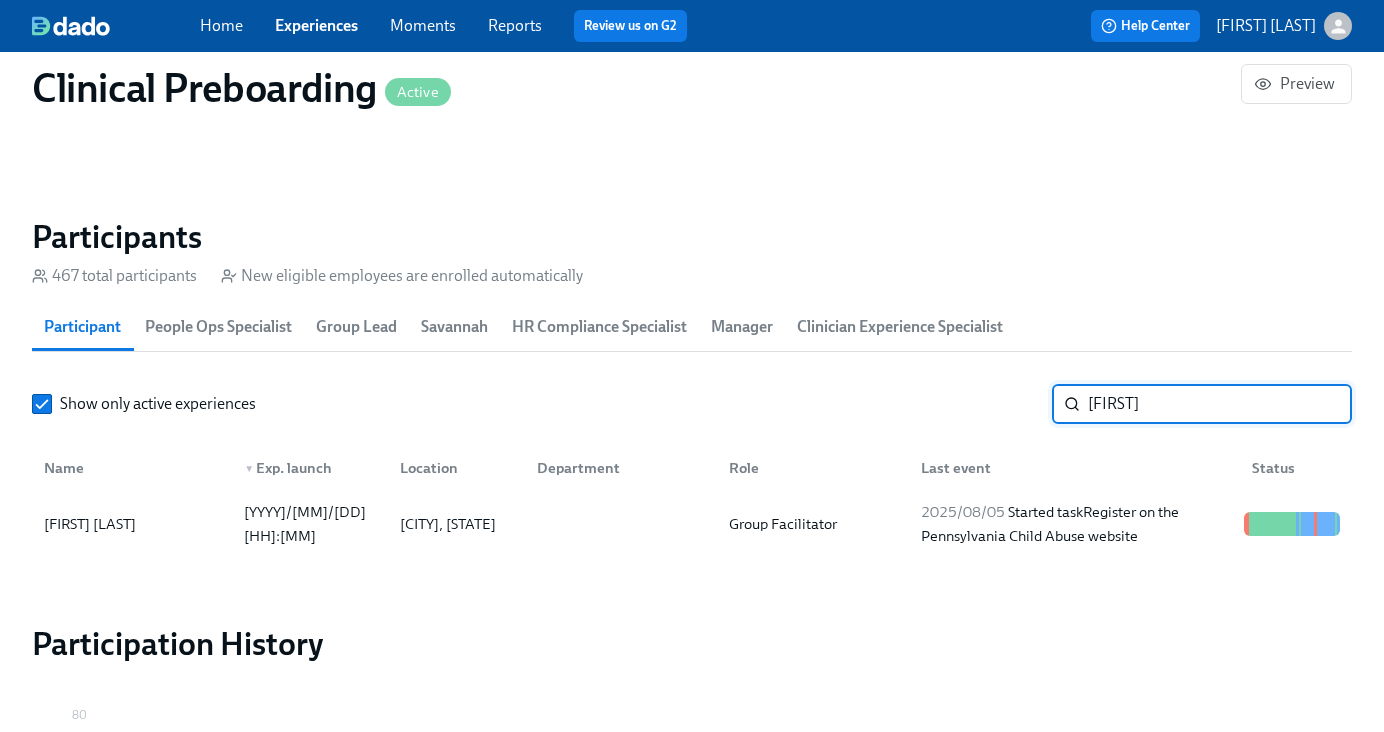 drag, startPoint x: 1172, startPoint y: 406, endPoint x: 987, endPoint y: 402, distance: 185.04324 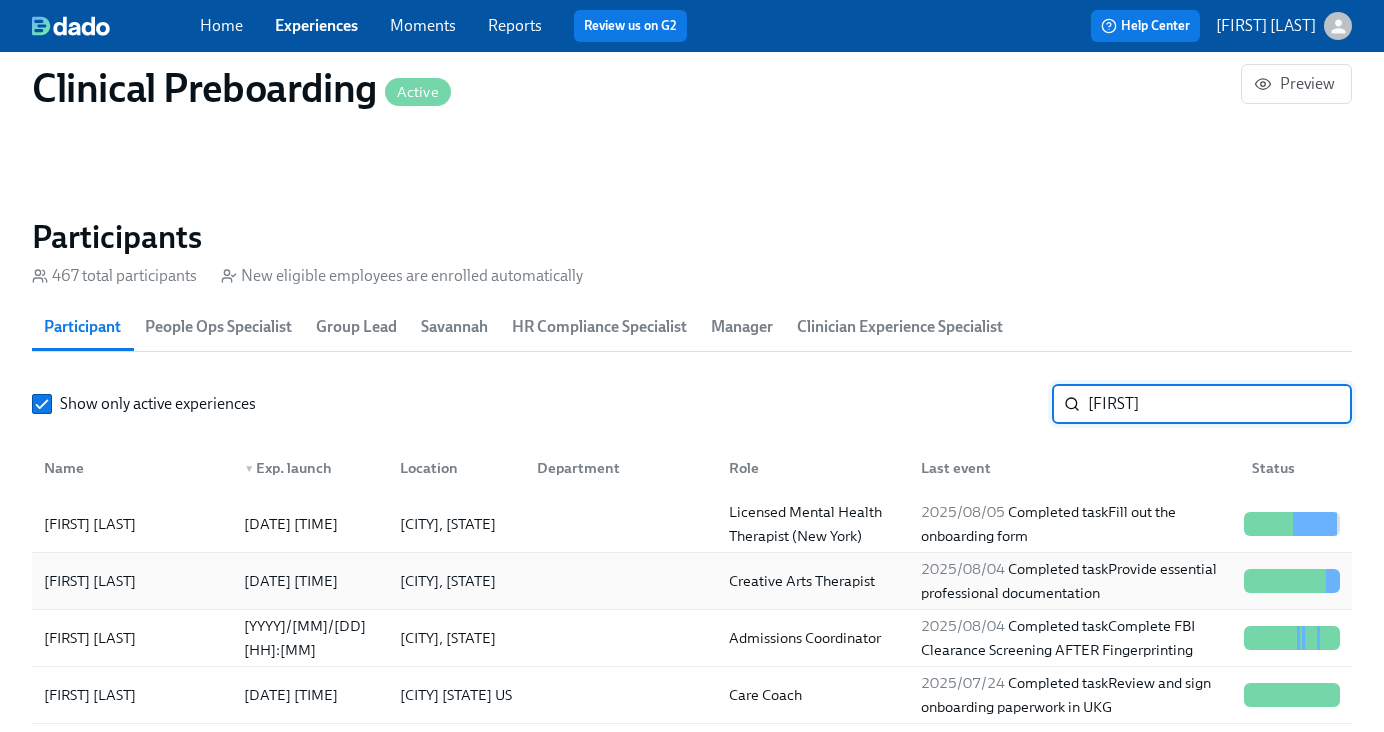 type on "Jessic" 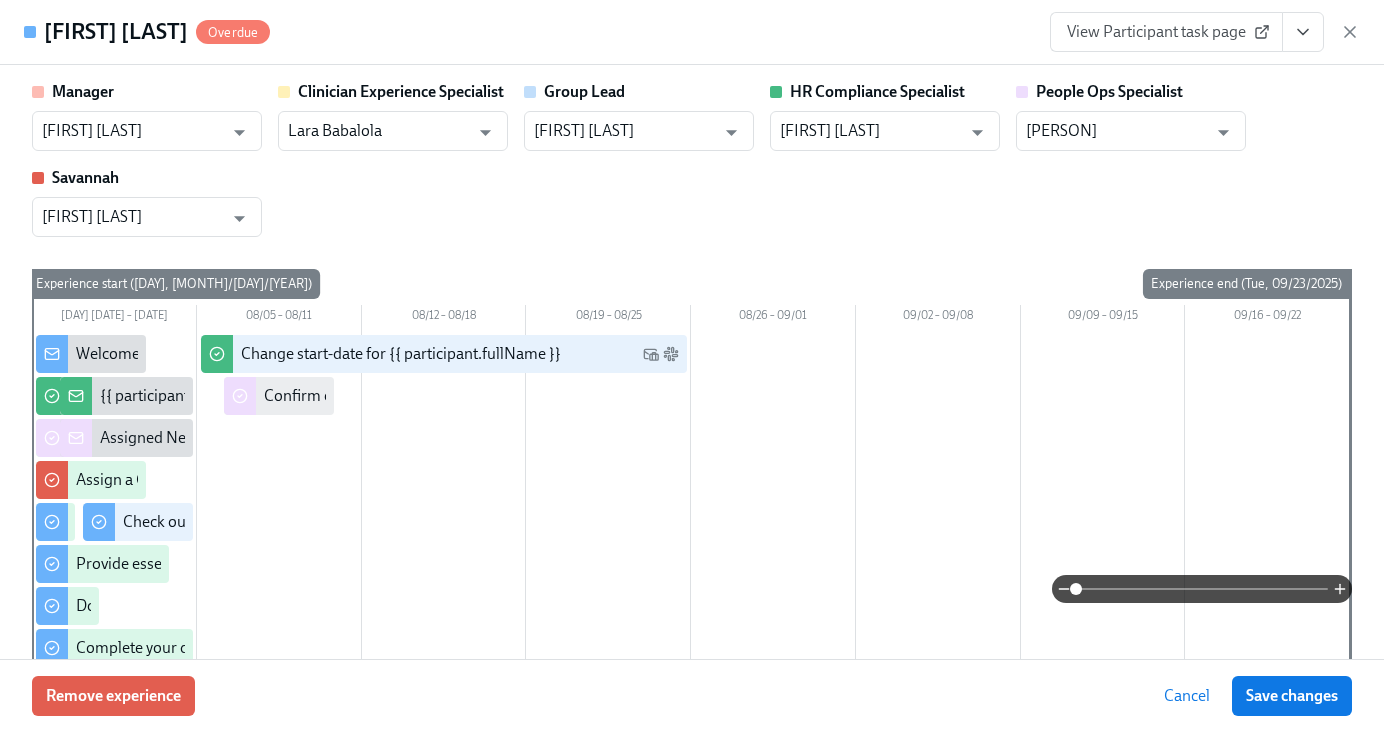 click 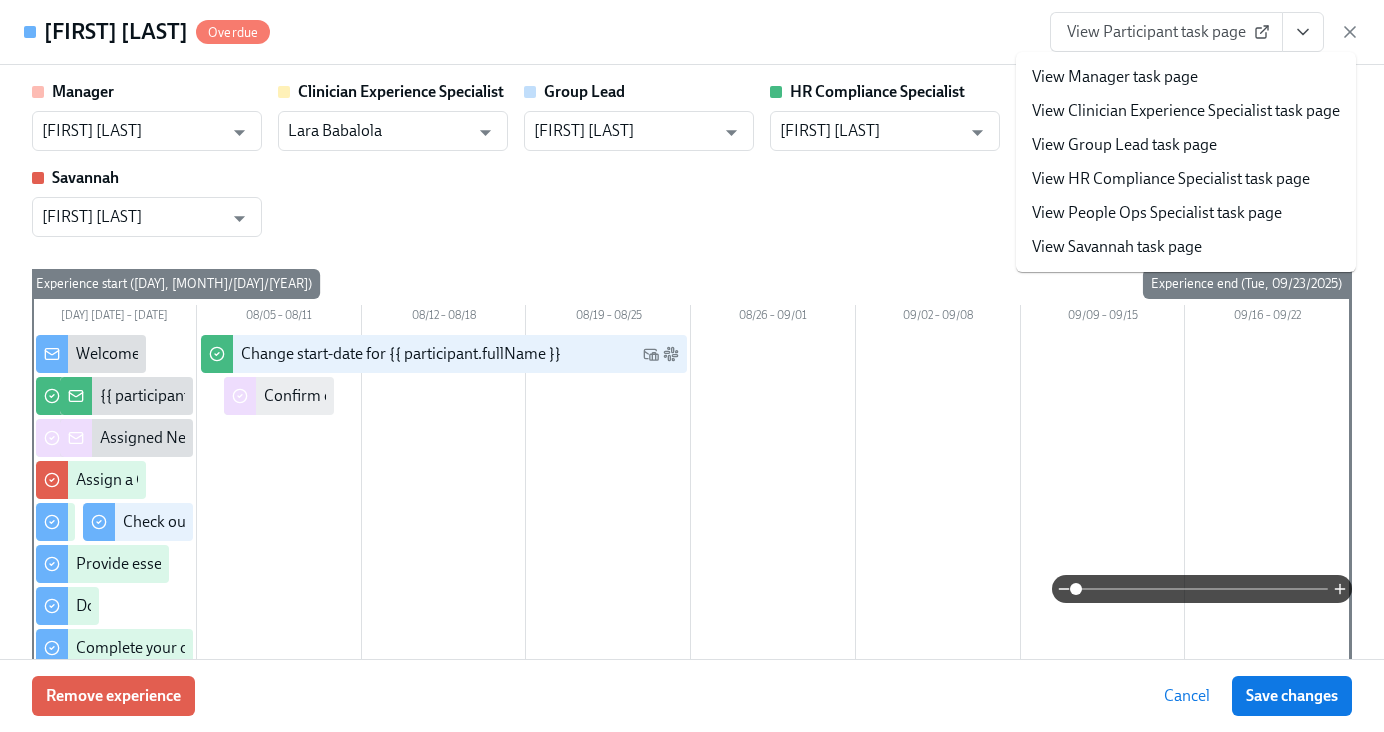 click on "View HR Compliance Specialist task page" at bounding box center [1171, 179] 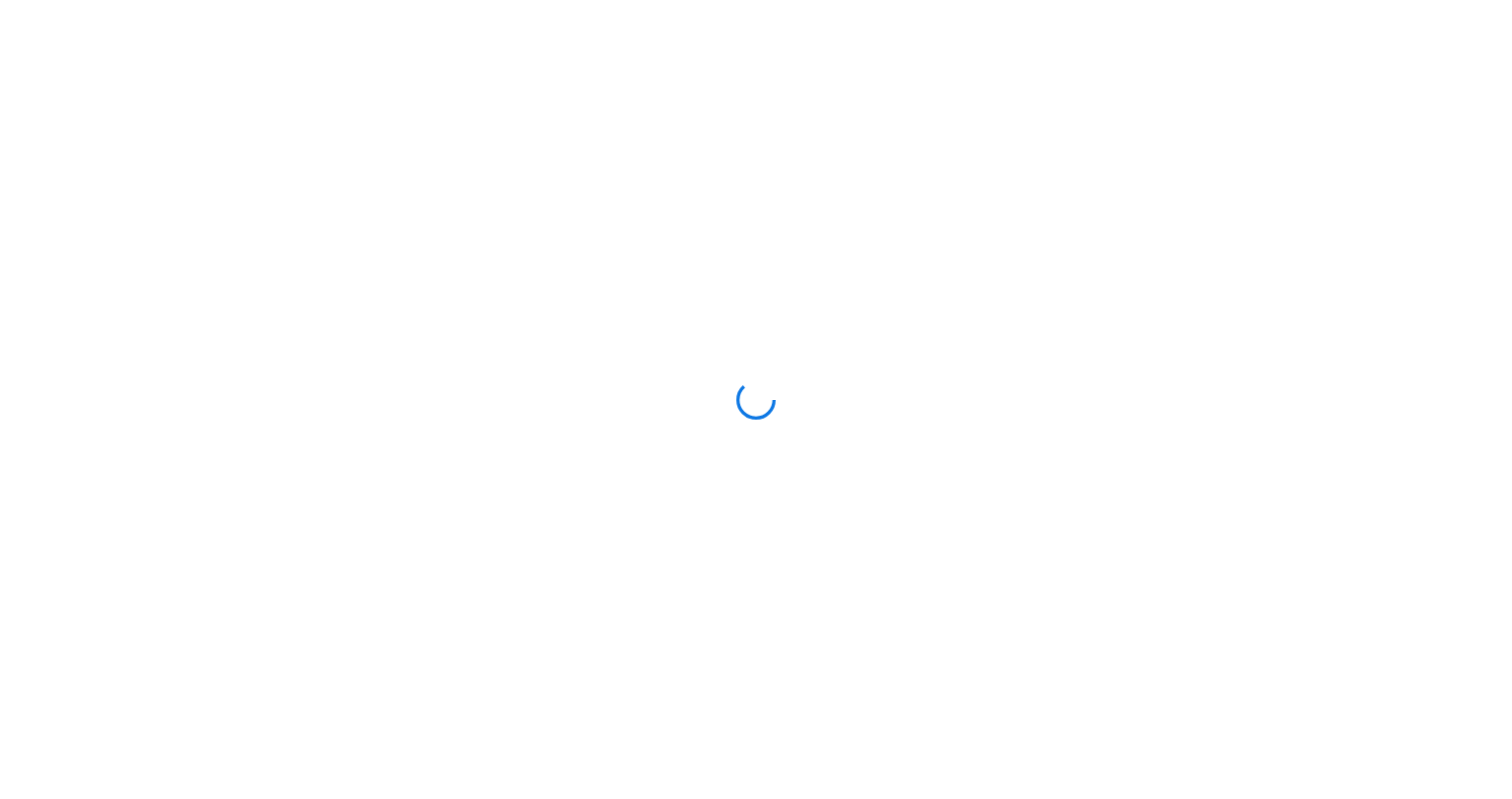 scroll, scrollTop: 0, scrollLeft: 0, axis: both 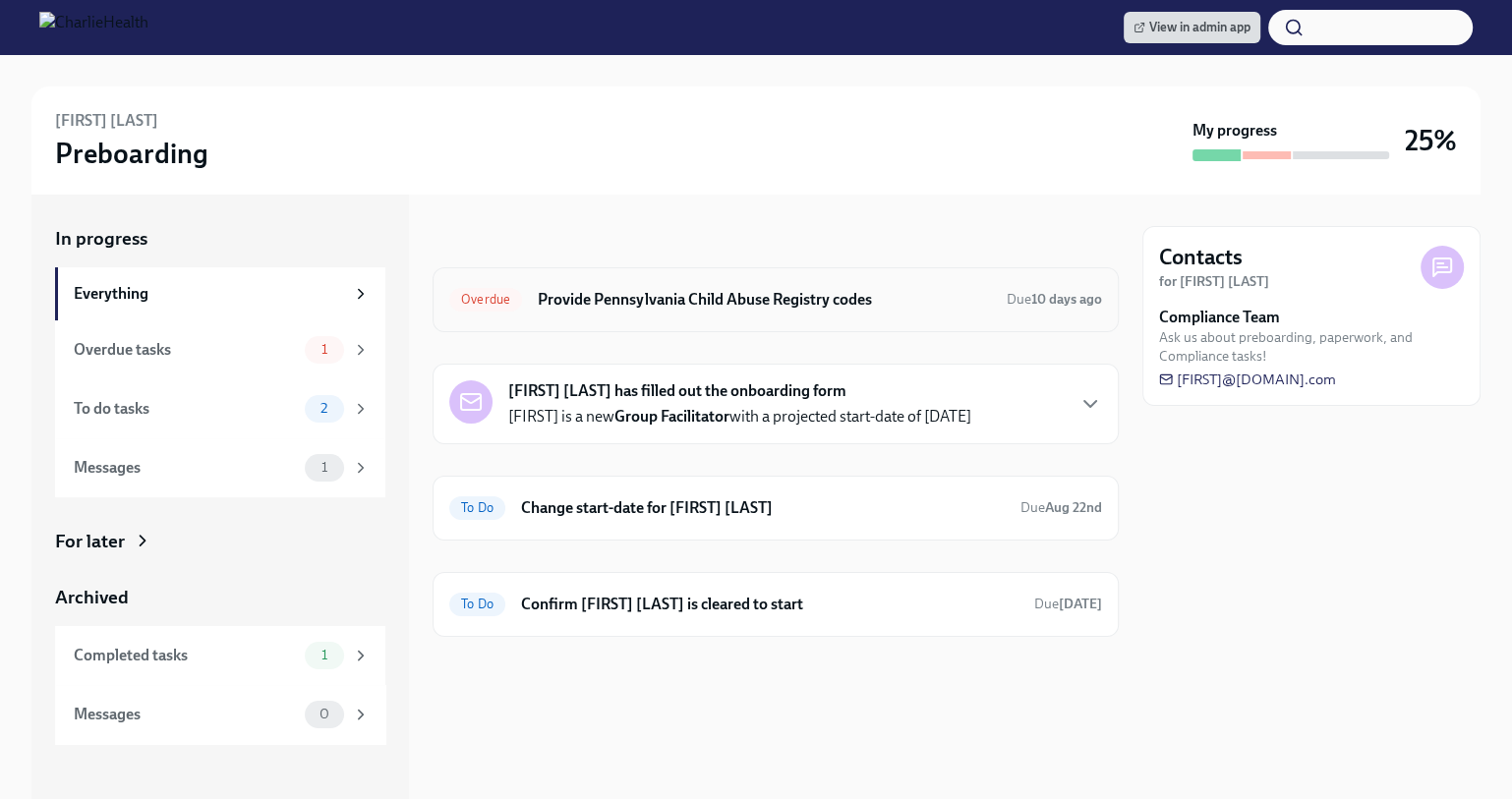 click on "Provide Pennsylvania Child Abuse Registry codes" at bounding box center [764, 300] 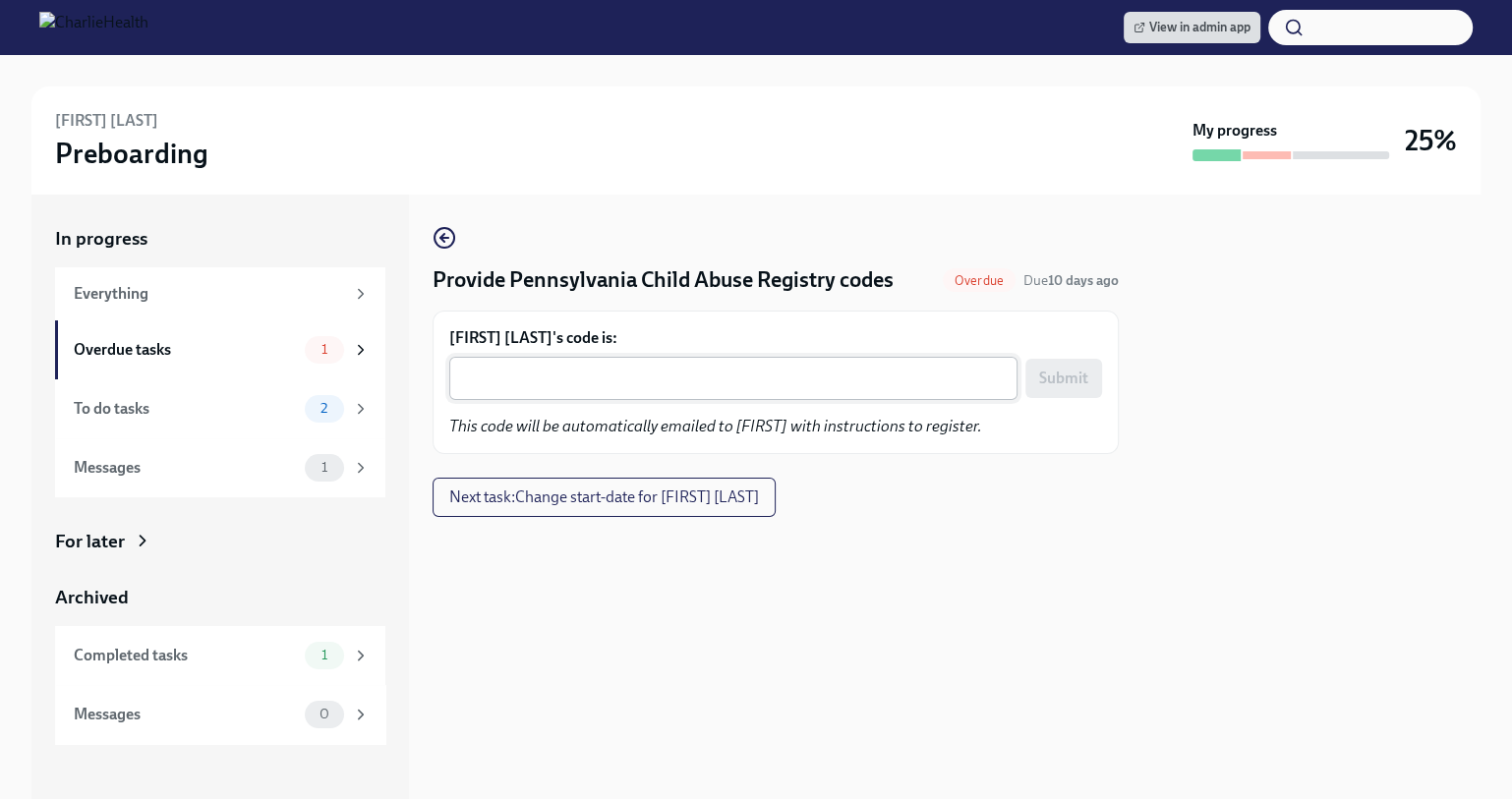 click on "x ​" at bounding box center [733, 378] 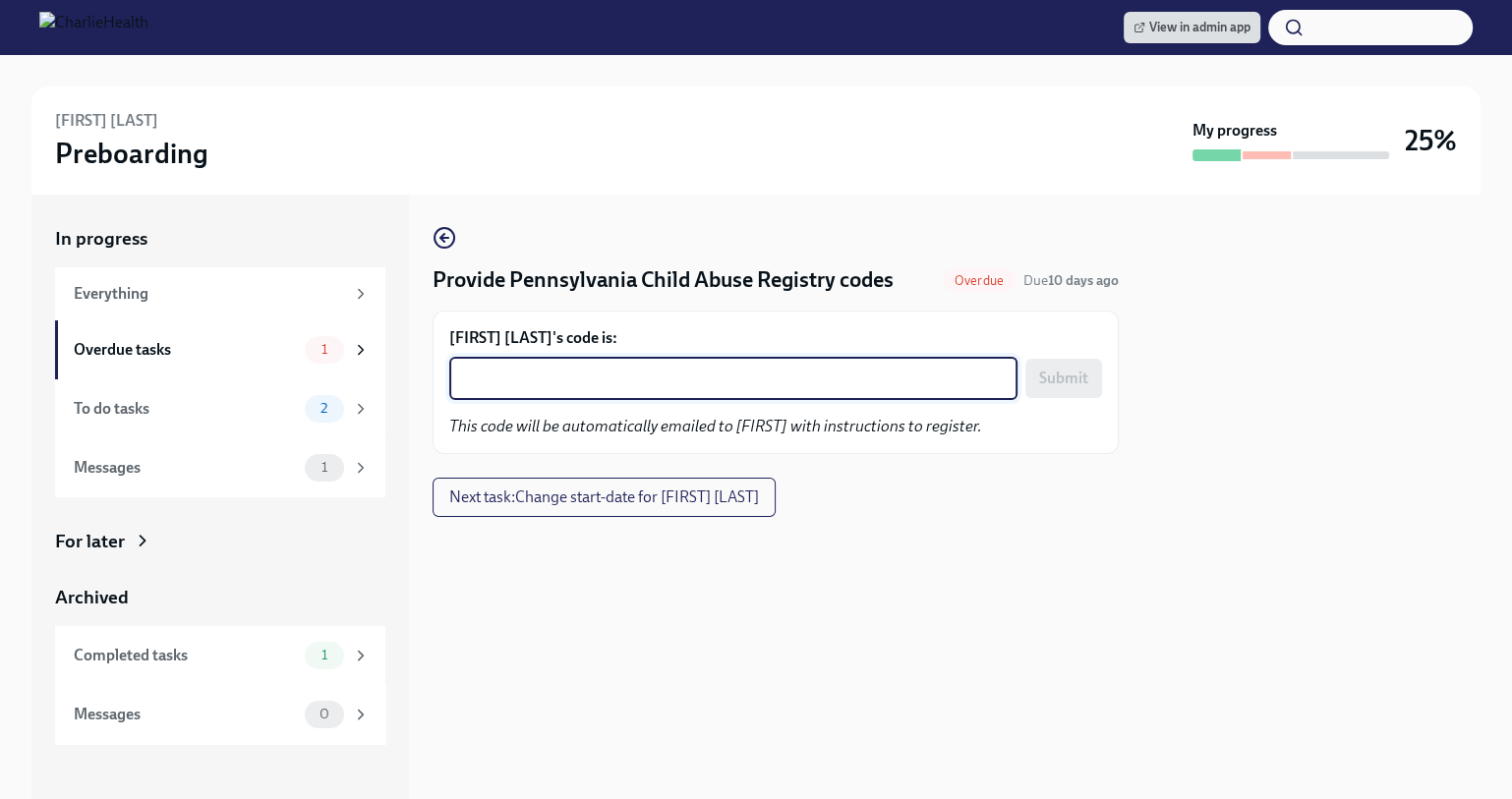 paste on "XEIH8CZOEAZC" 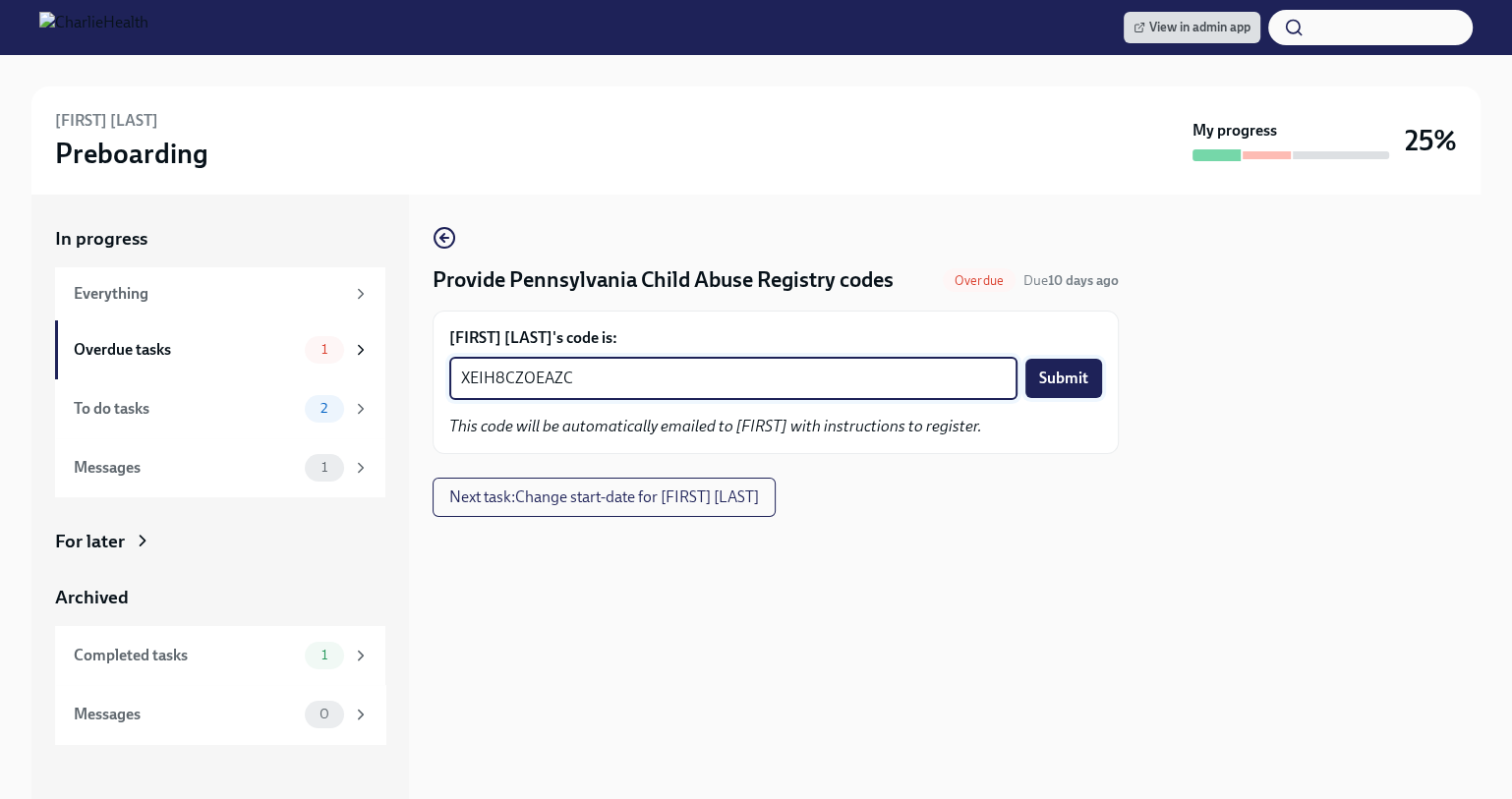 type on "XEIH8CZOEAZC" 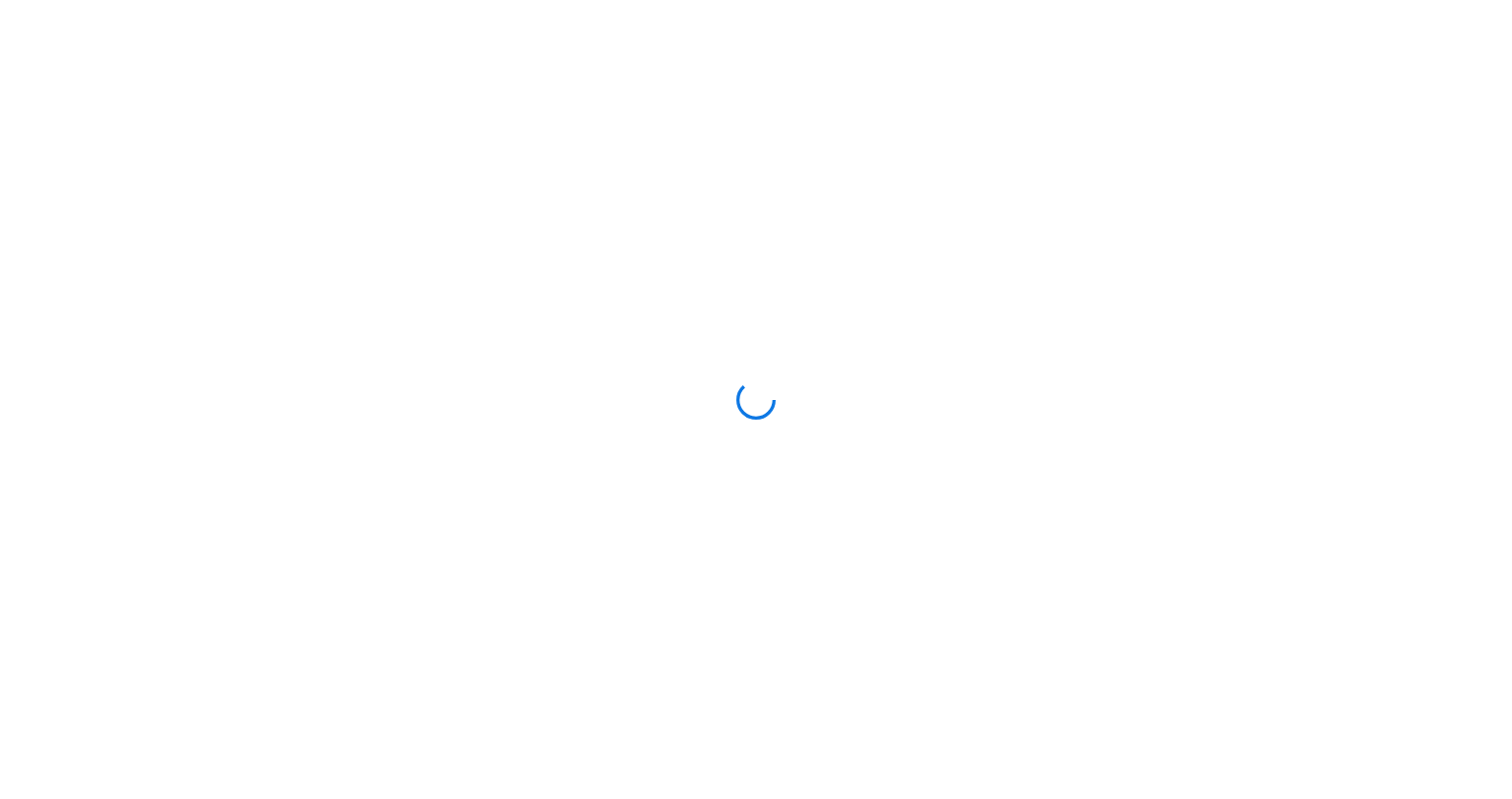 scroll, scrollTop: 0, scrollLeft: 0, axis: both 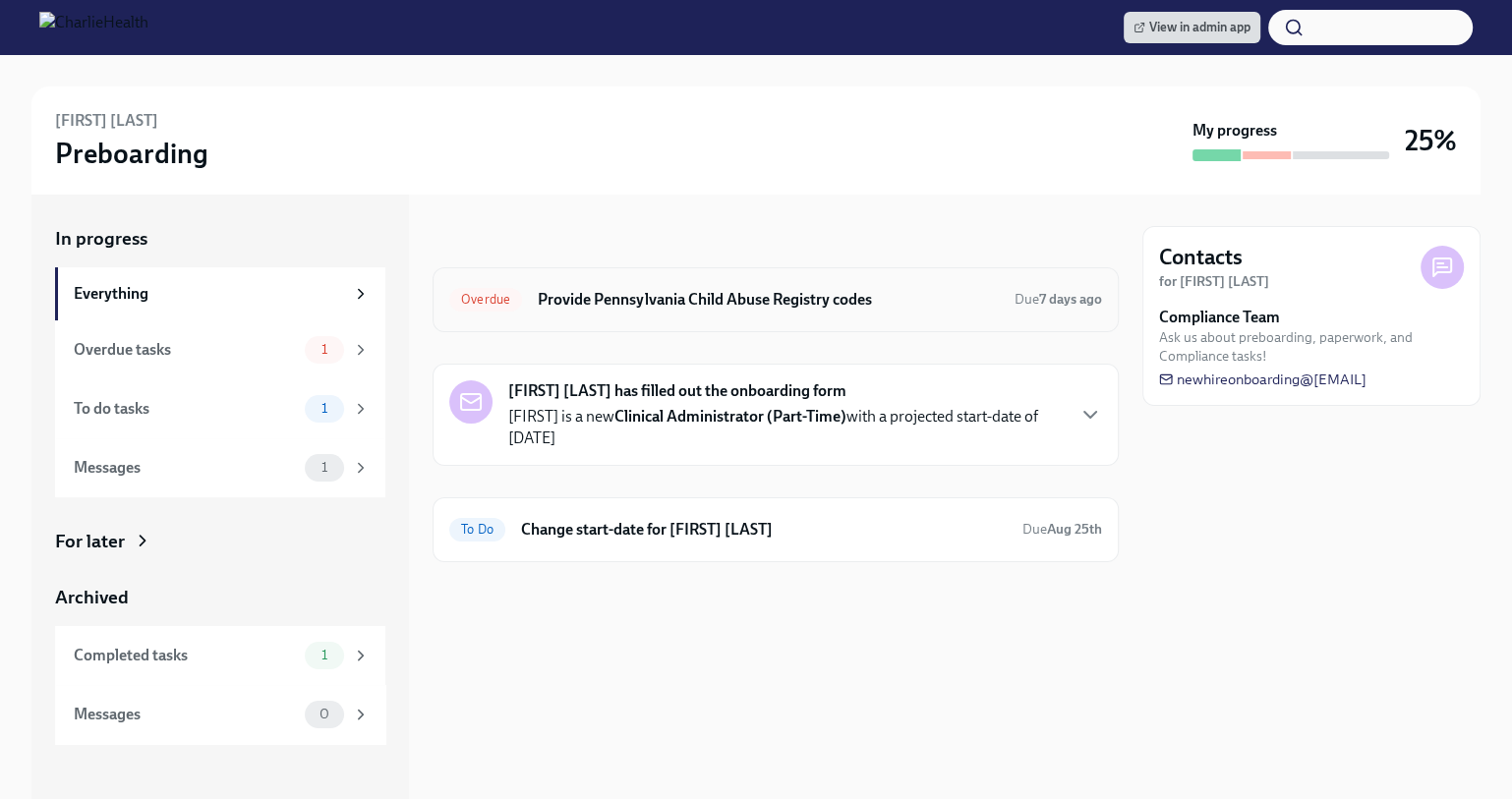 click on "Provide Pennsylvania Child Abuse Registry codes" at bounding box center (768, 300) 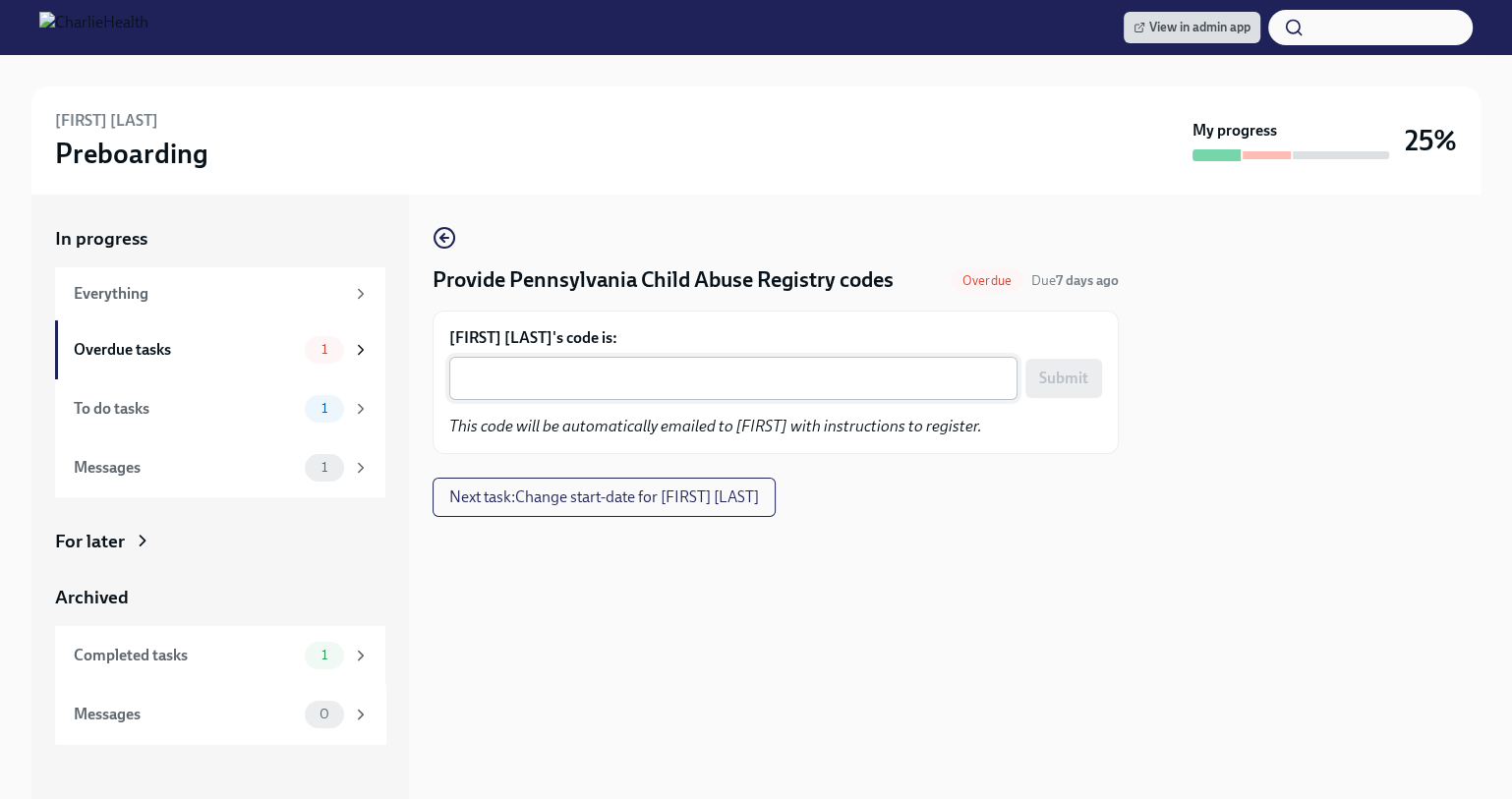 click on "x ​" at bounding box center [733, 378] 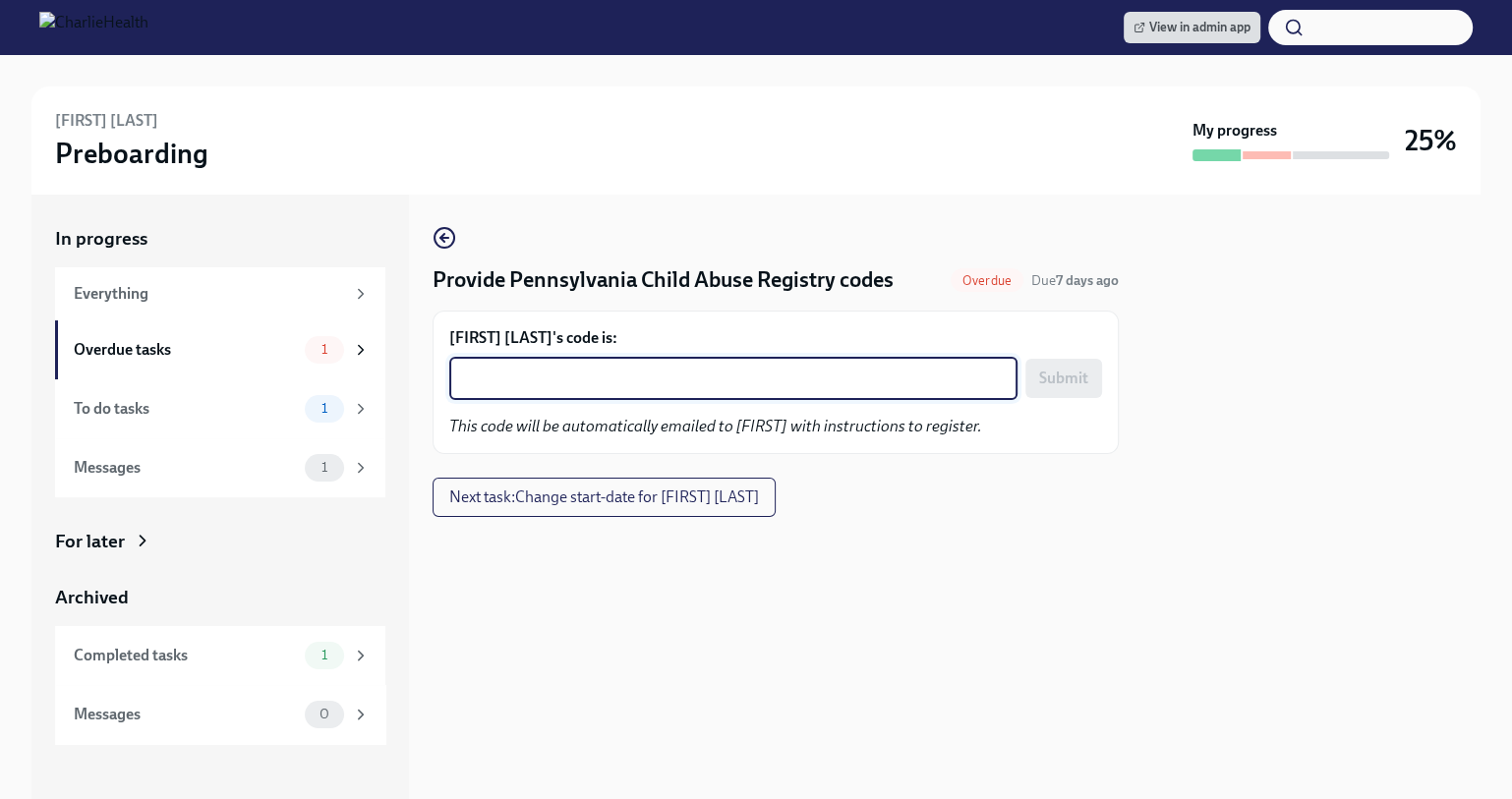 paste on "SIKEW1FV7E47" 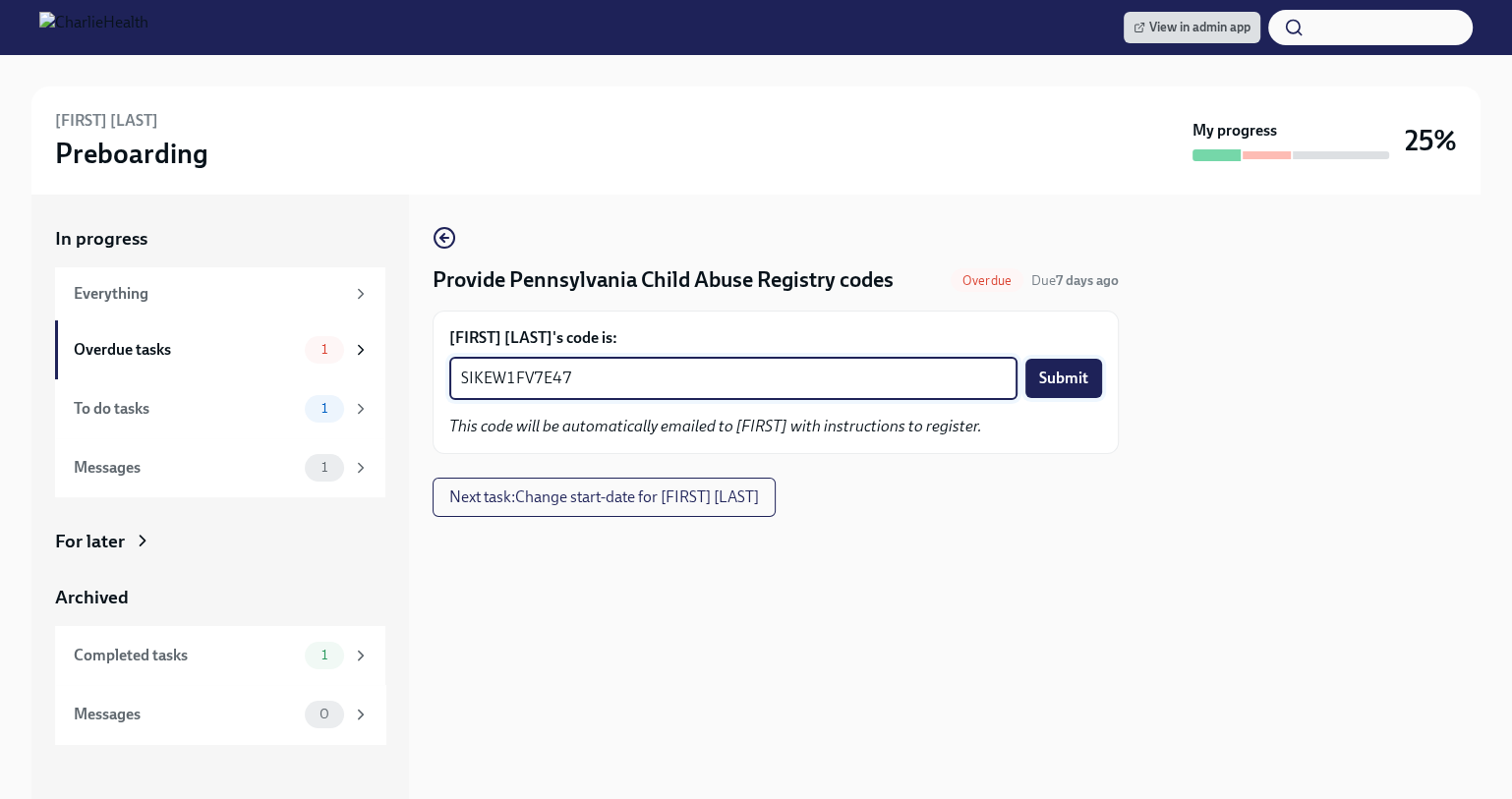 type on "SIKEW1FV7E47" 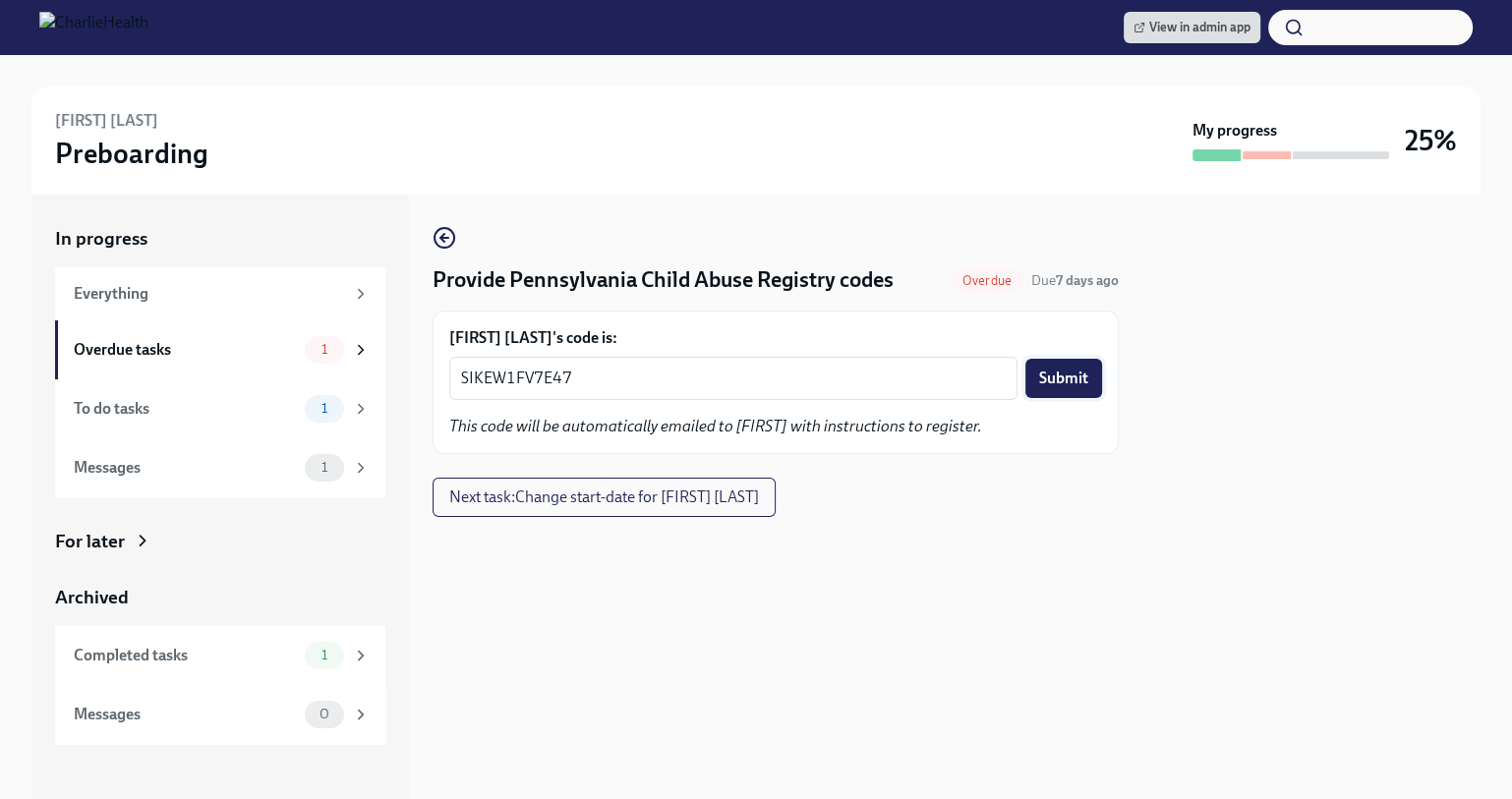 click on "Submit" at bounding box center [1064, 378] 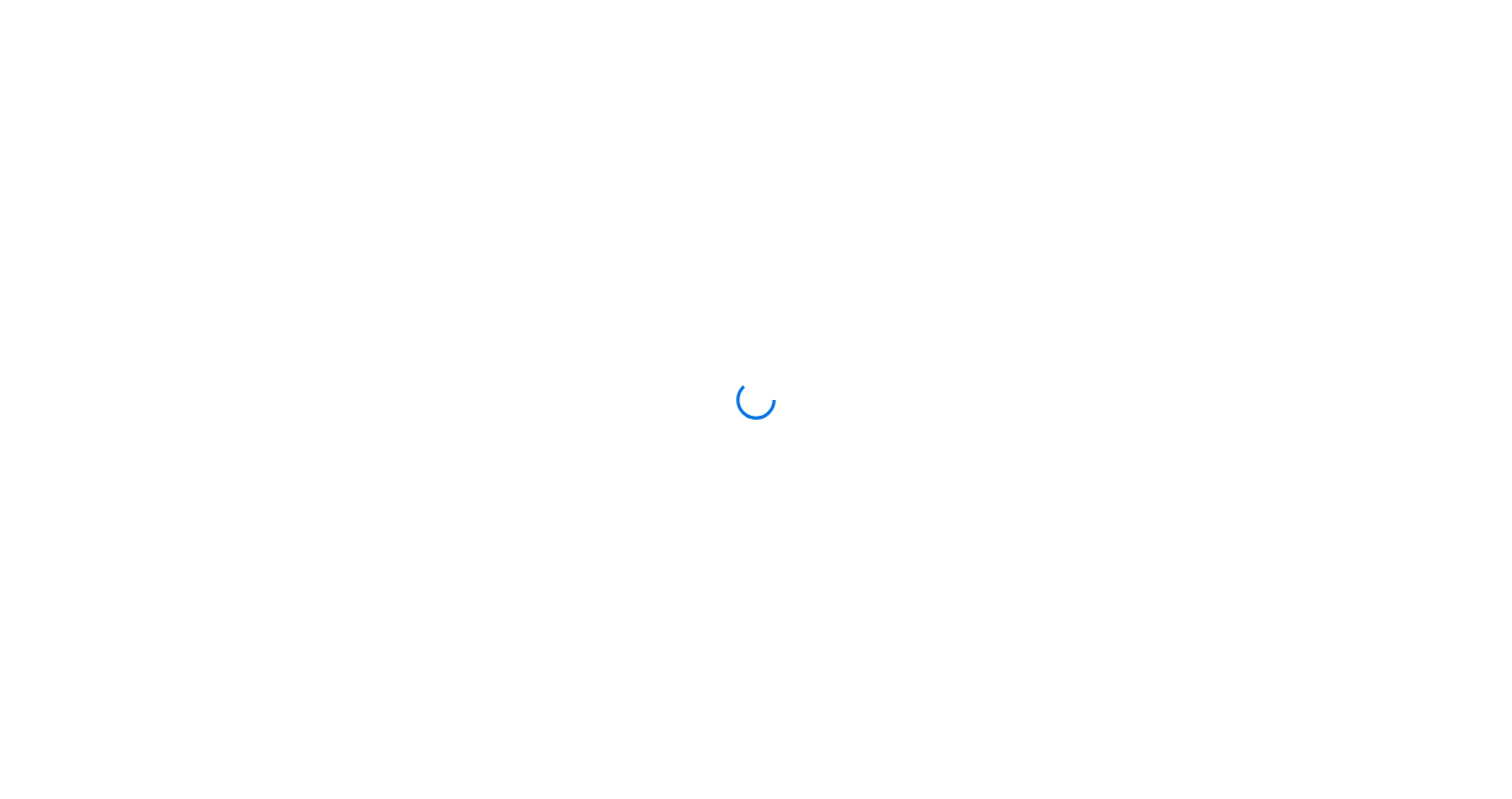 scroll, scrollTop: 0, scrollLeft: 0, axis: both 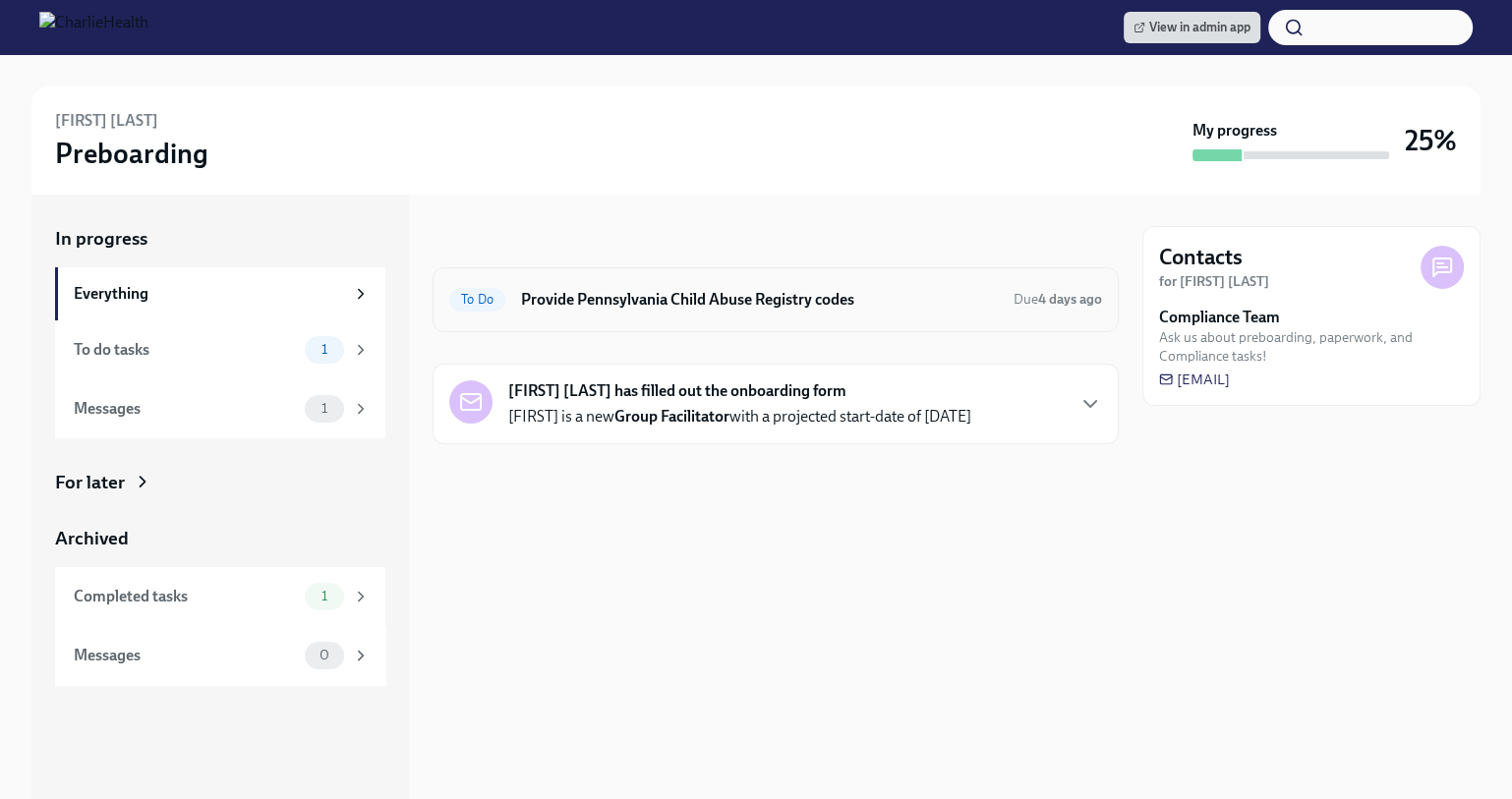 click on "Provide Pennsylvania Child Abuse Registry codes" at bounding box center [759, 300] 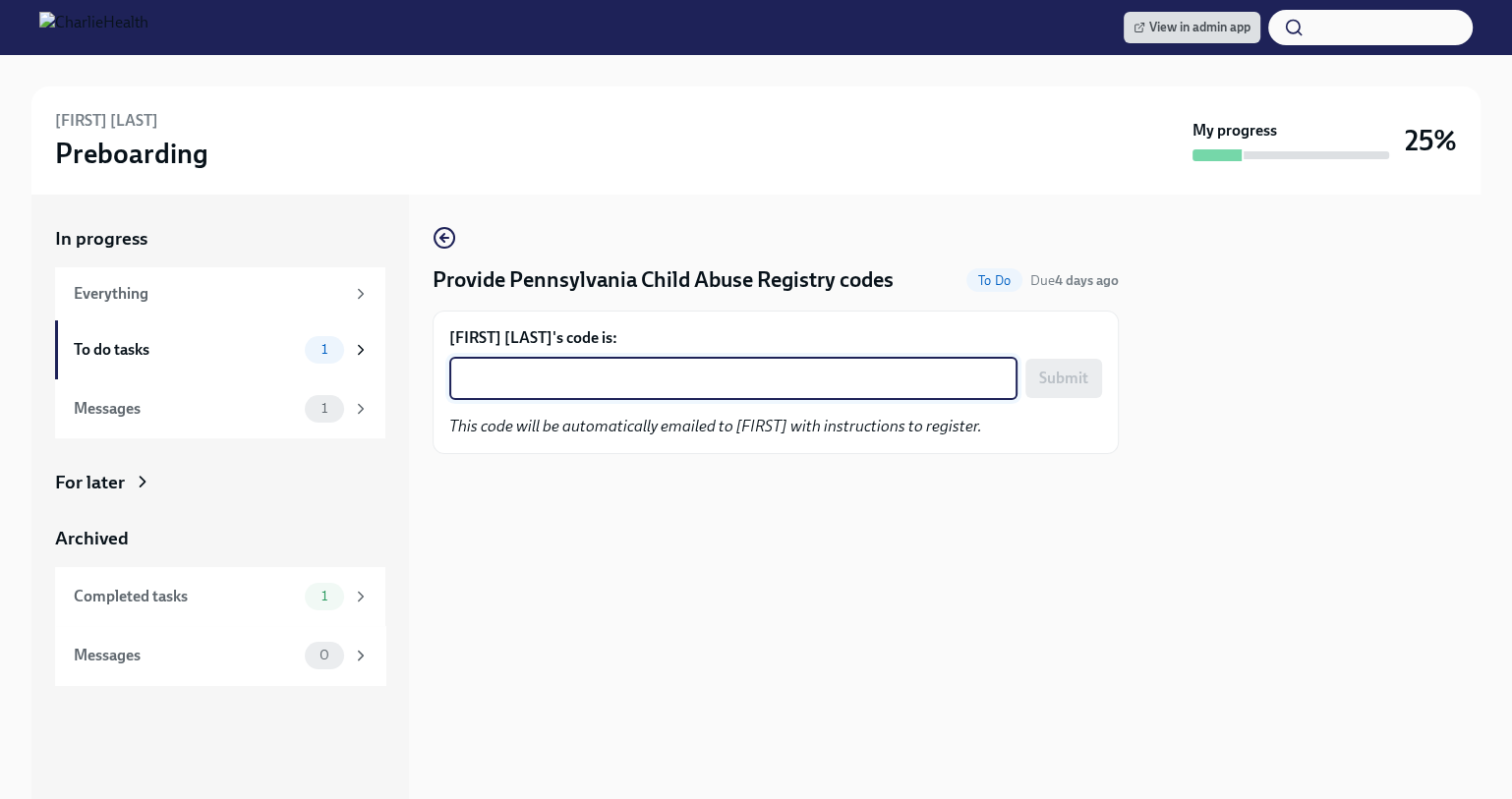 click on "Alexis Theus's code is:" at bounding box center [733, 378] 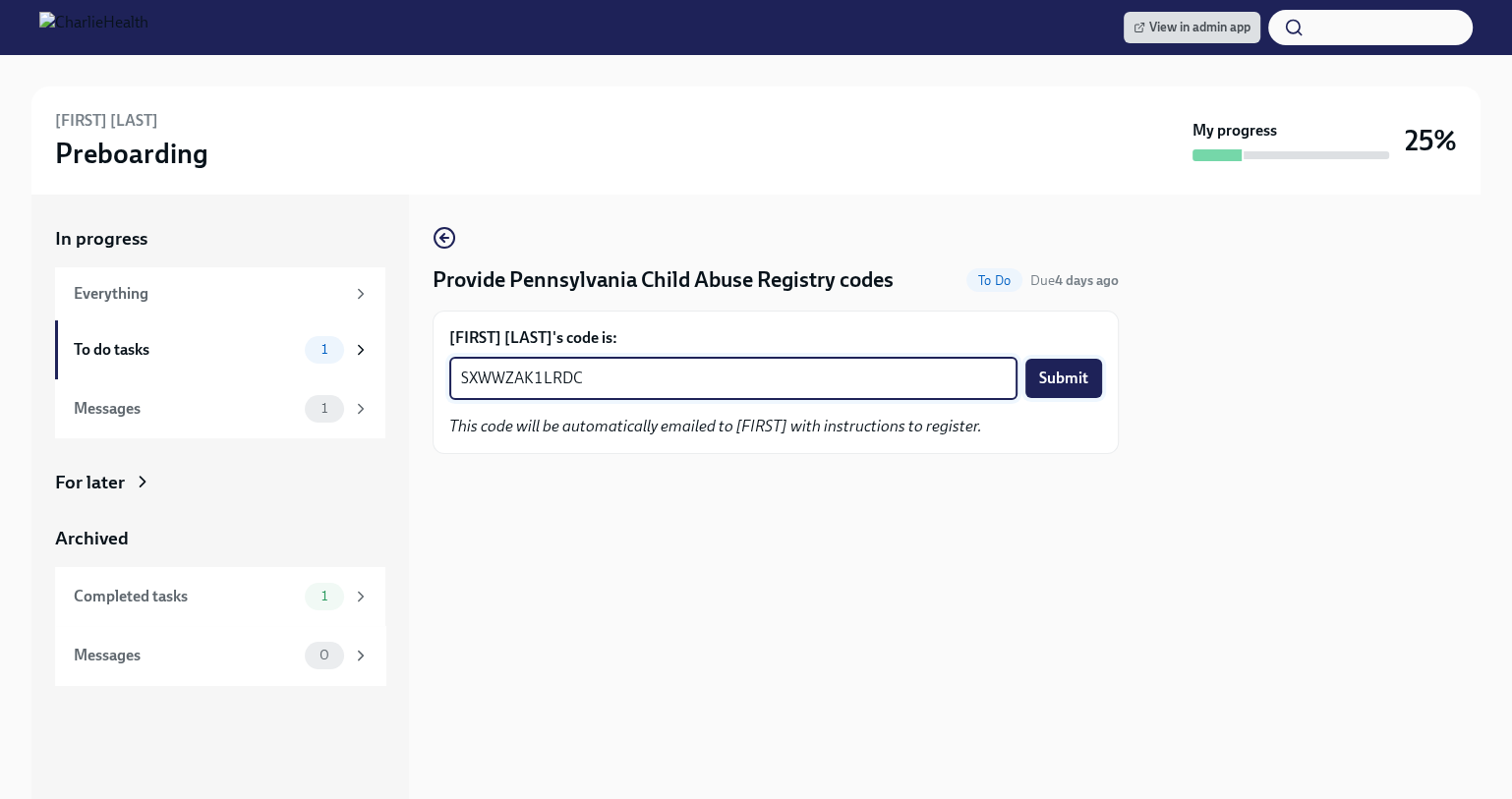 type on "SXWWZAK1LRDC" 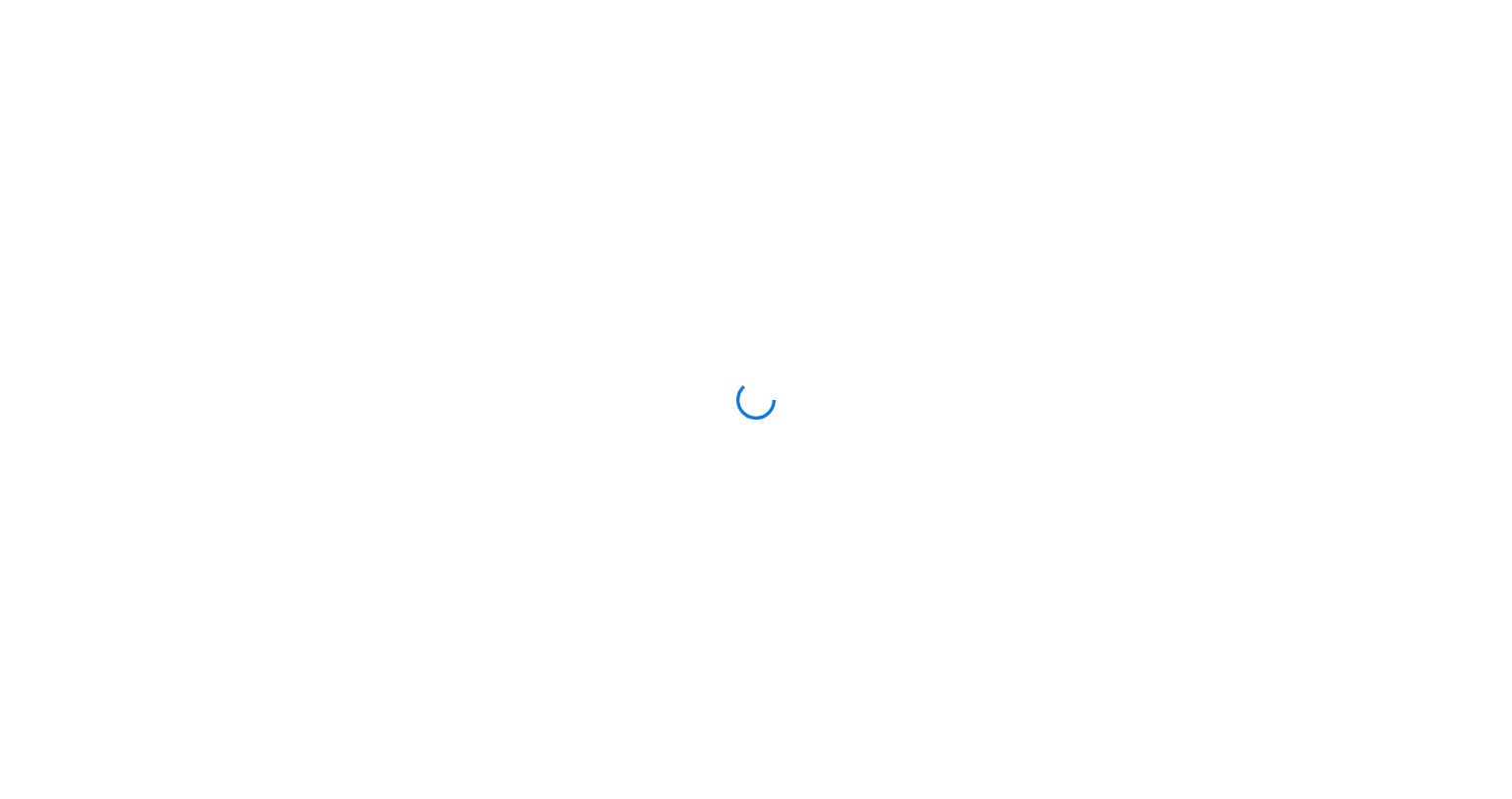 scroll, scrollTop: 0, scrollLeft: 0, axis: both 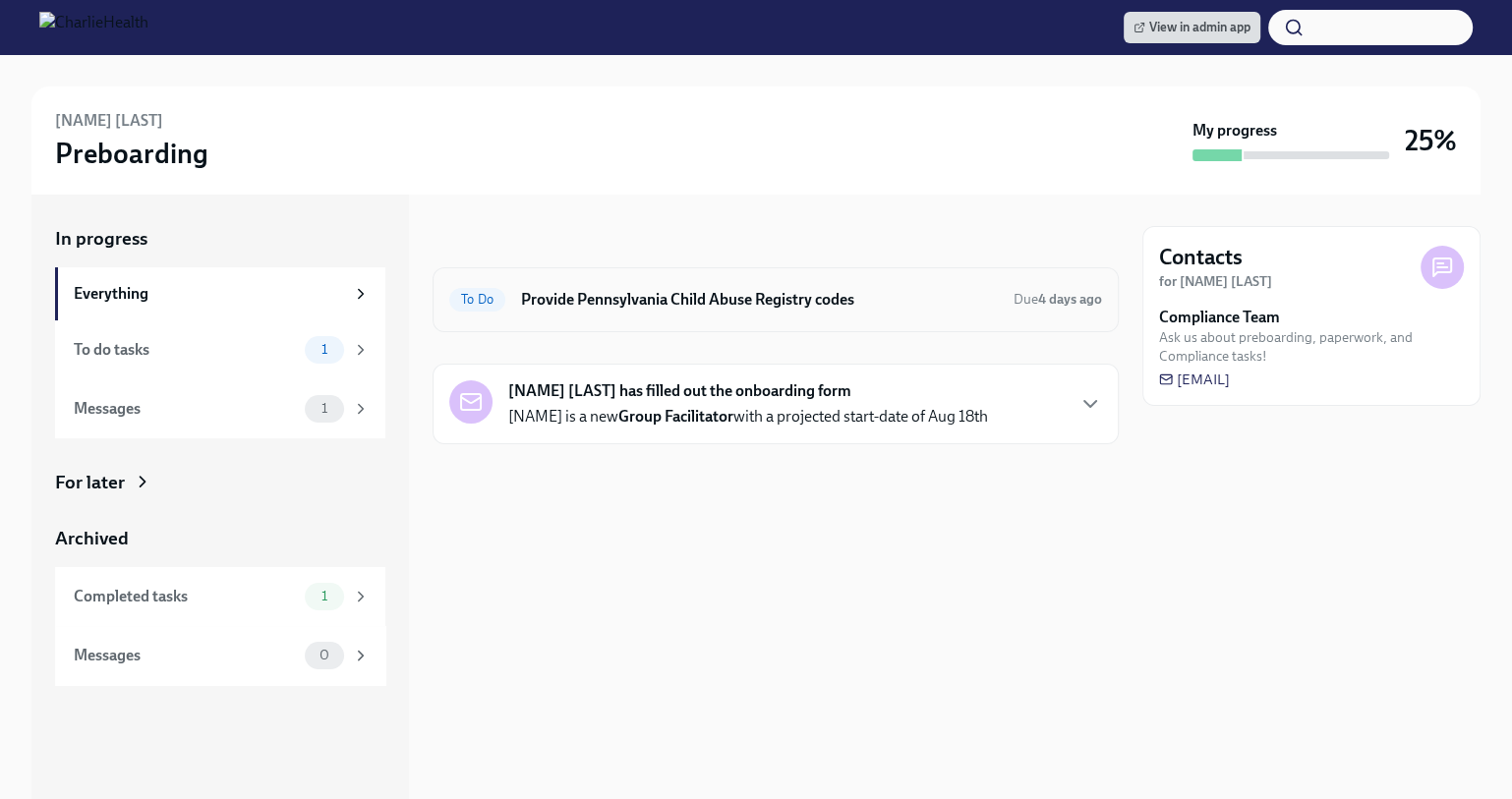click on "Provide Pennsylvania Child Abuse Registry codes" at bounding box center [759, 300] 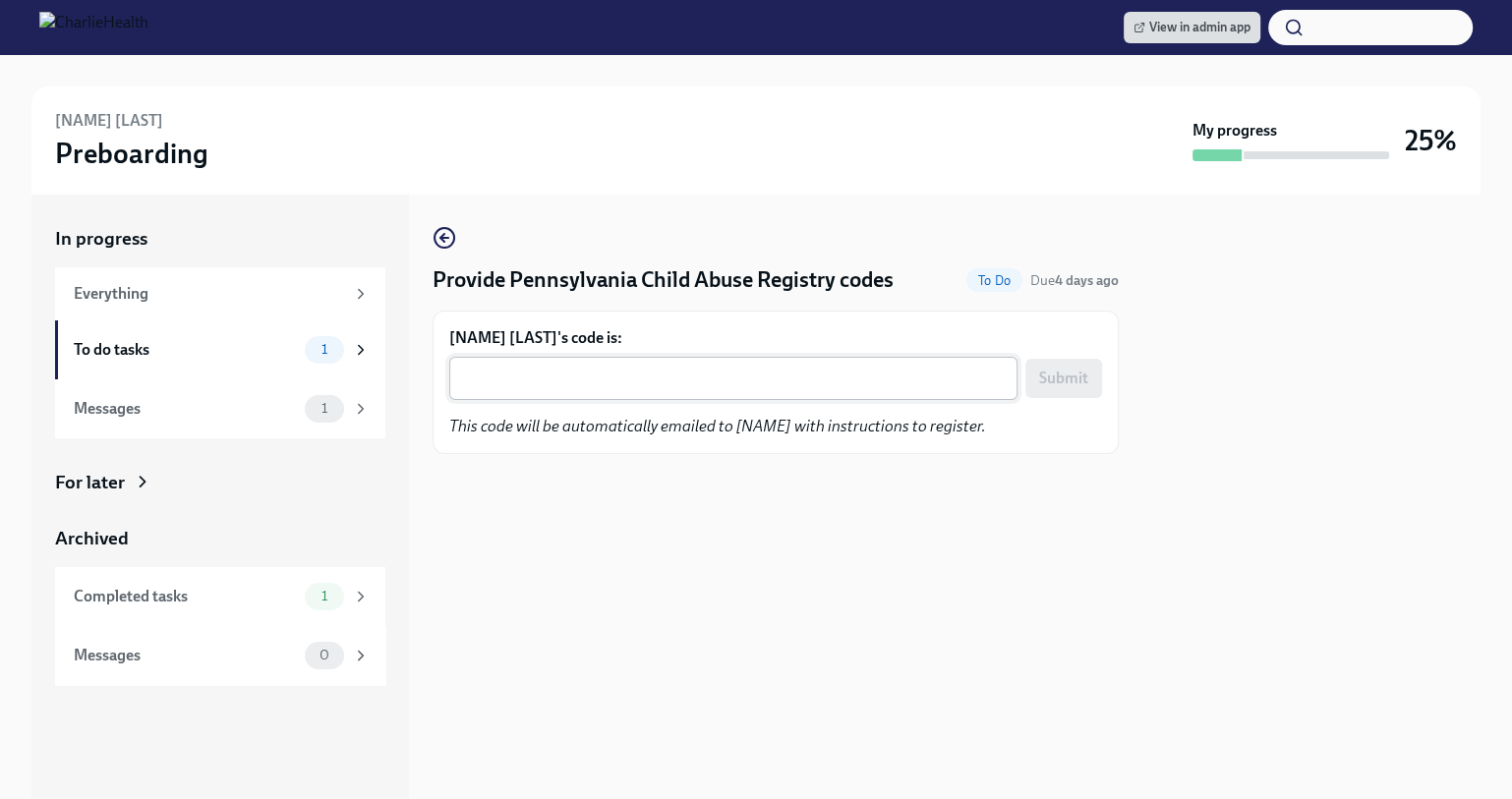 click on "x ​" at bounding box center [733, 378] 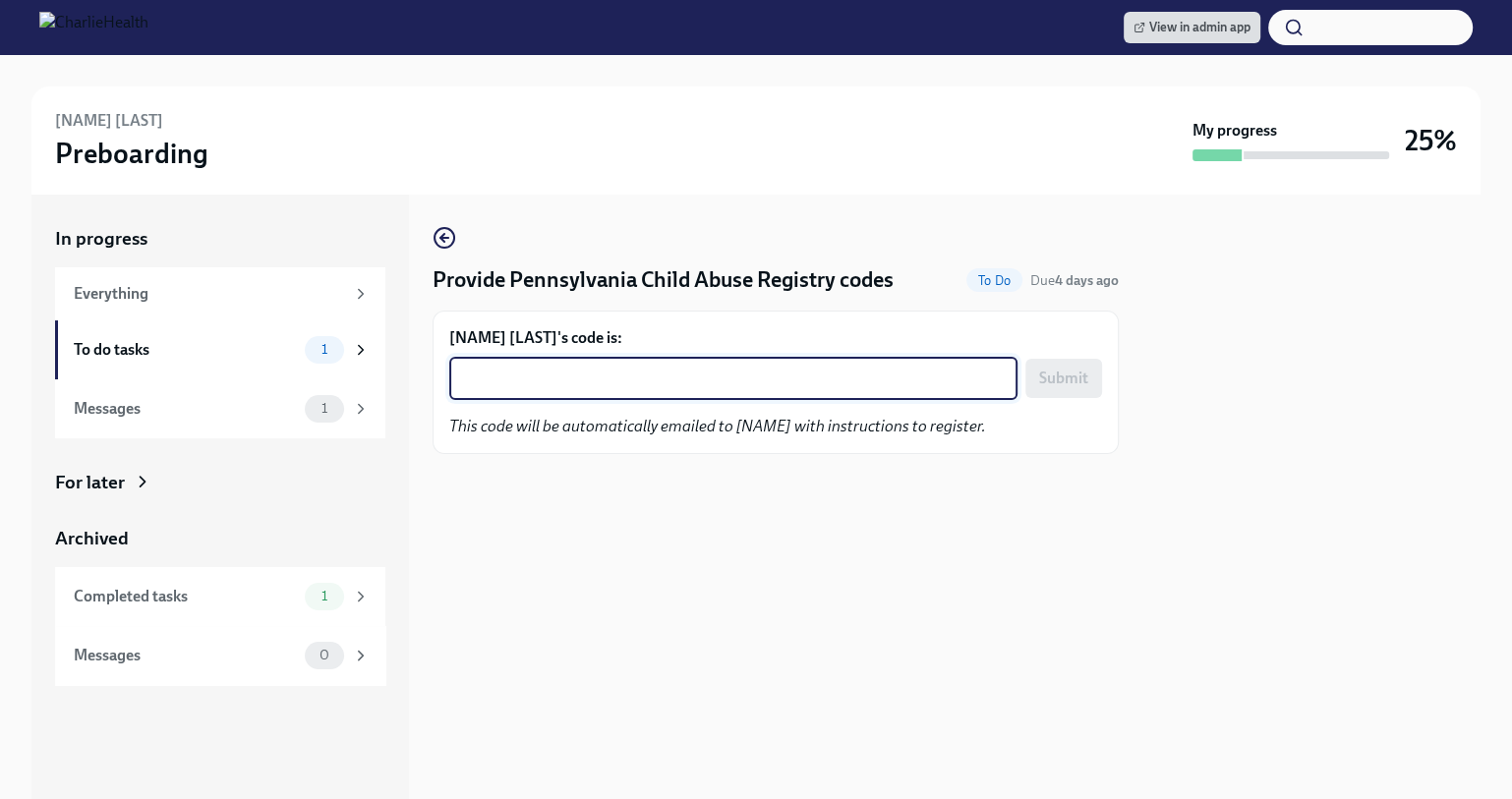 click on "Jamie Hunt's code is:" at bounding box center [733, 378] 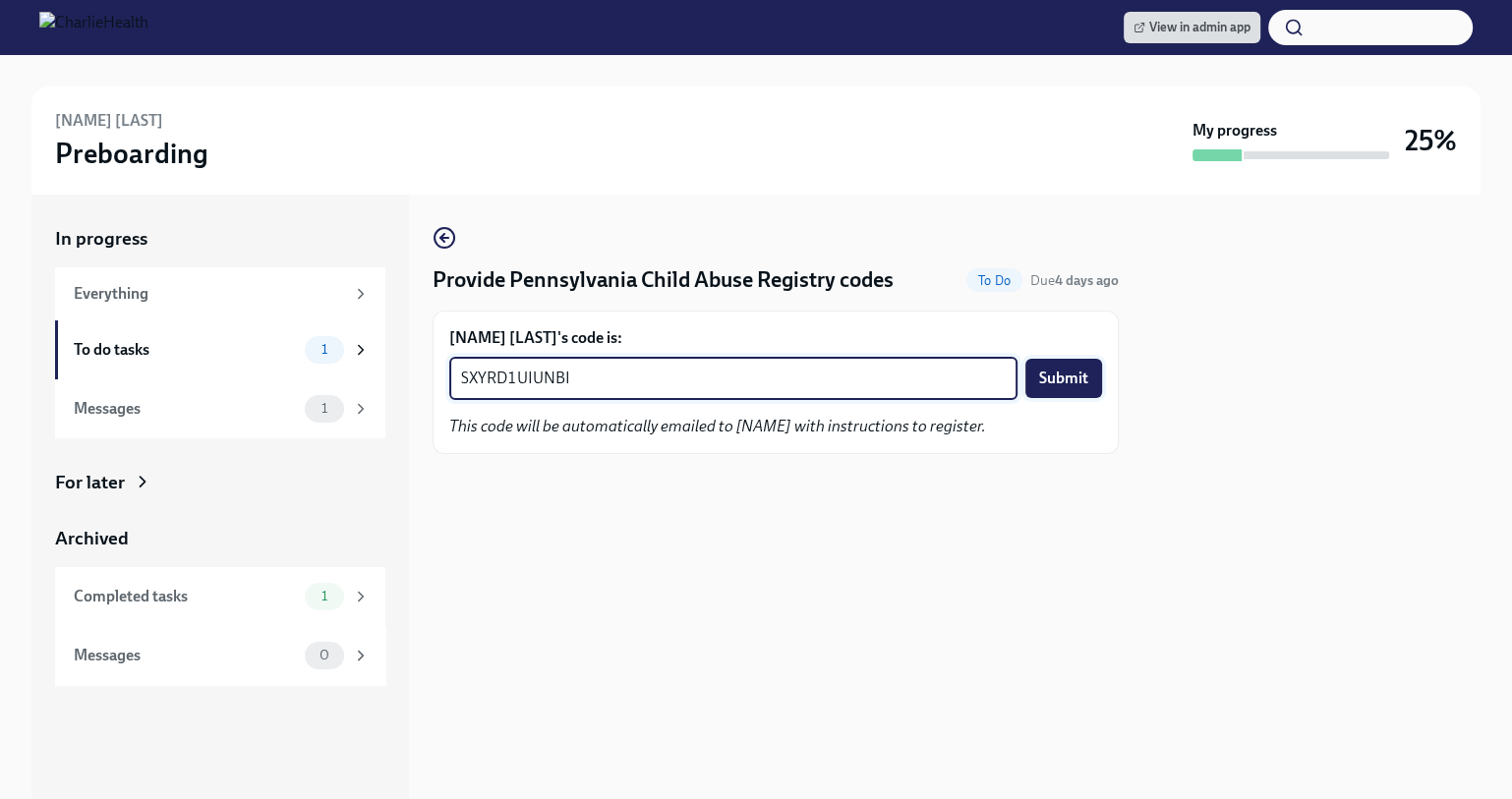 type on "SXYRD1UIUNBI" 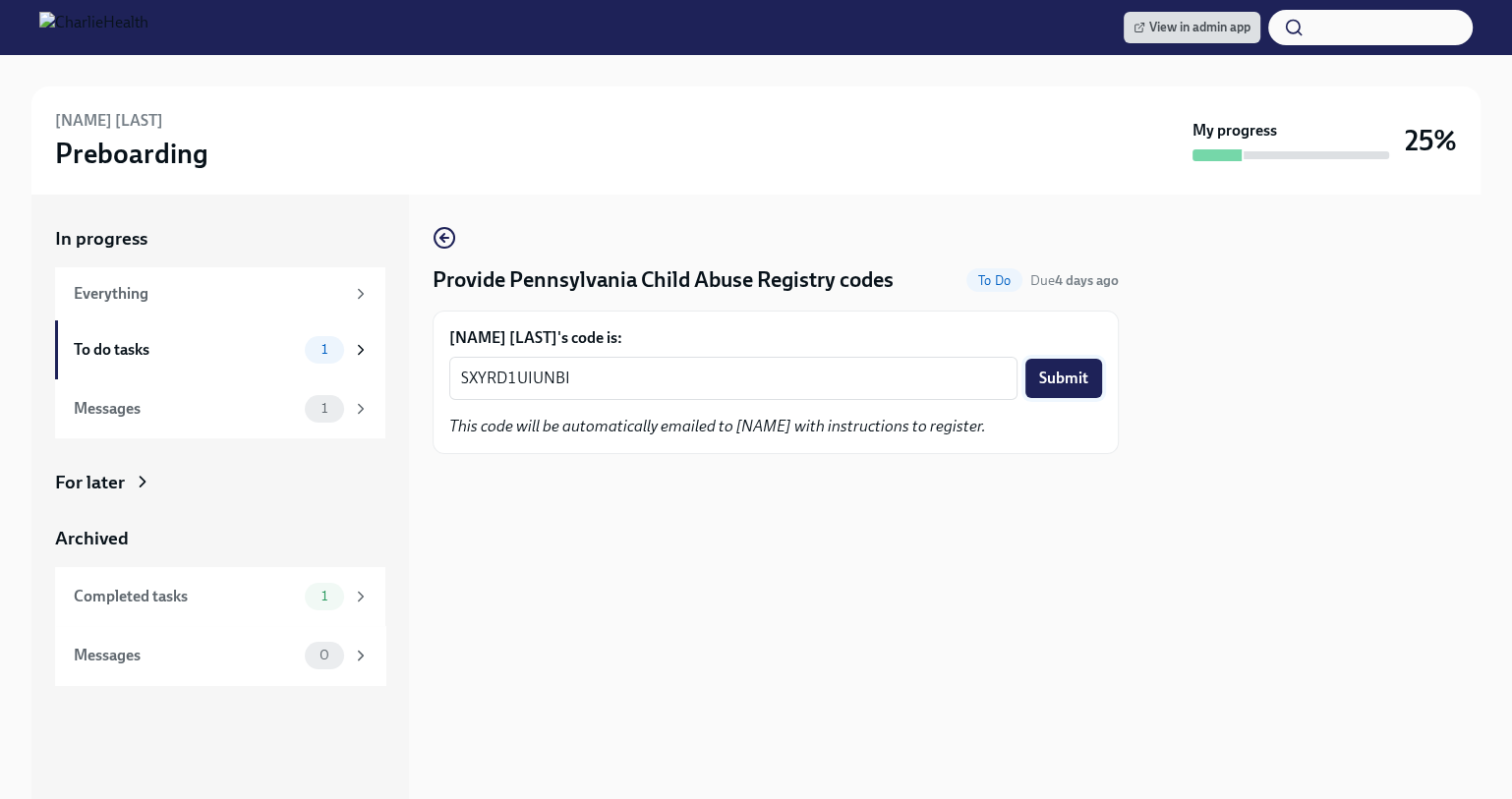 click on "Submit" at bounding box center (1064, 378) 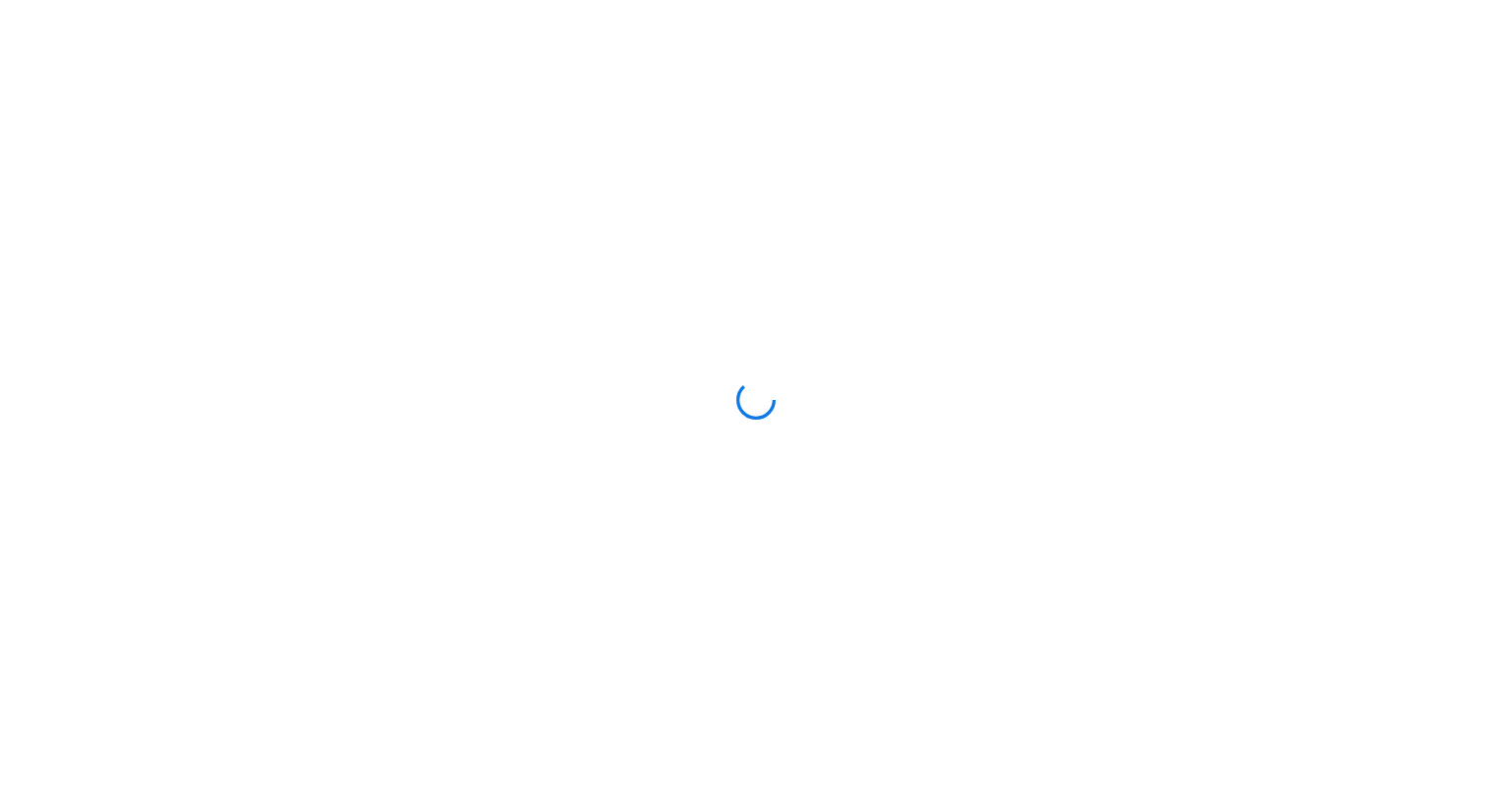 scroll, scrollTop: 0, scrollLeft: 0, axis: both 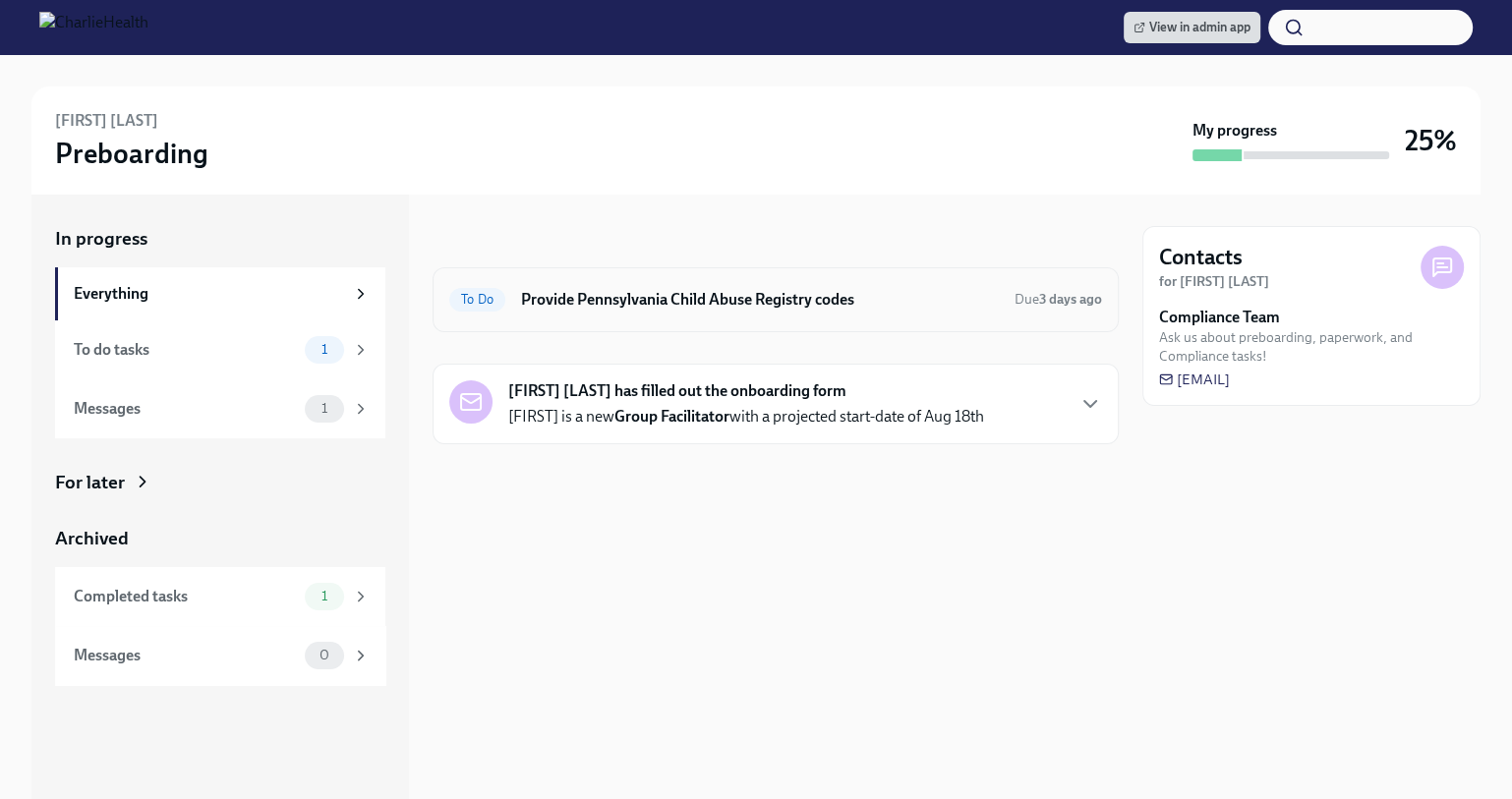 click on "To Do Provide [STATE] Child Abuse Registry codes Due  3 days ago" at bounding box center (776, 300) 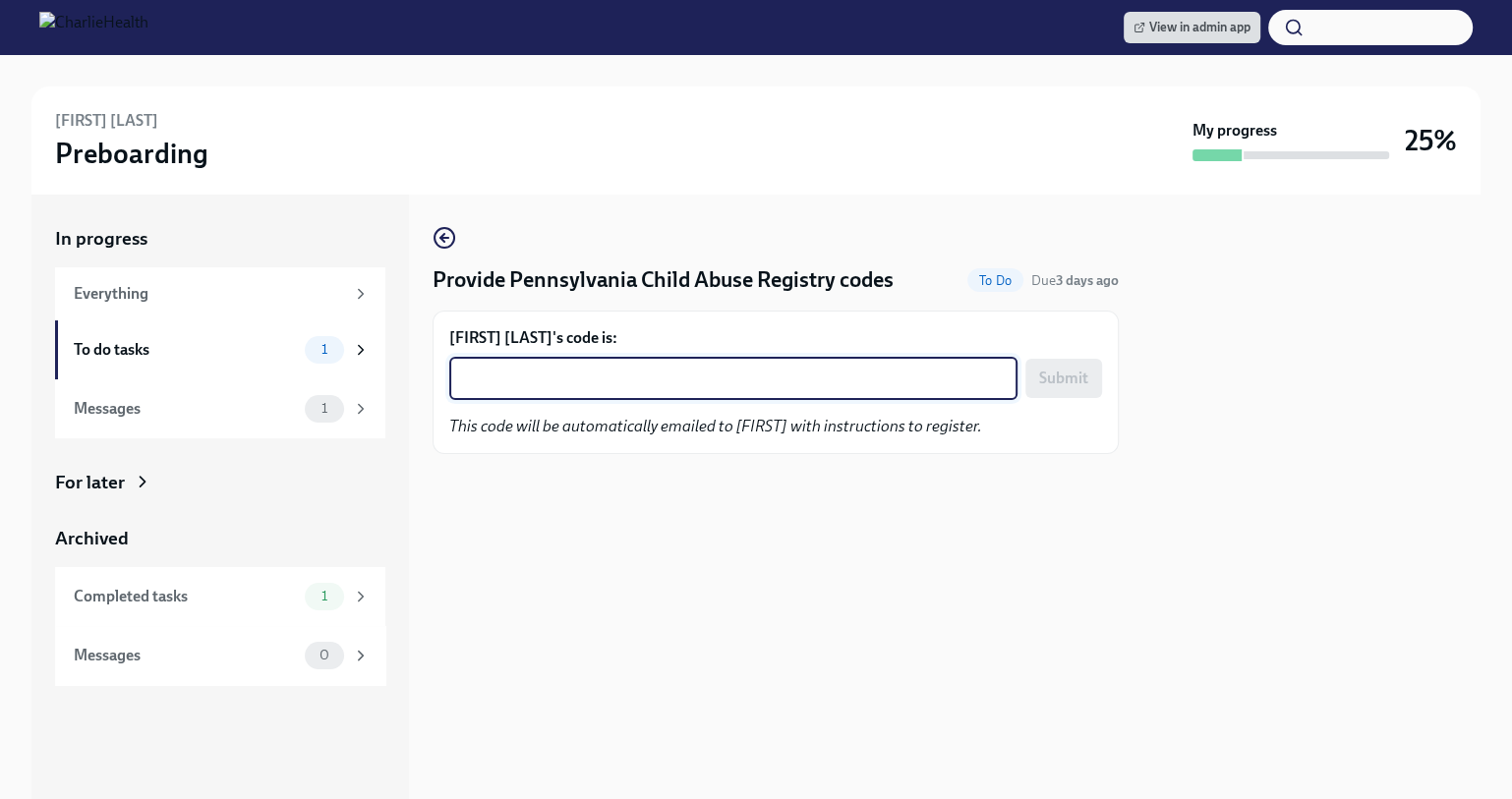 click on "[FIRST] [LAST]'s code is:" at bounding box center [733, 378] 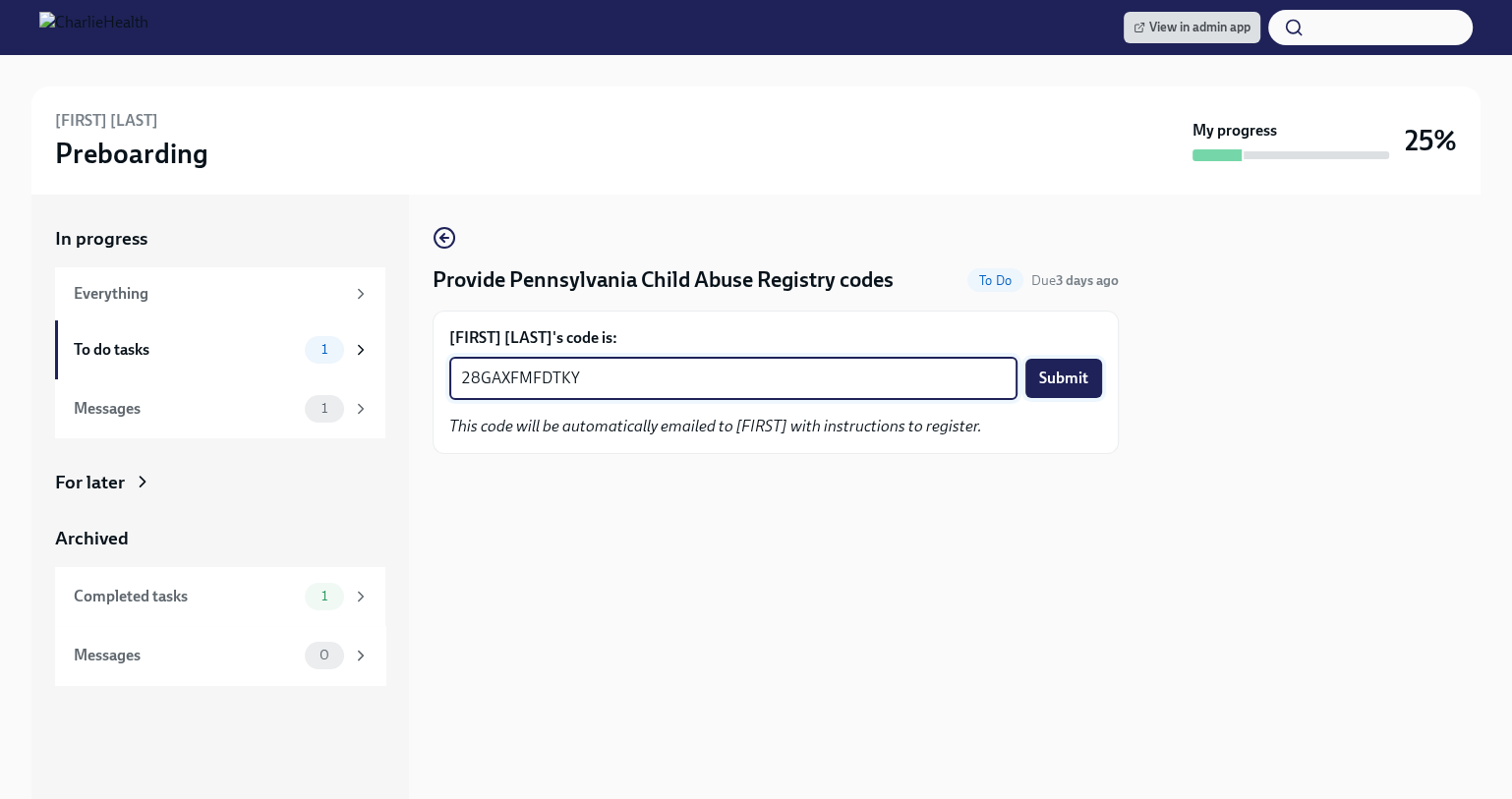 type on "28GAXFMFDTKY" 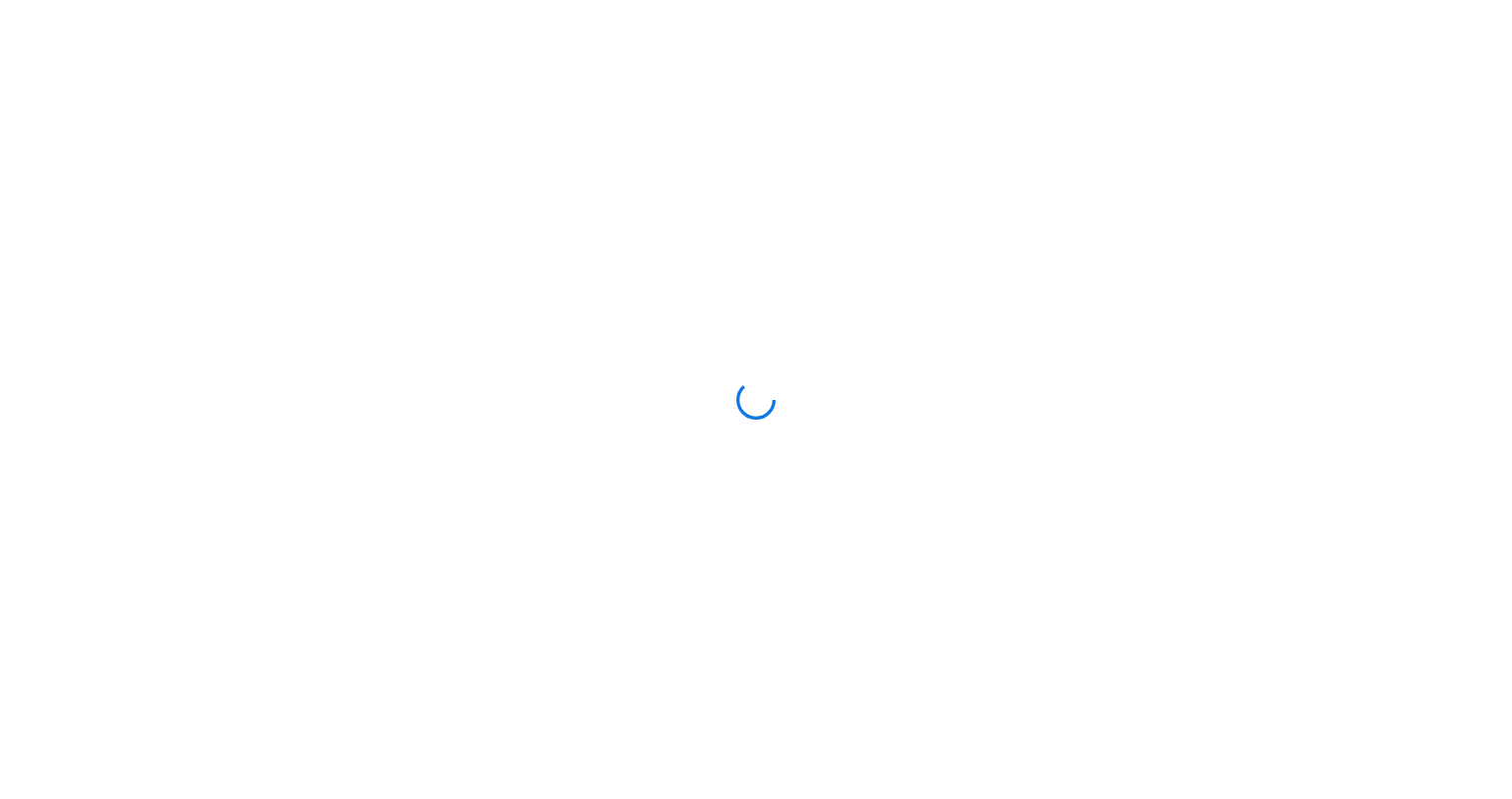 scroll, scrollTop: 0, scrollLeft: 0, axis: both 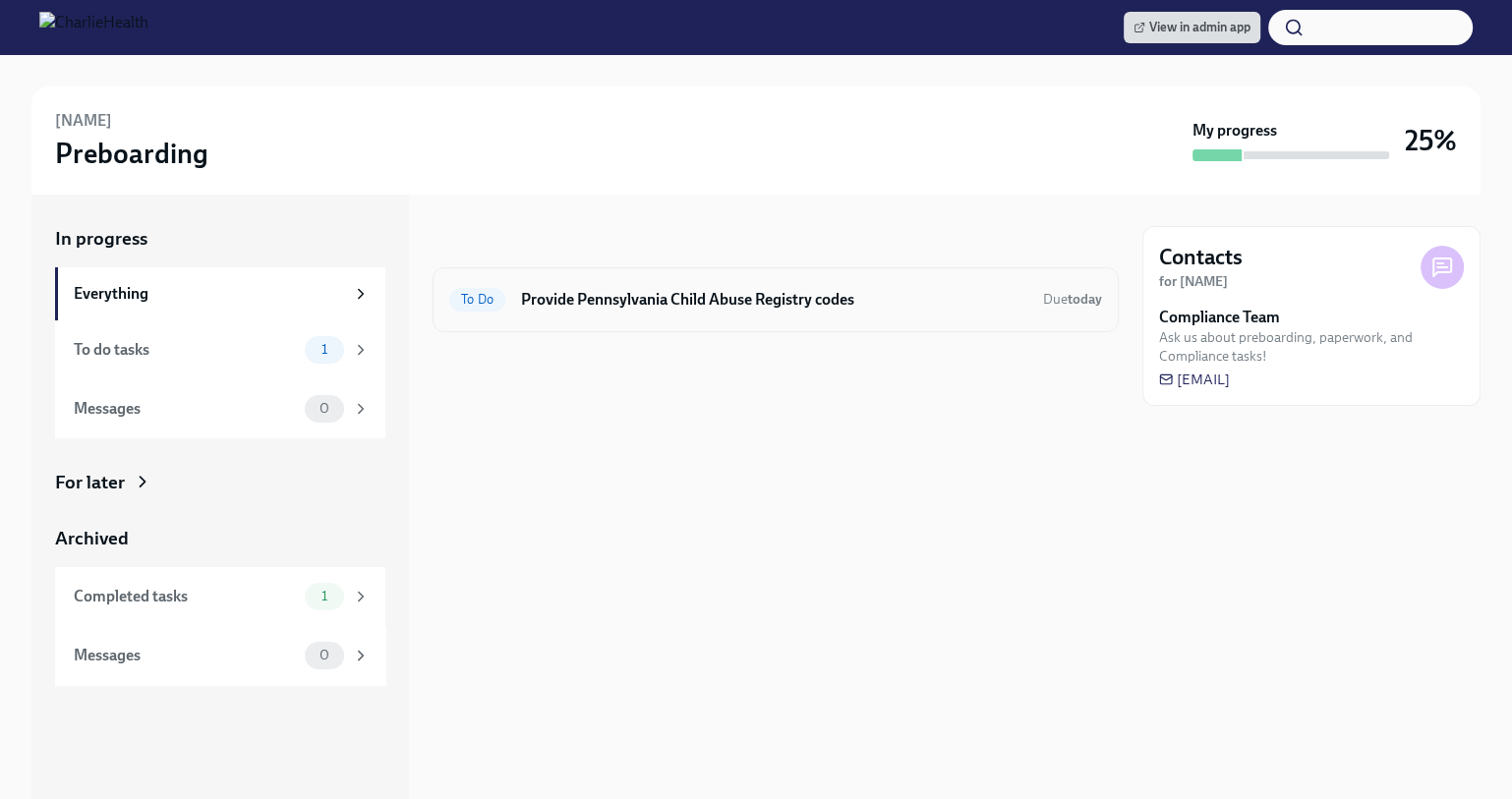 click on "Provide Pennsylvania Child Abuse Registry codes" at bounding box center (774, 300) 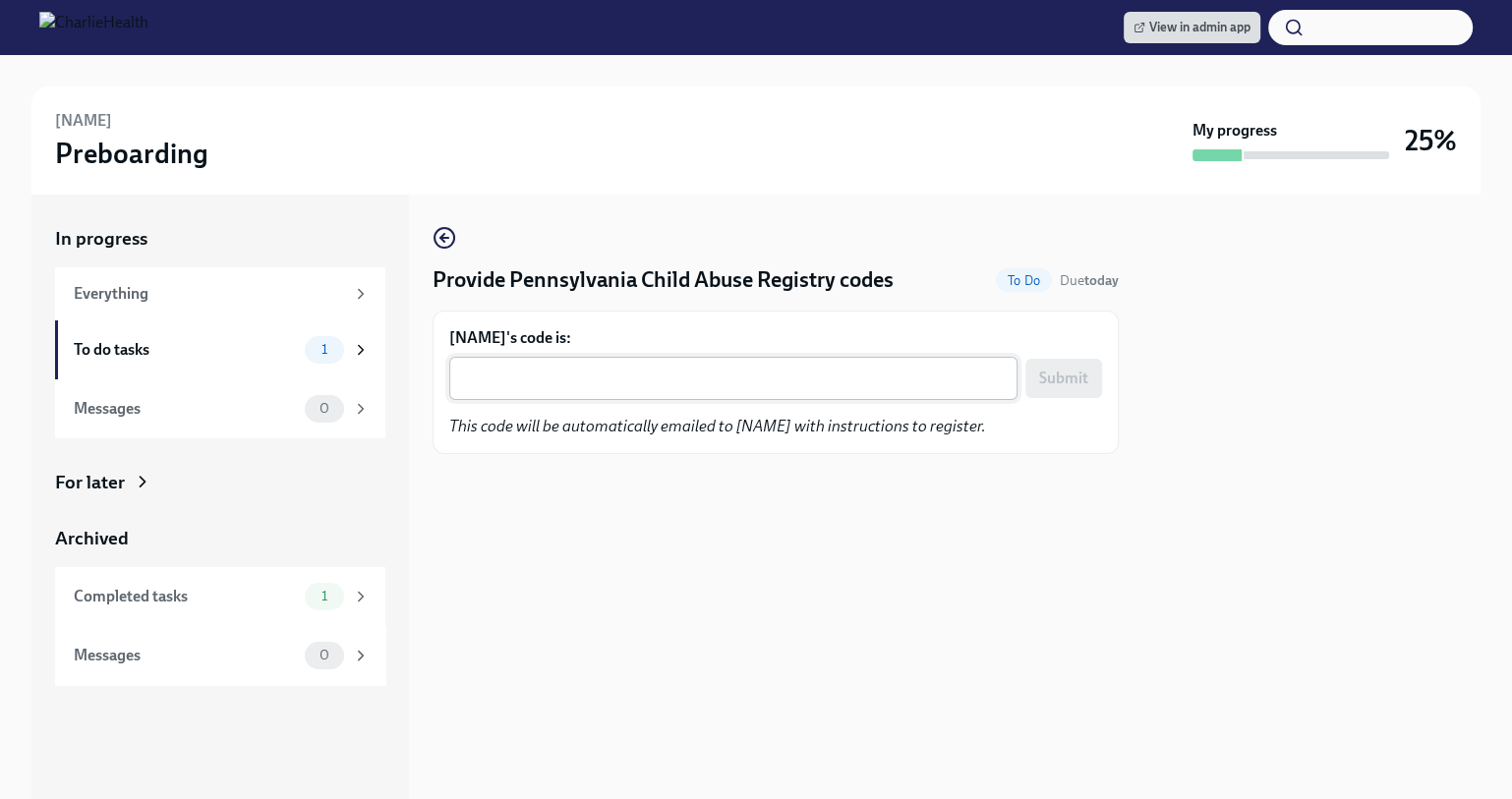 click on "x ​" at bounding box center [733, 378] 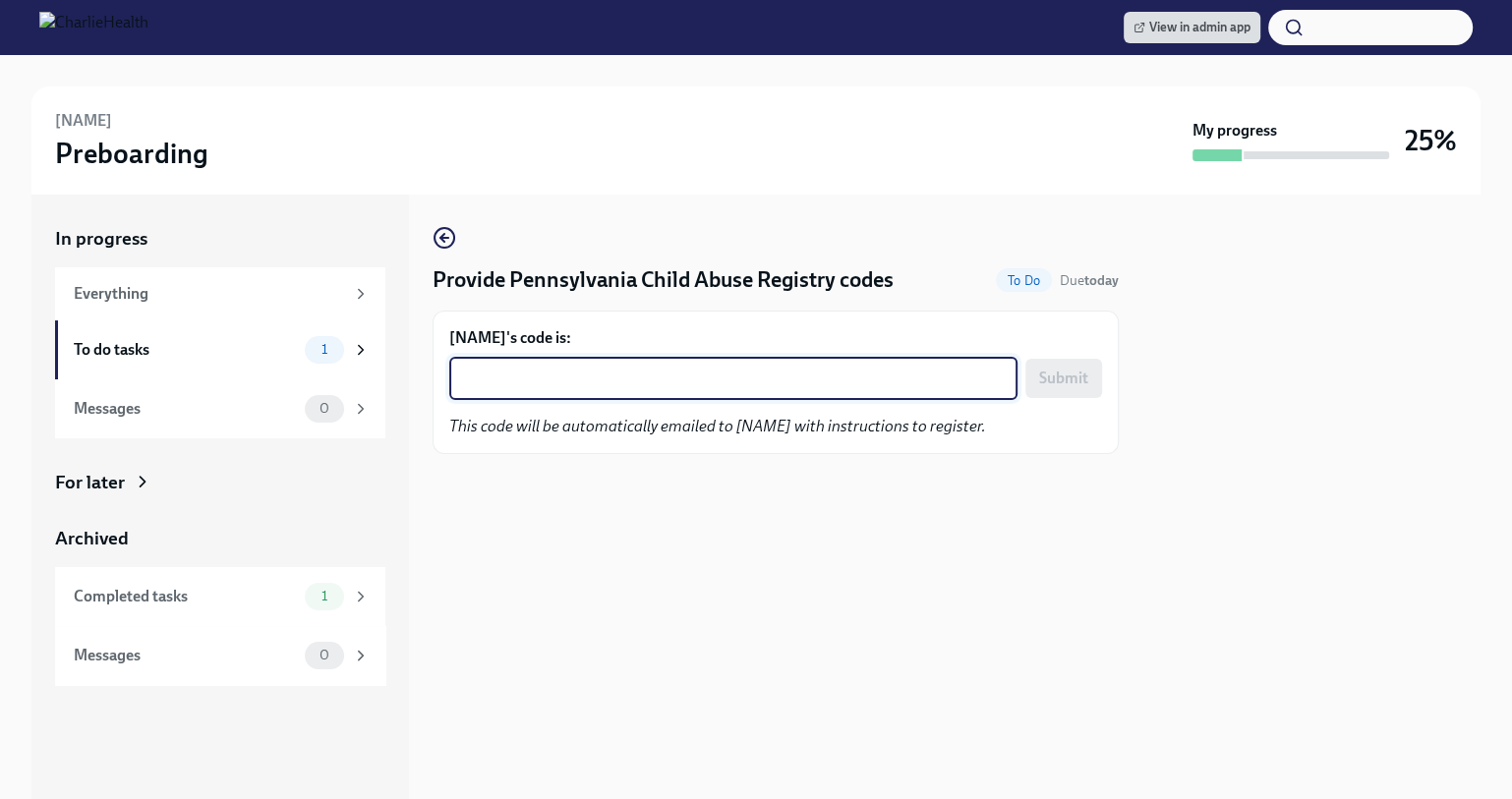 paste on "FEYHF4B29OEO" 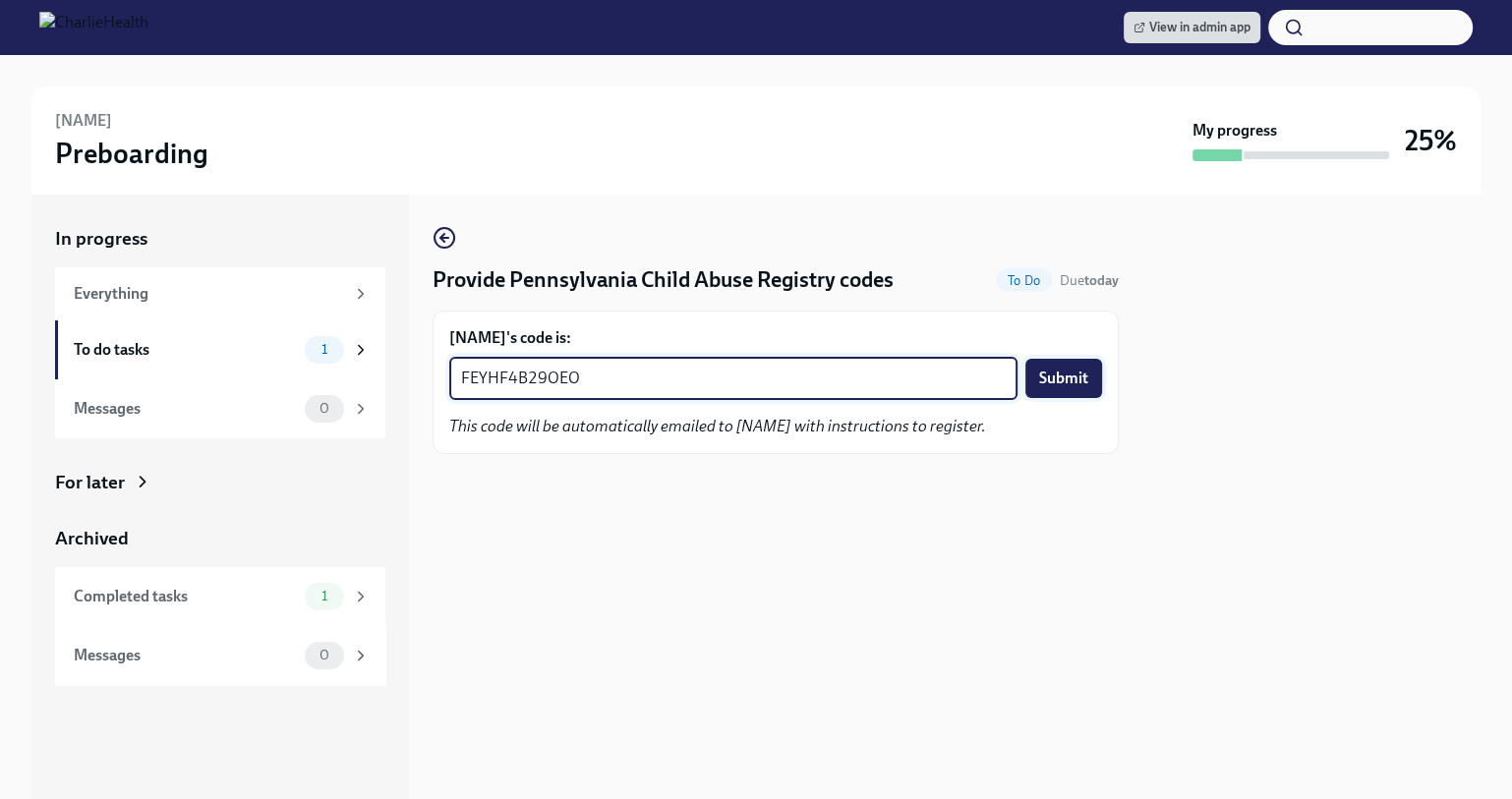 type on "FEYHF4B29OEO" 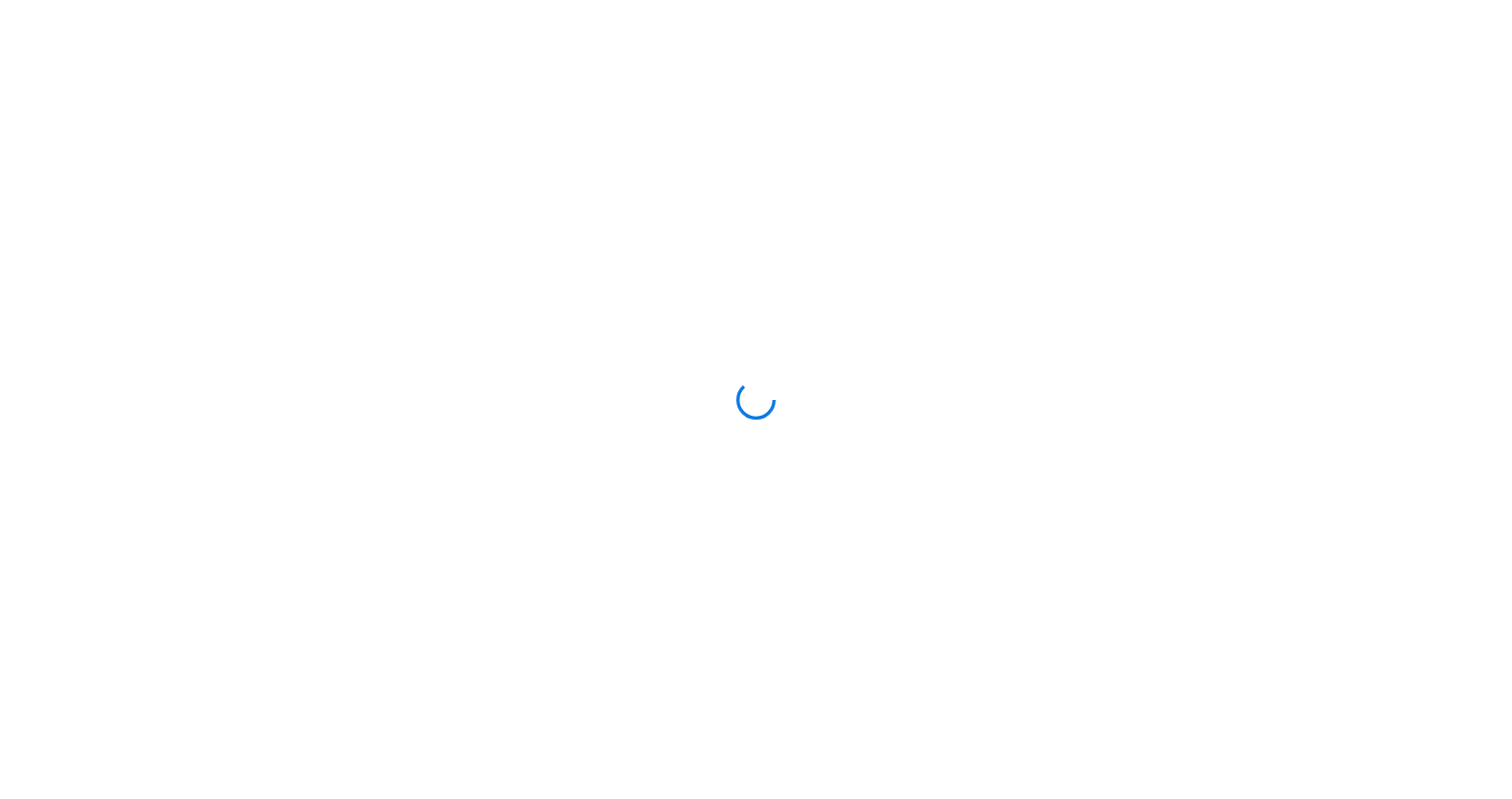 scroll, scrollTop: 0, scrollLeft: 0, axis: both 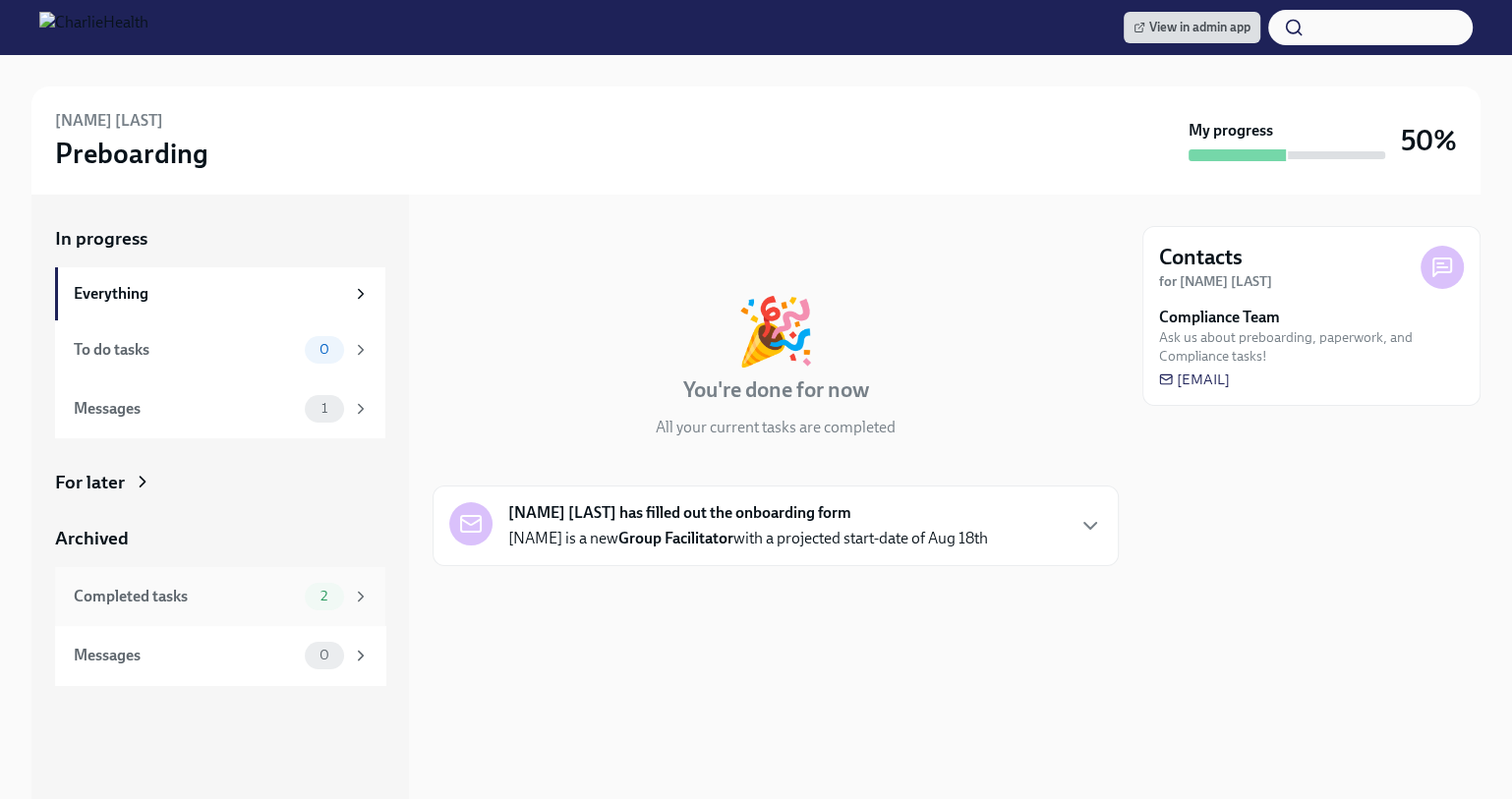click on "Completed tasks" at bounding box center (185, 597) 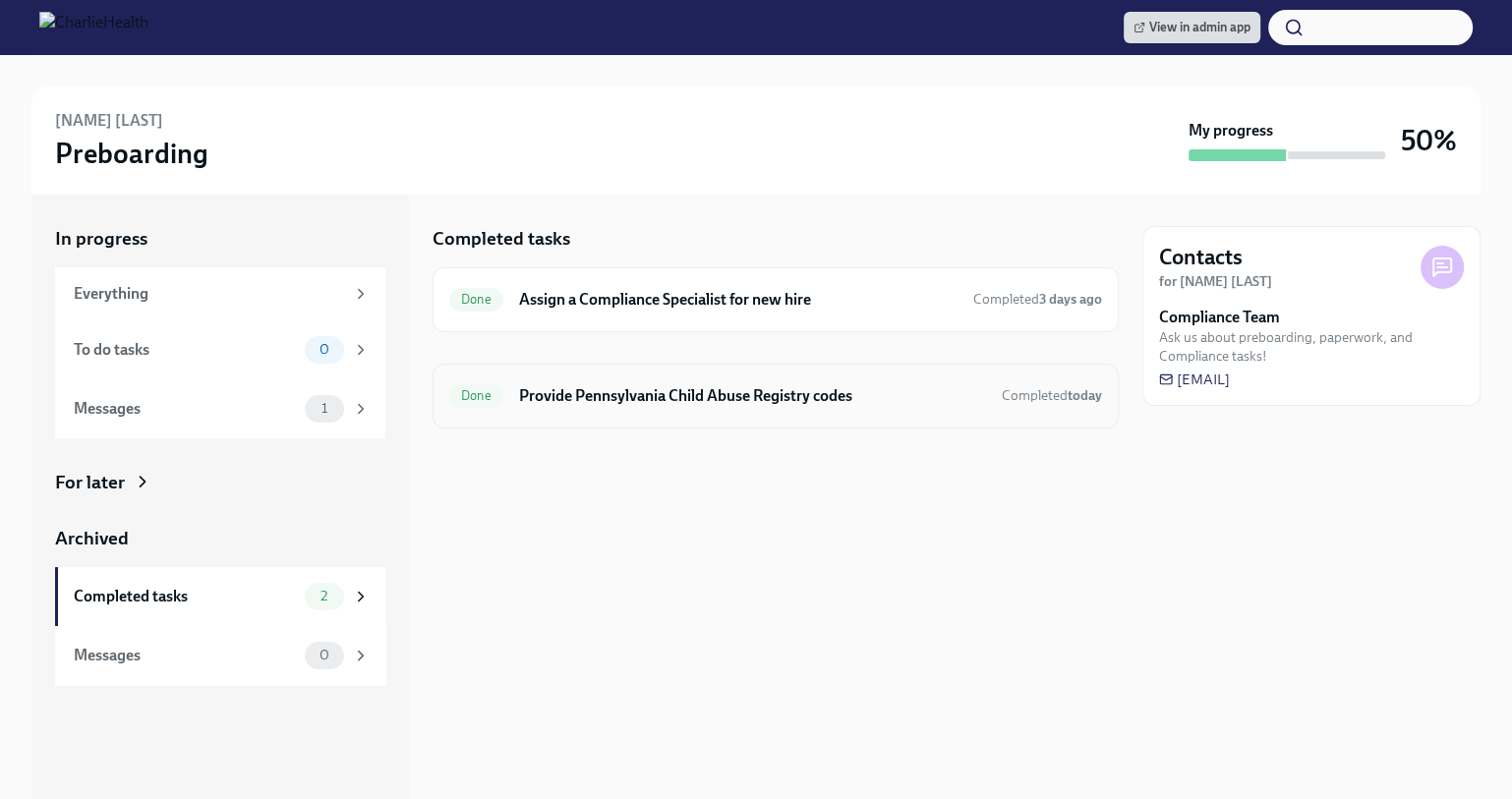 click on "Done Provide [STATE] Child Abuse Registry codes Completed today" at bounding box center [776, 396] 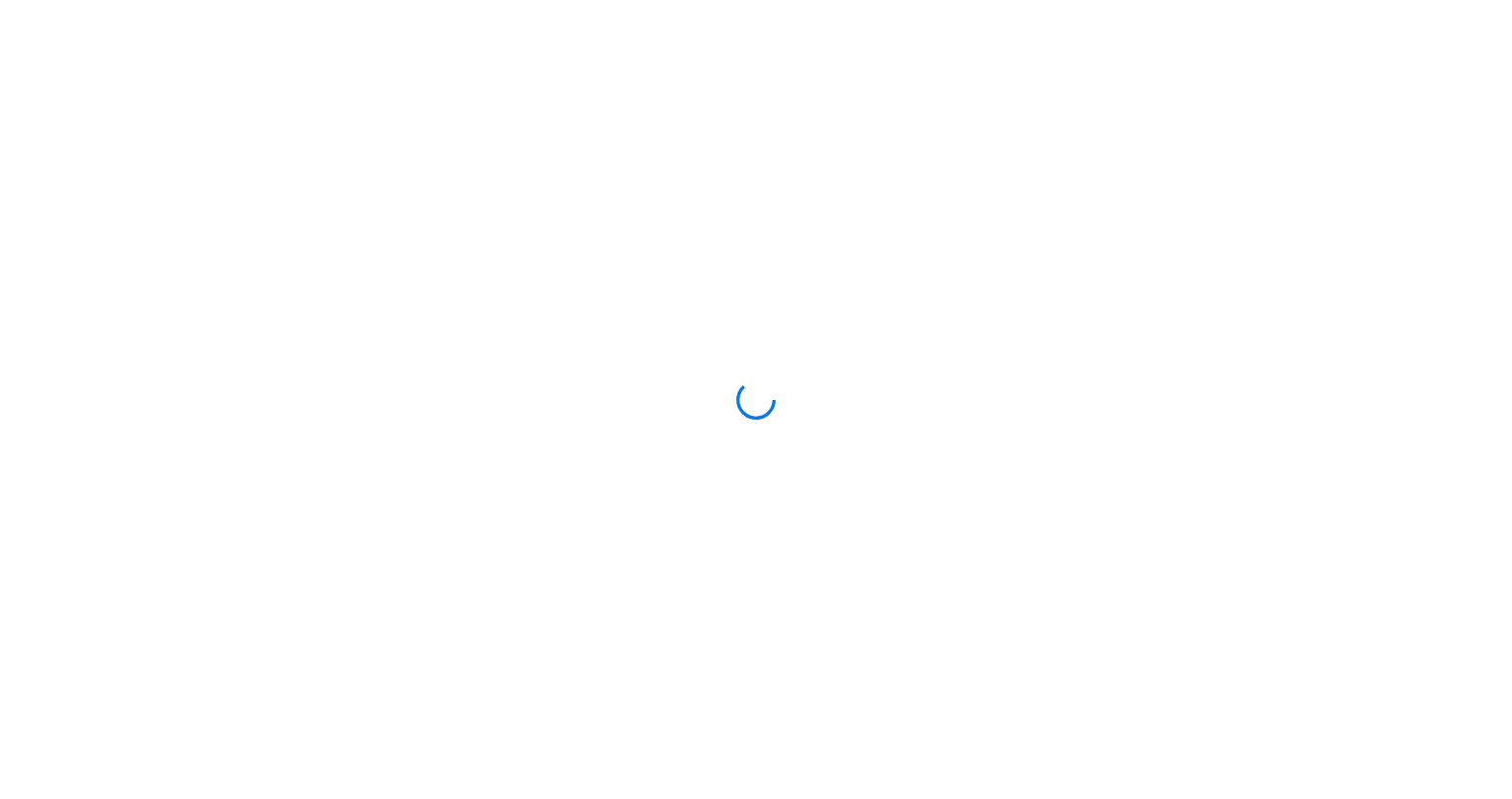 scroll, scrollTop: 0, scrollLeft: 0, axis: both 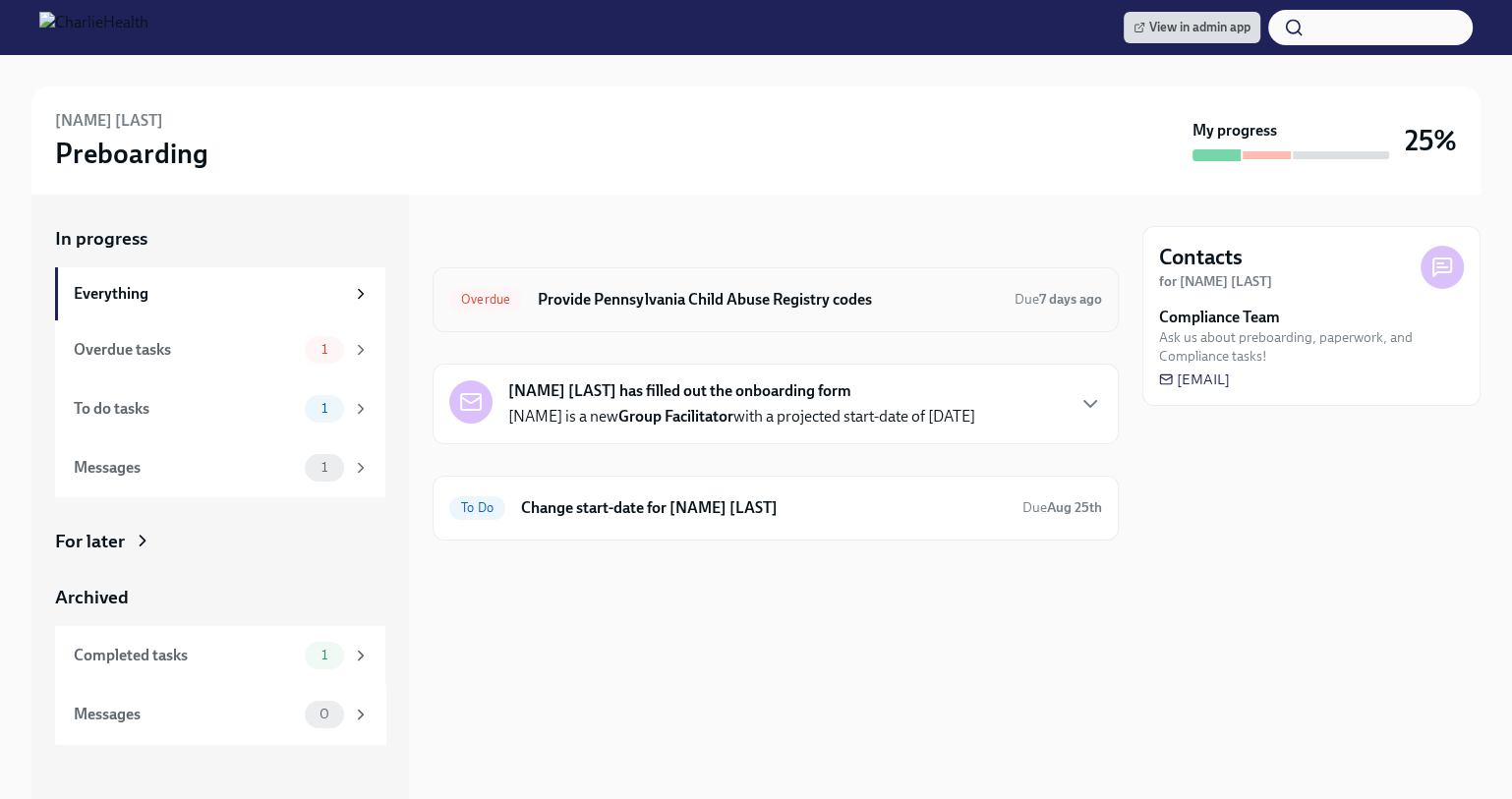 click on "Provide Pennsylvania Child Abuse Registry codes" at bounding box center [768, 300] 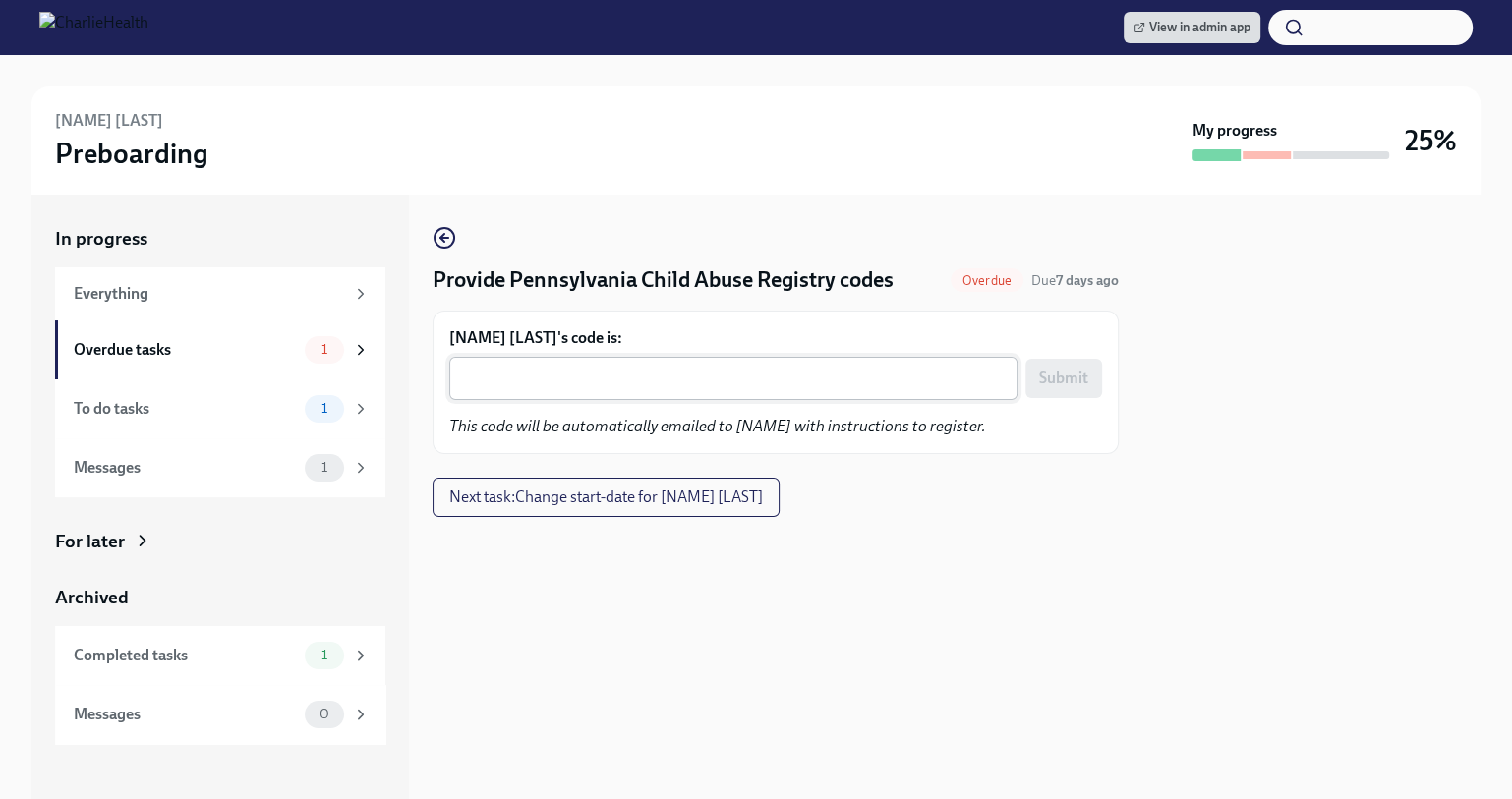 click on "[NAME] [LAST]'s code is:" at bounding box center (733, 378) 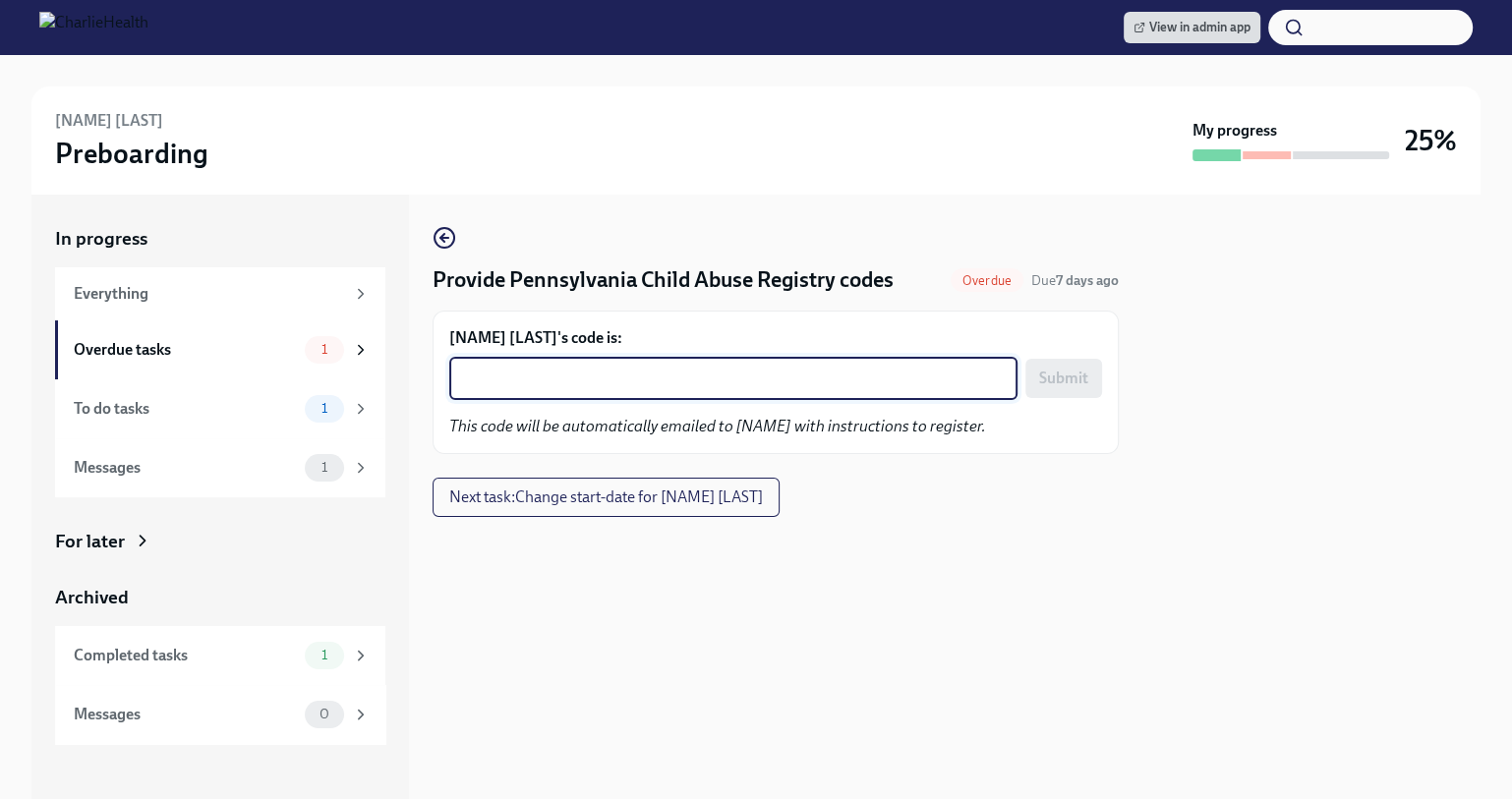 paste on "[CODE]" 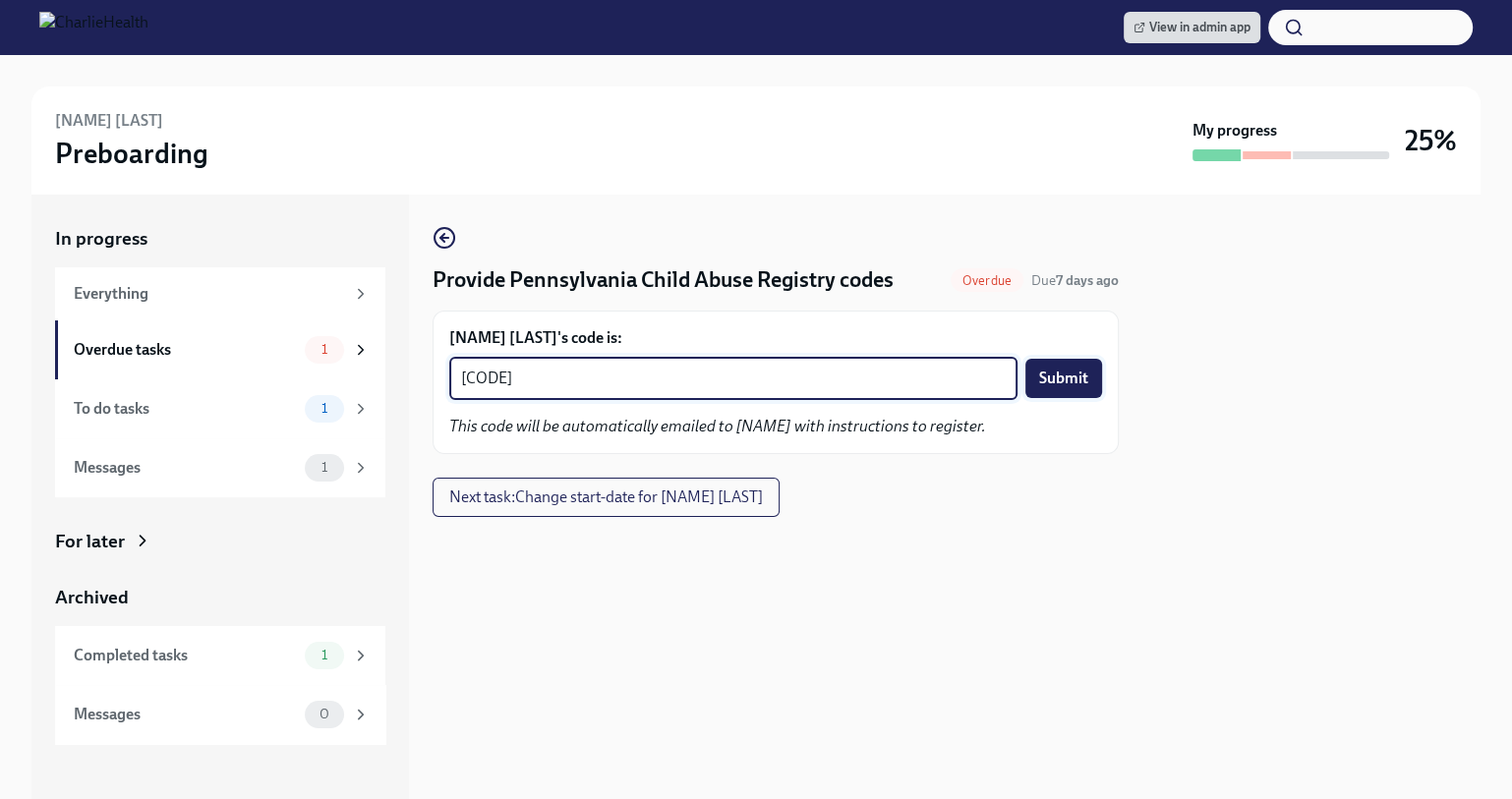type on "[CODE]" 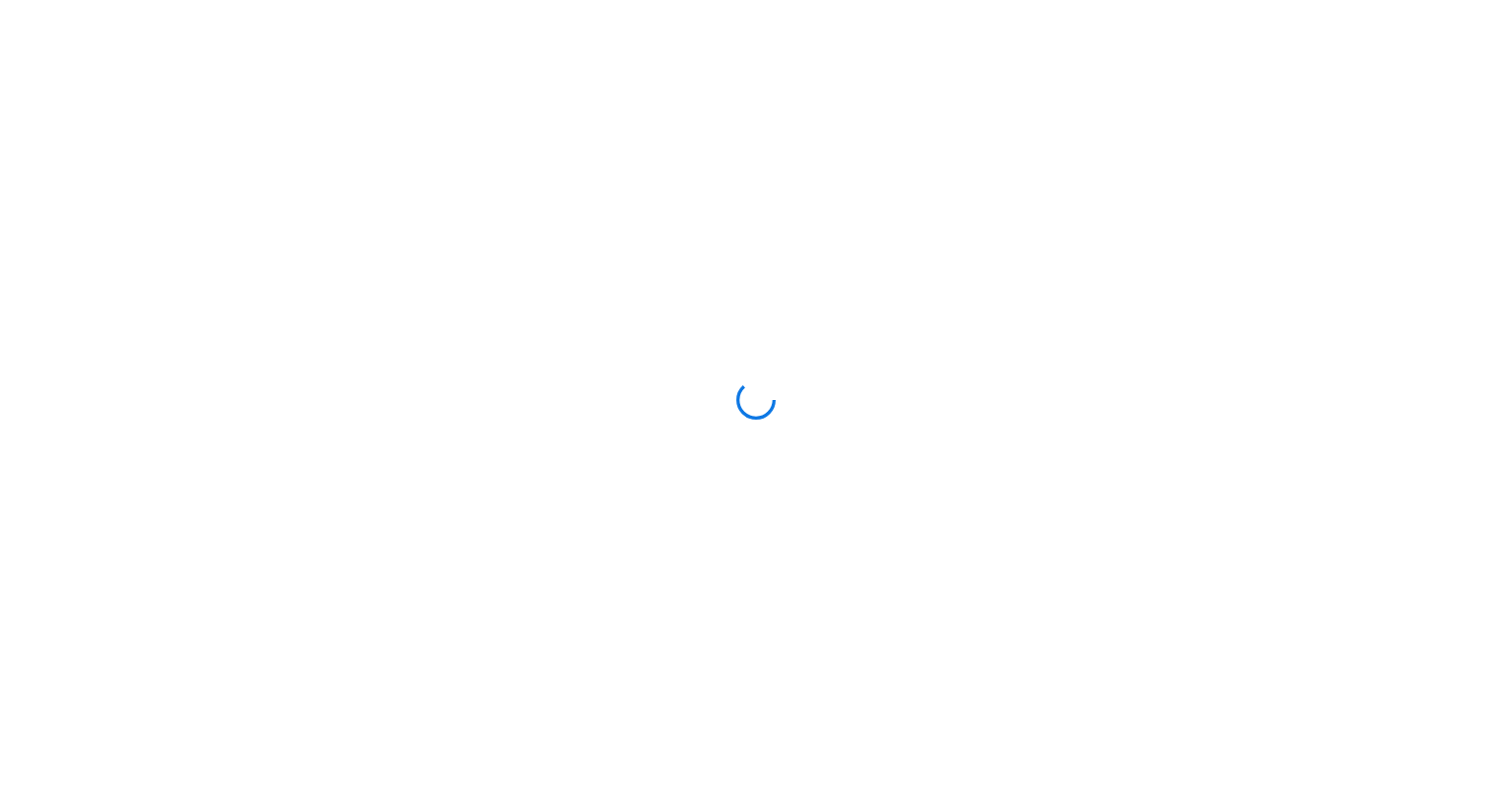scroll, scrollTop: 0, scrollLeft: 0, axis: both 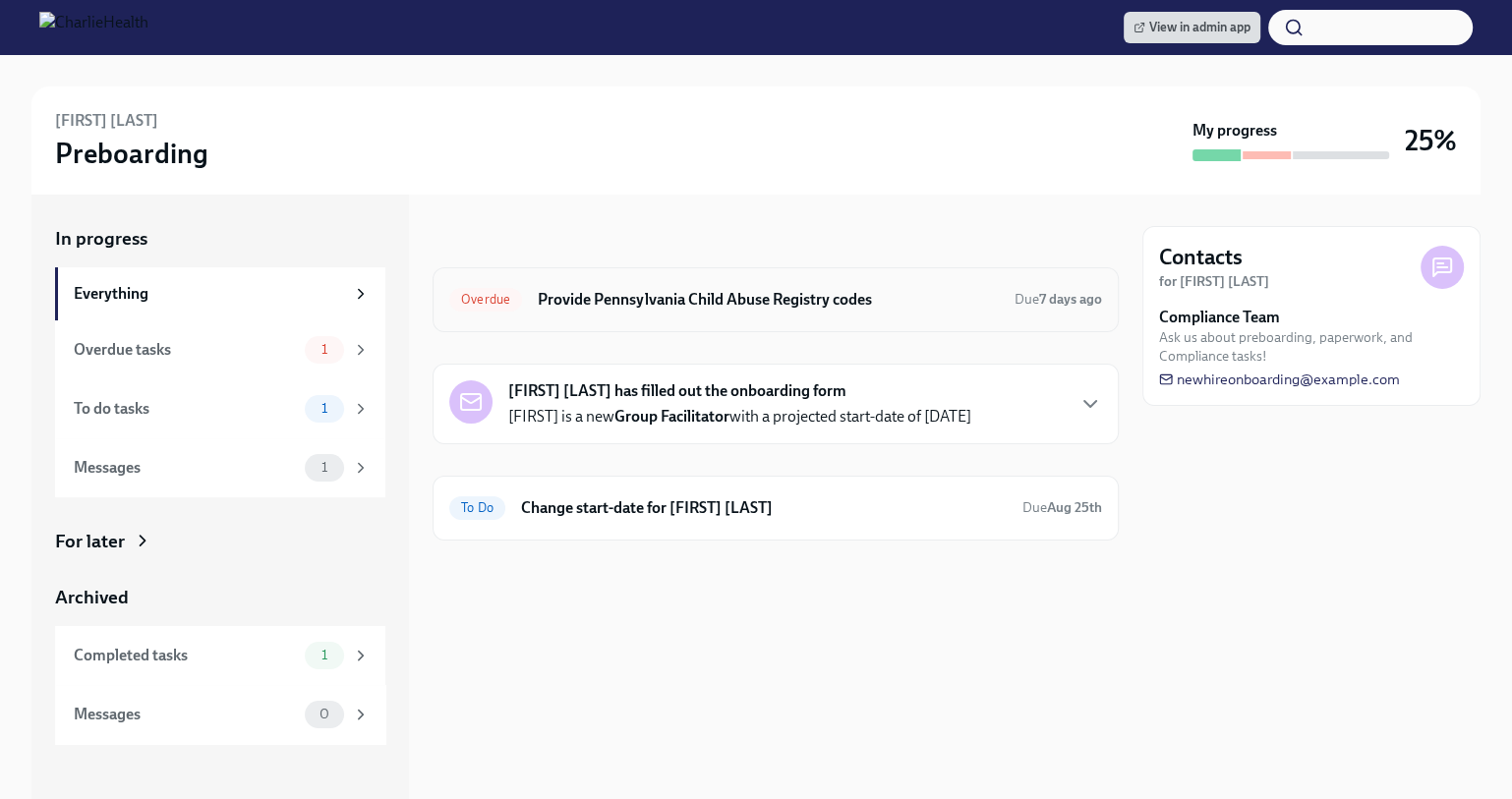 click on "Provide Pennsylvania Child Abuse Registry codes" at bounding box center [768, 300] 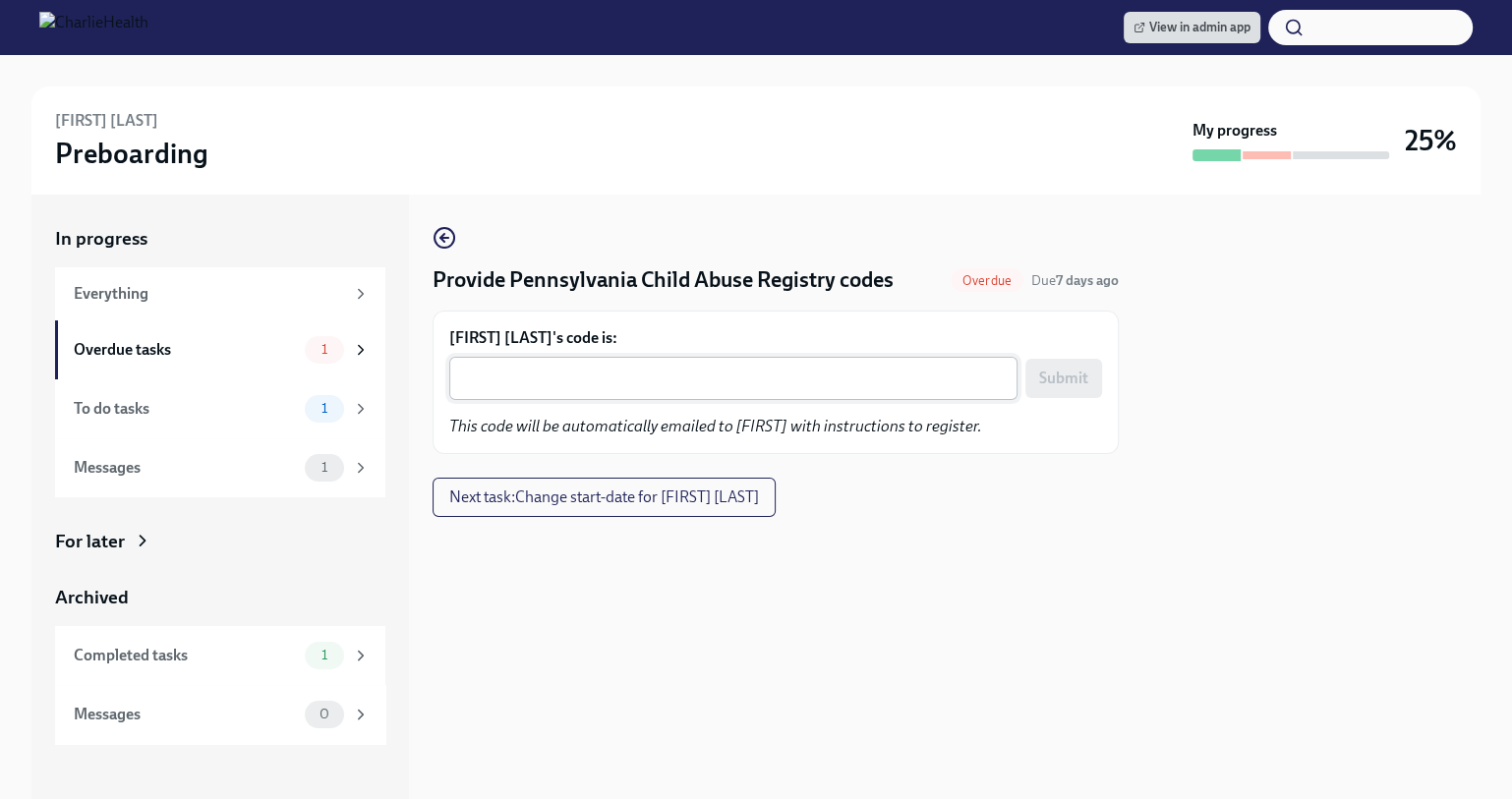 click on "Cora Ellen Weatherford's code is:" at bounding box center [733, 378] 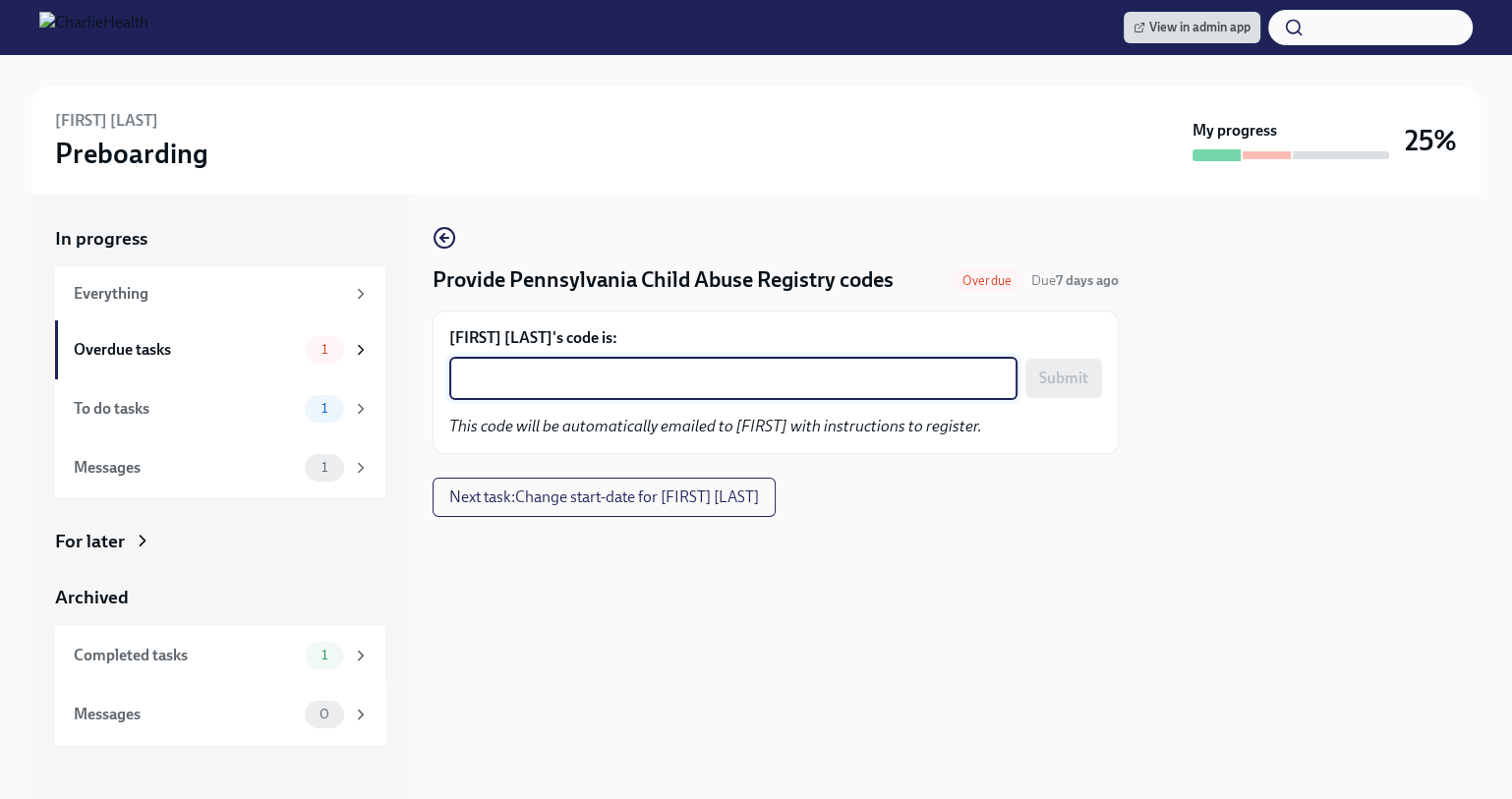 paste on "SOH7IZ7T8DM9" 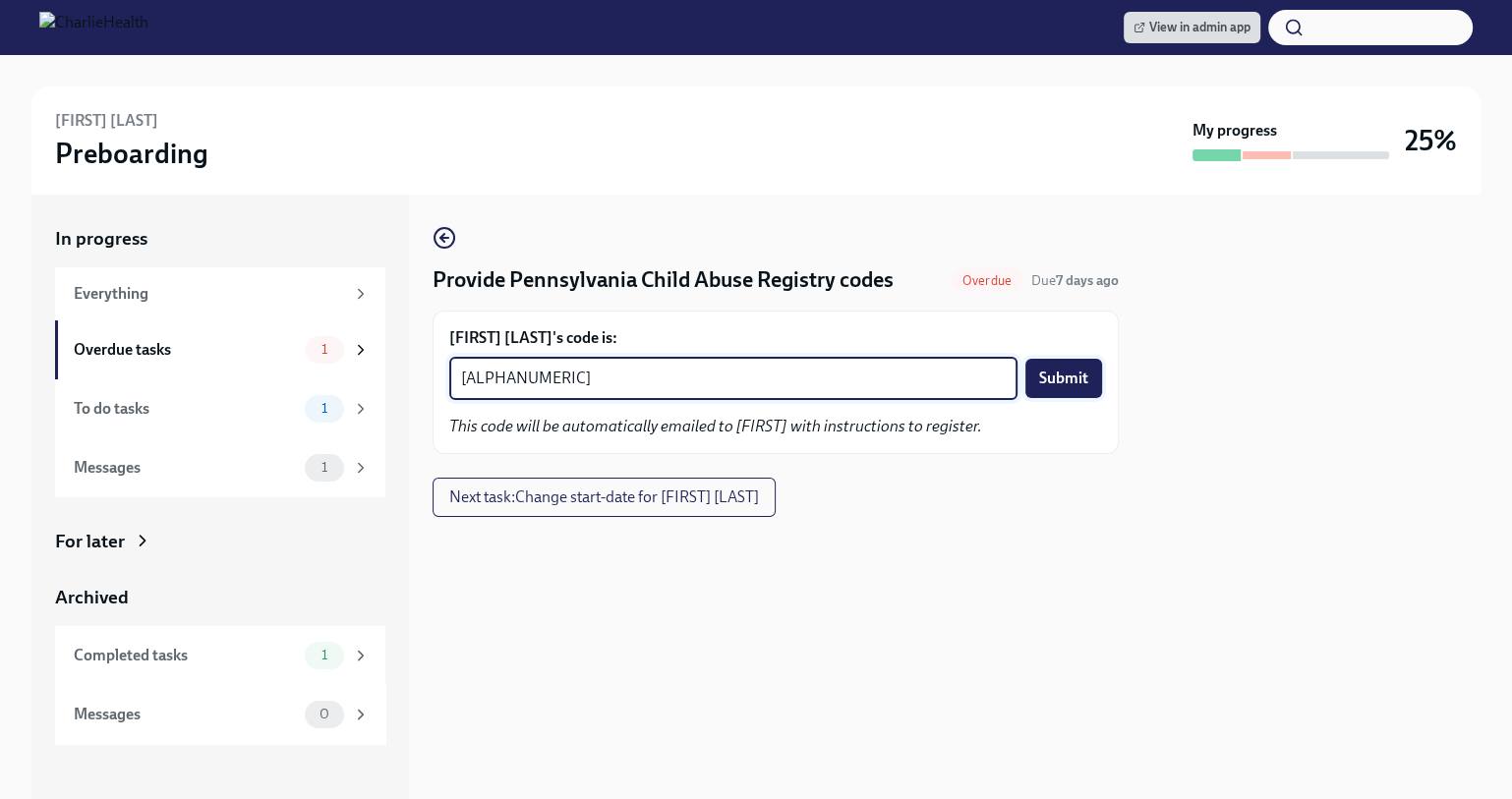 type on "SOH7IZ7T8DM9" 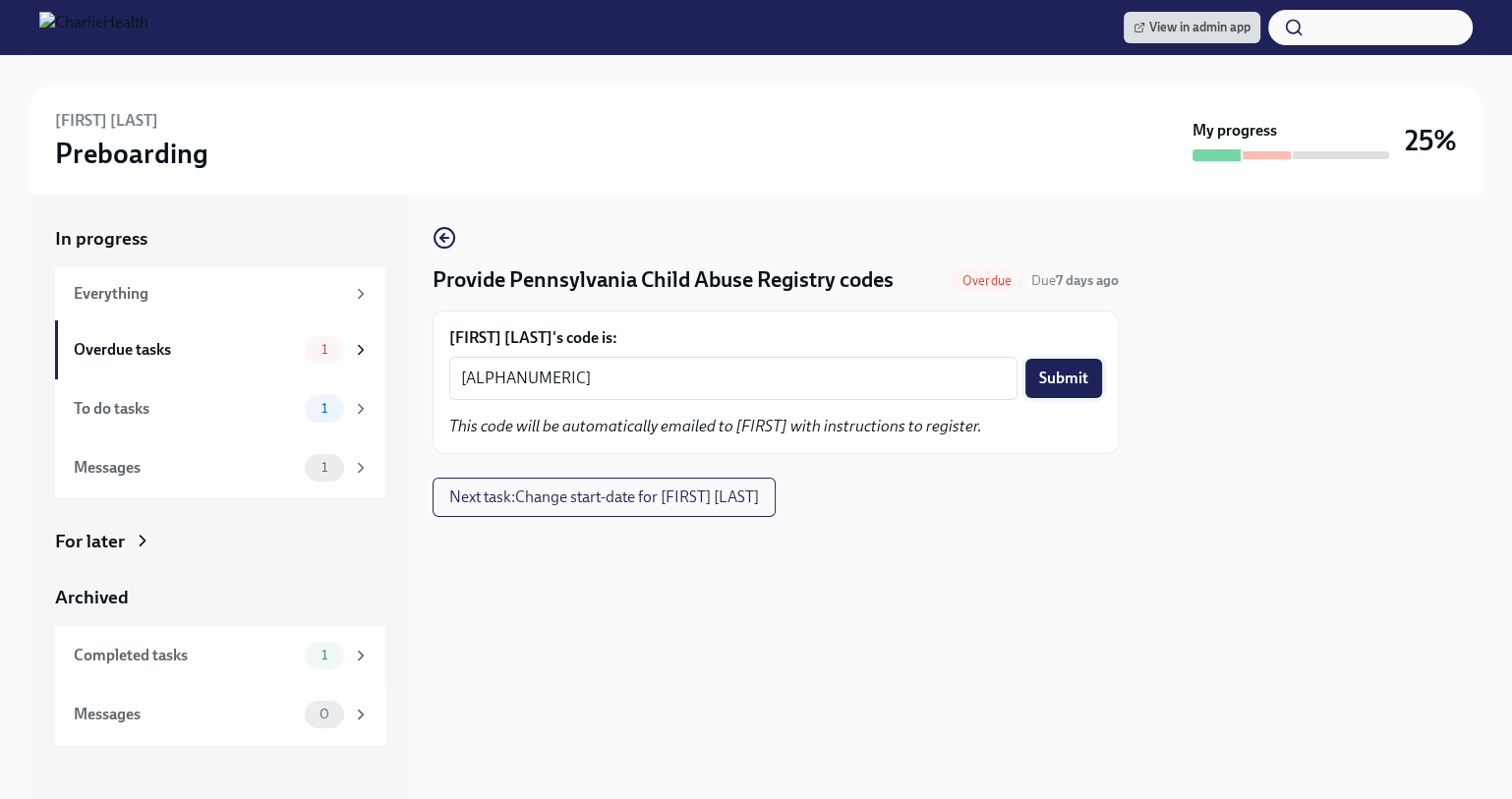 click on "Submit" at bounding box center (1064, 378) 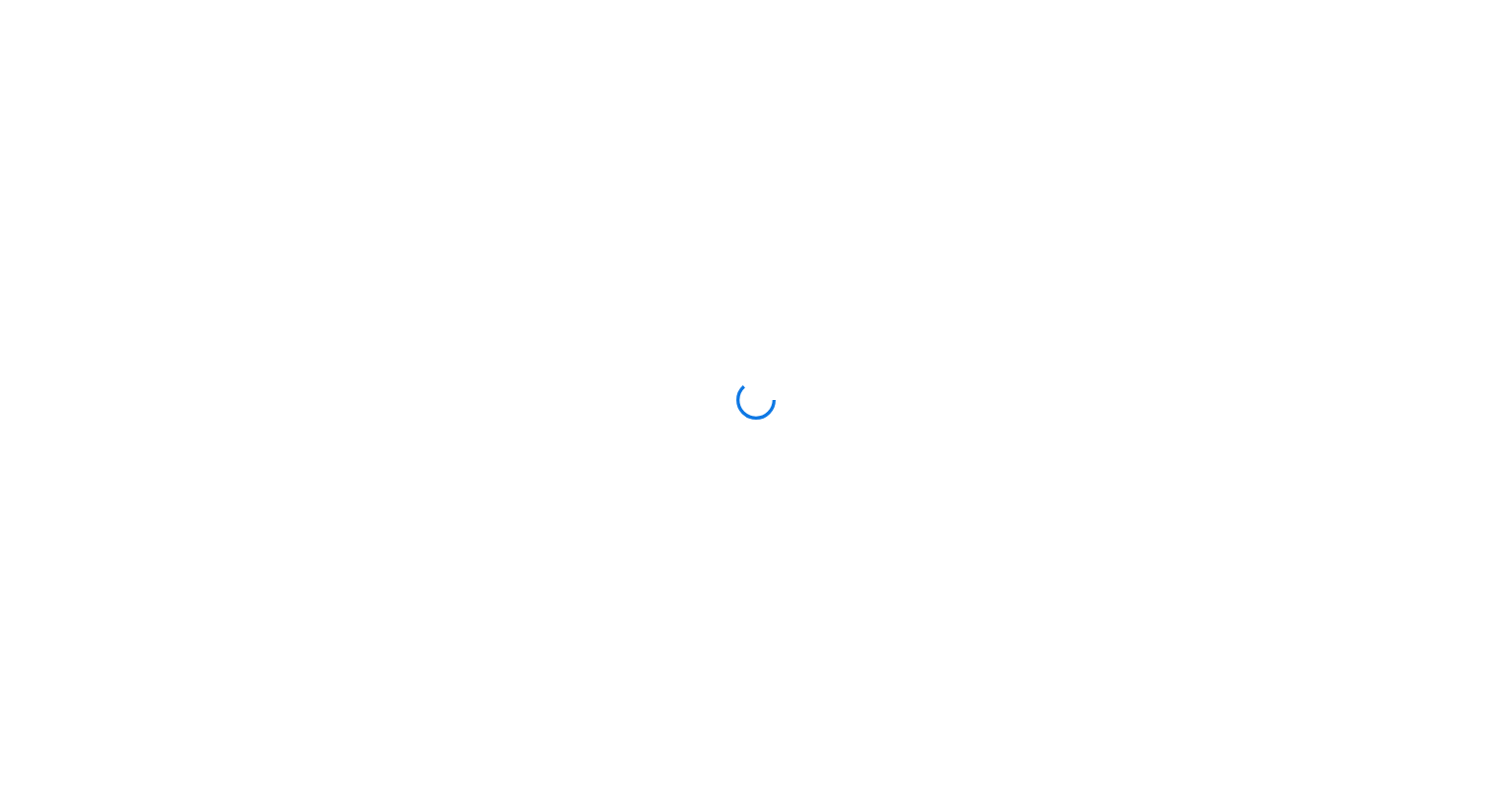 scroll, scrollTop: 0, scrollLeft: 0, axis: both 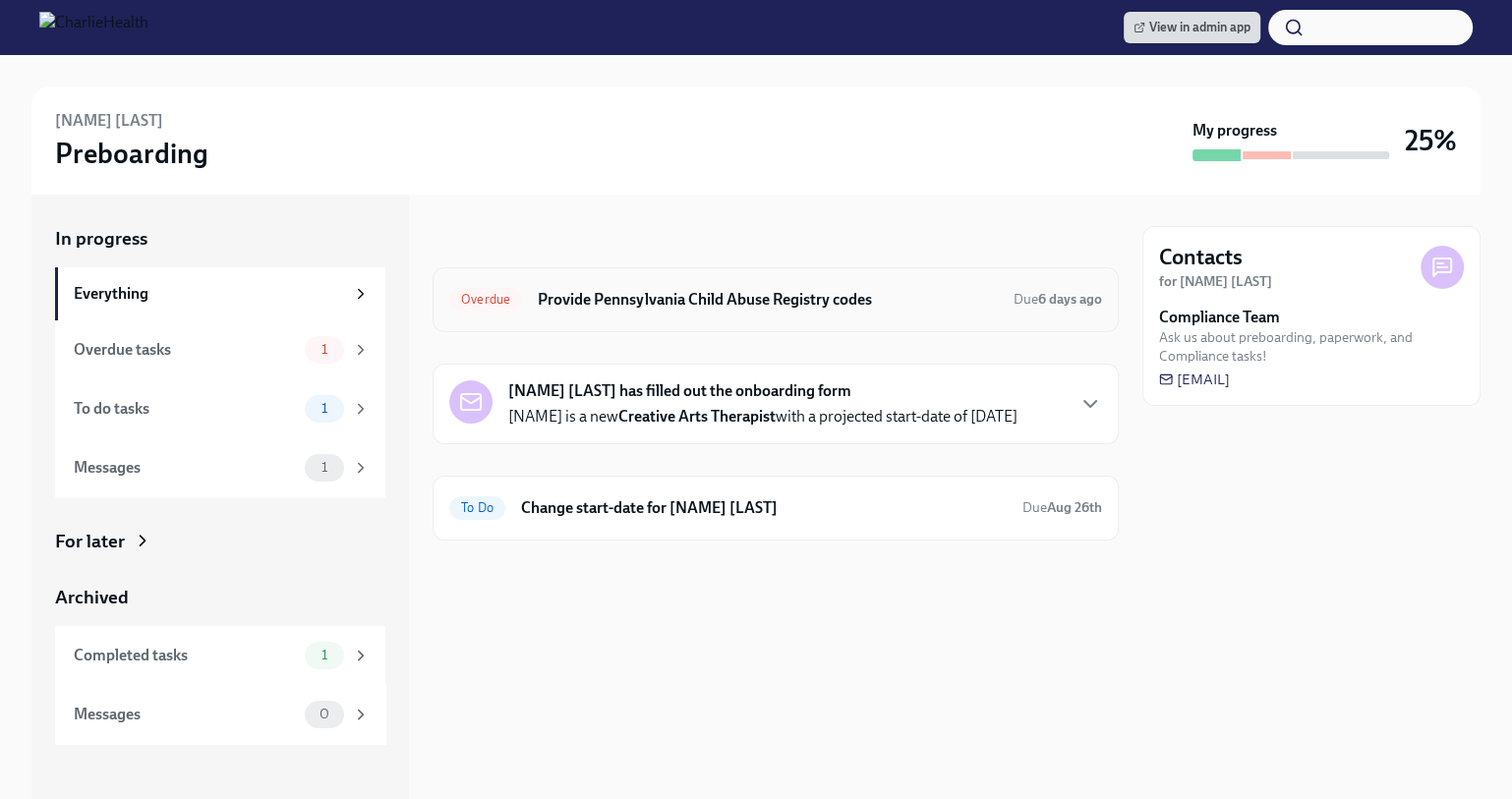 click on "Provide Pennsylvania Child Abuse Registry codes" at bounding box center [768, 300] 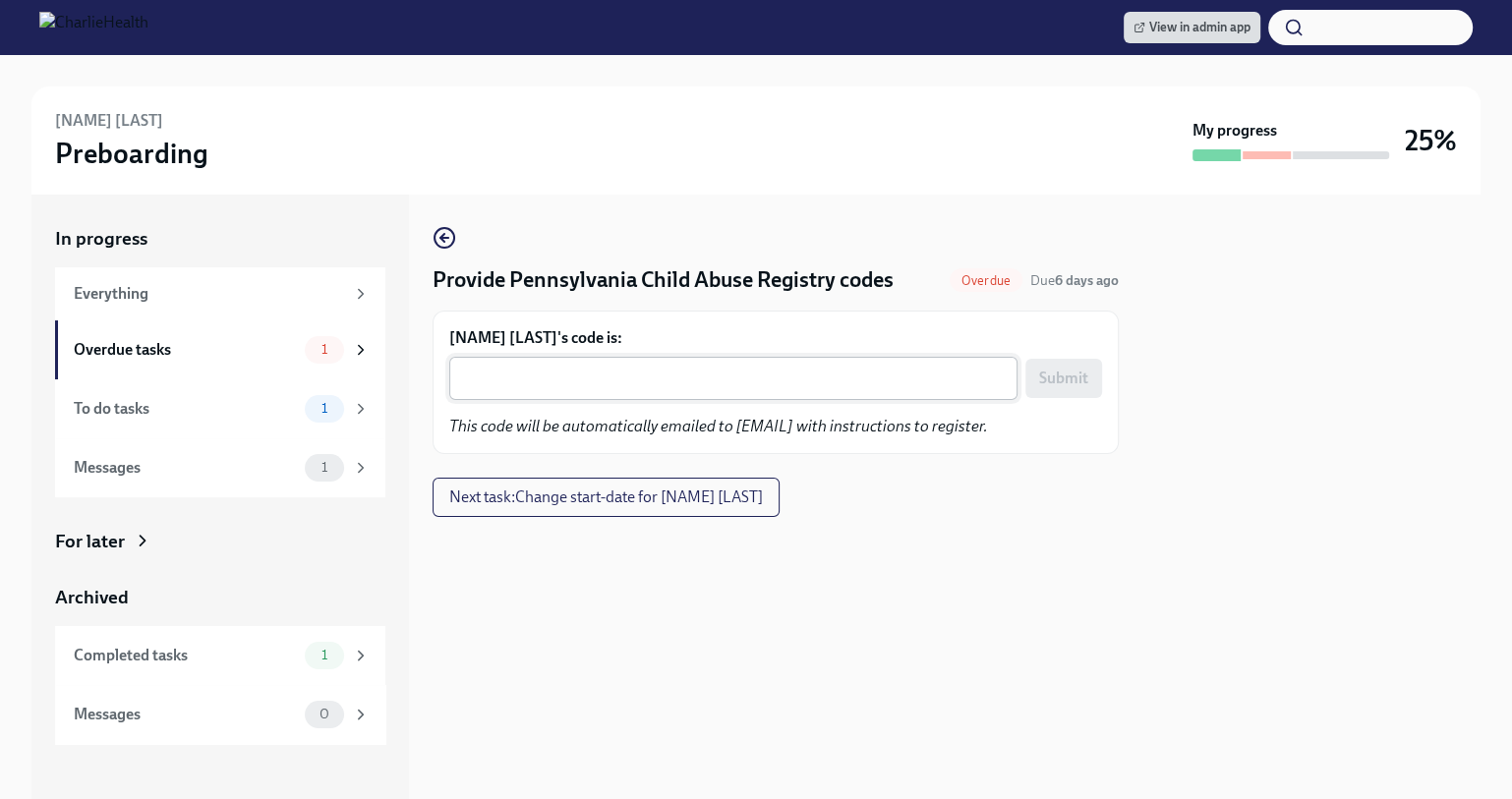 click on "[NAME] [LAST]'s code is:" at bounding box center [733, 378] 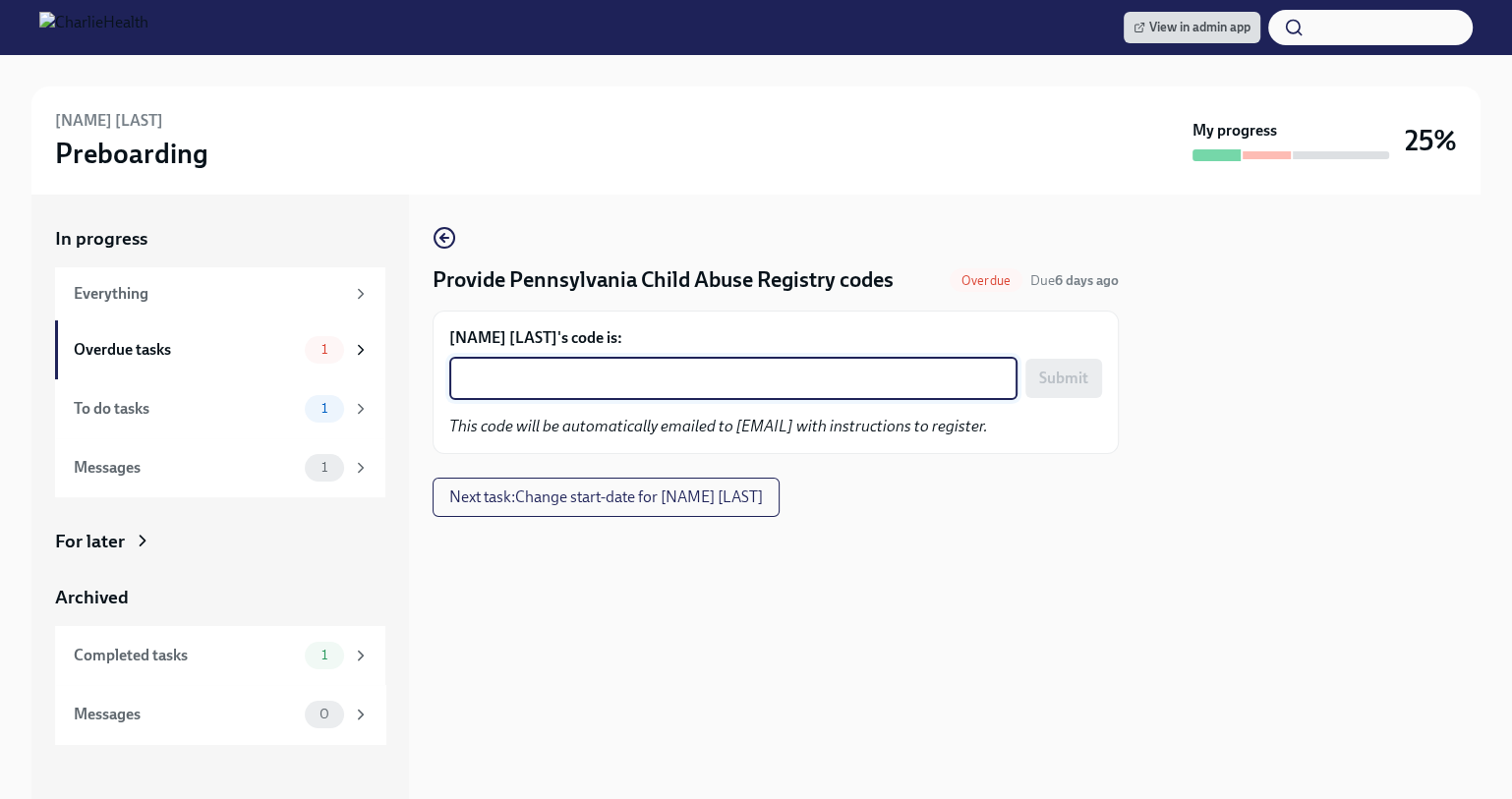 paste on "G828L1EC68YF" 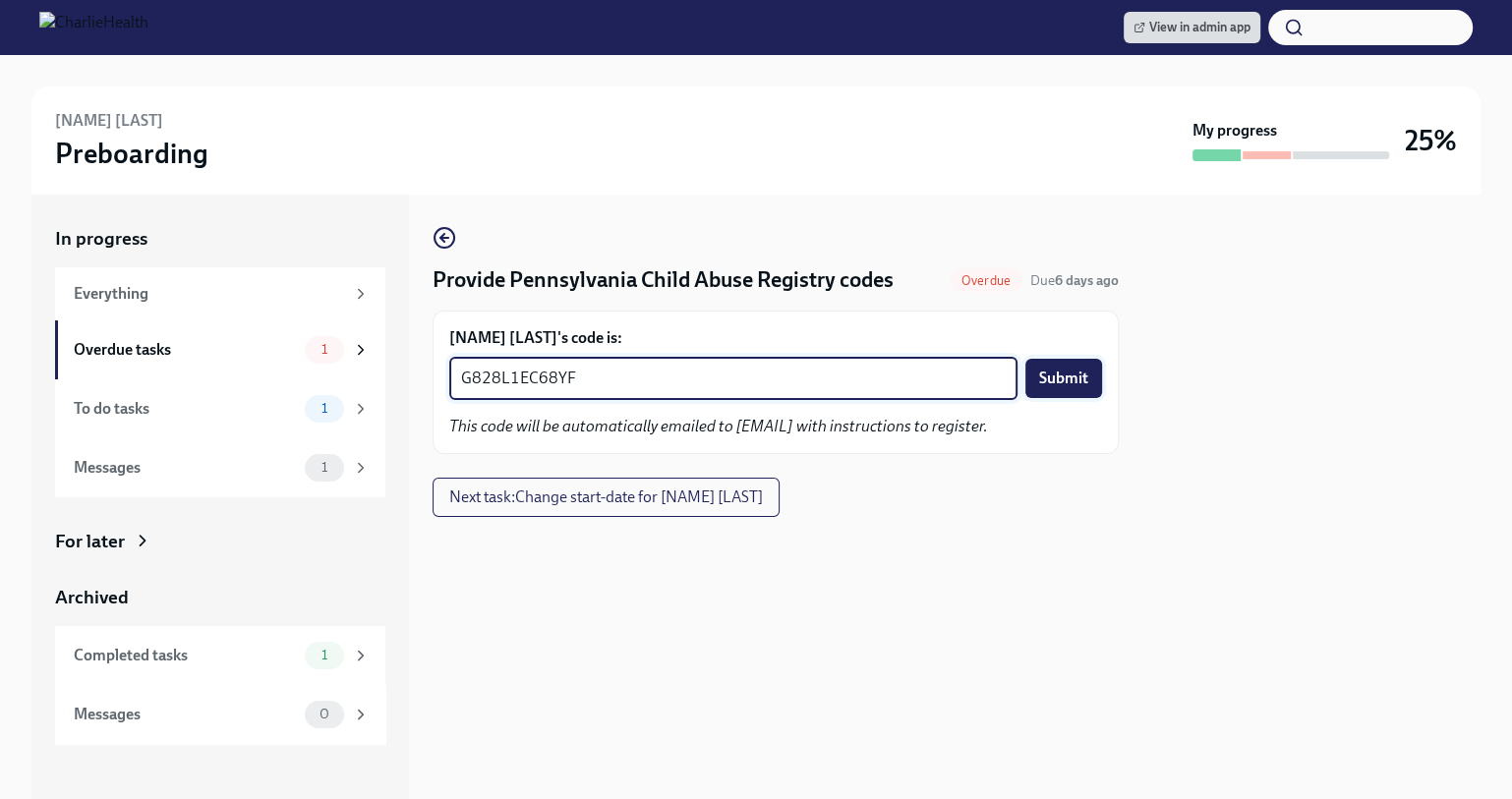 type on "G828L1EC68YF" 